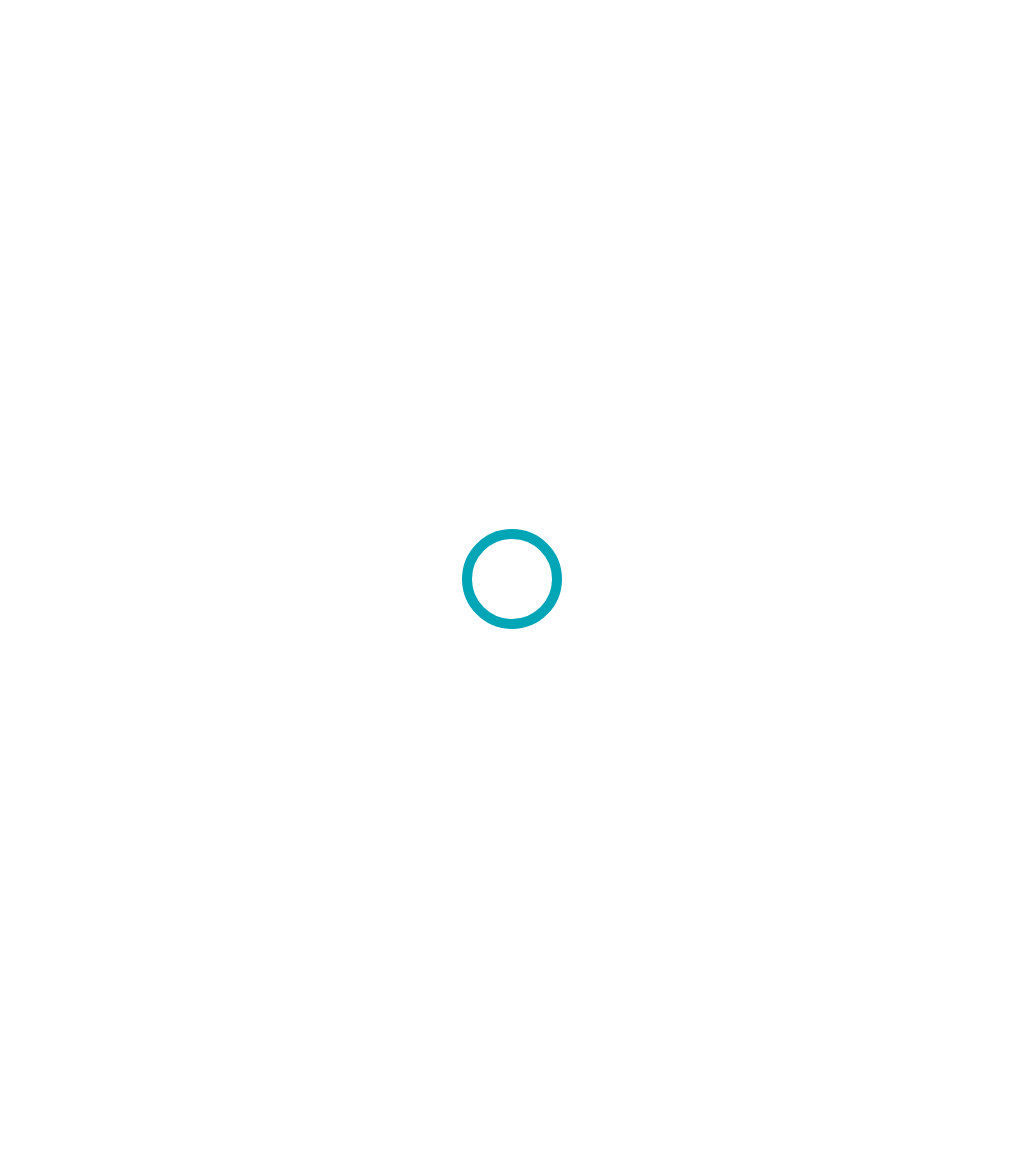 scroll, scrollTop: 0, scrollLeft: 0, axis: both 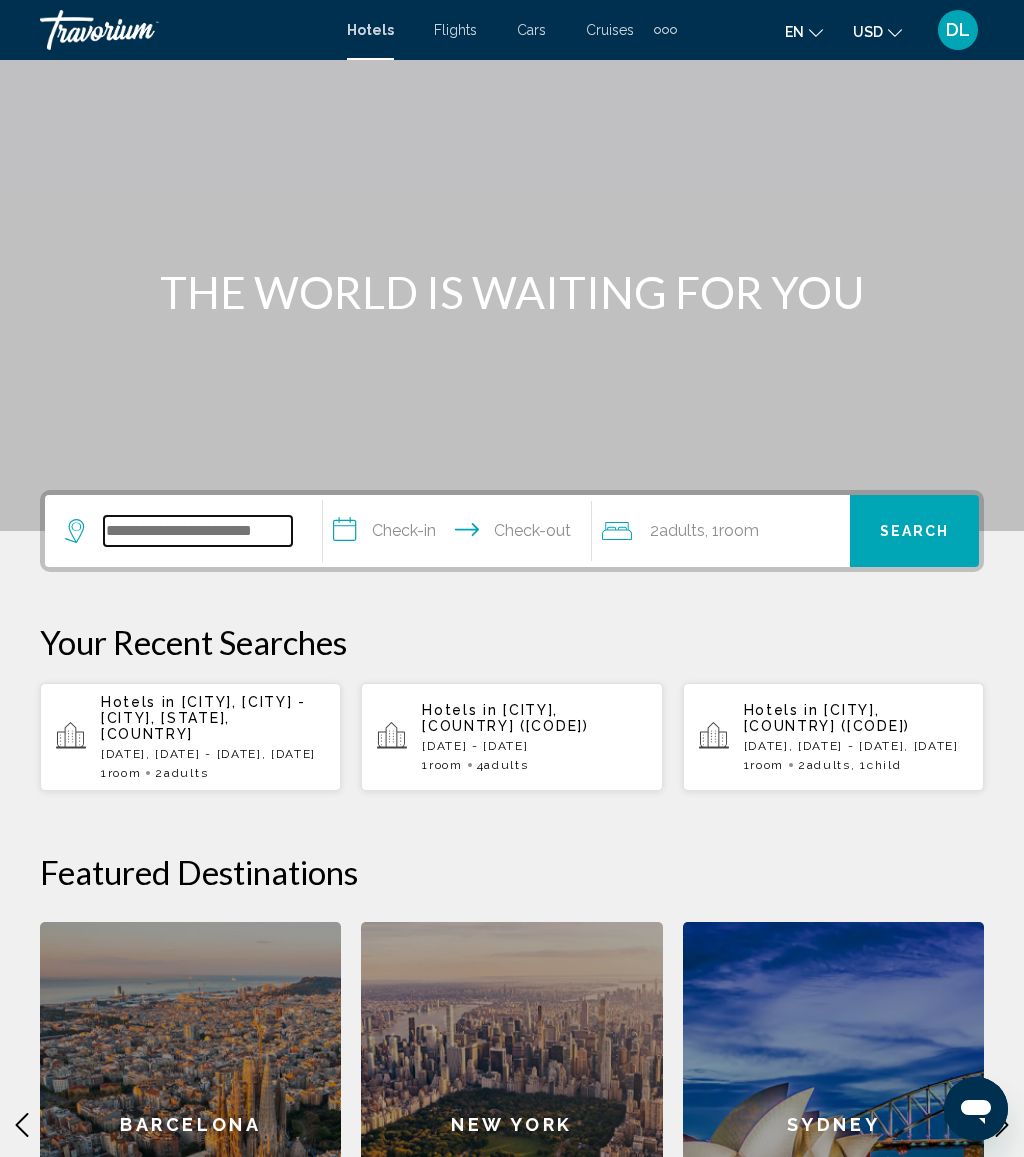 click at bounding box center [198, 531] 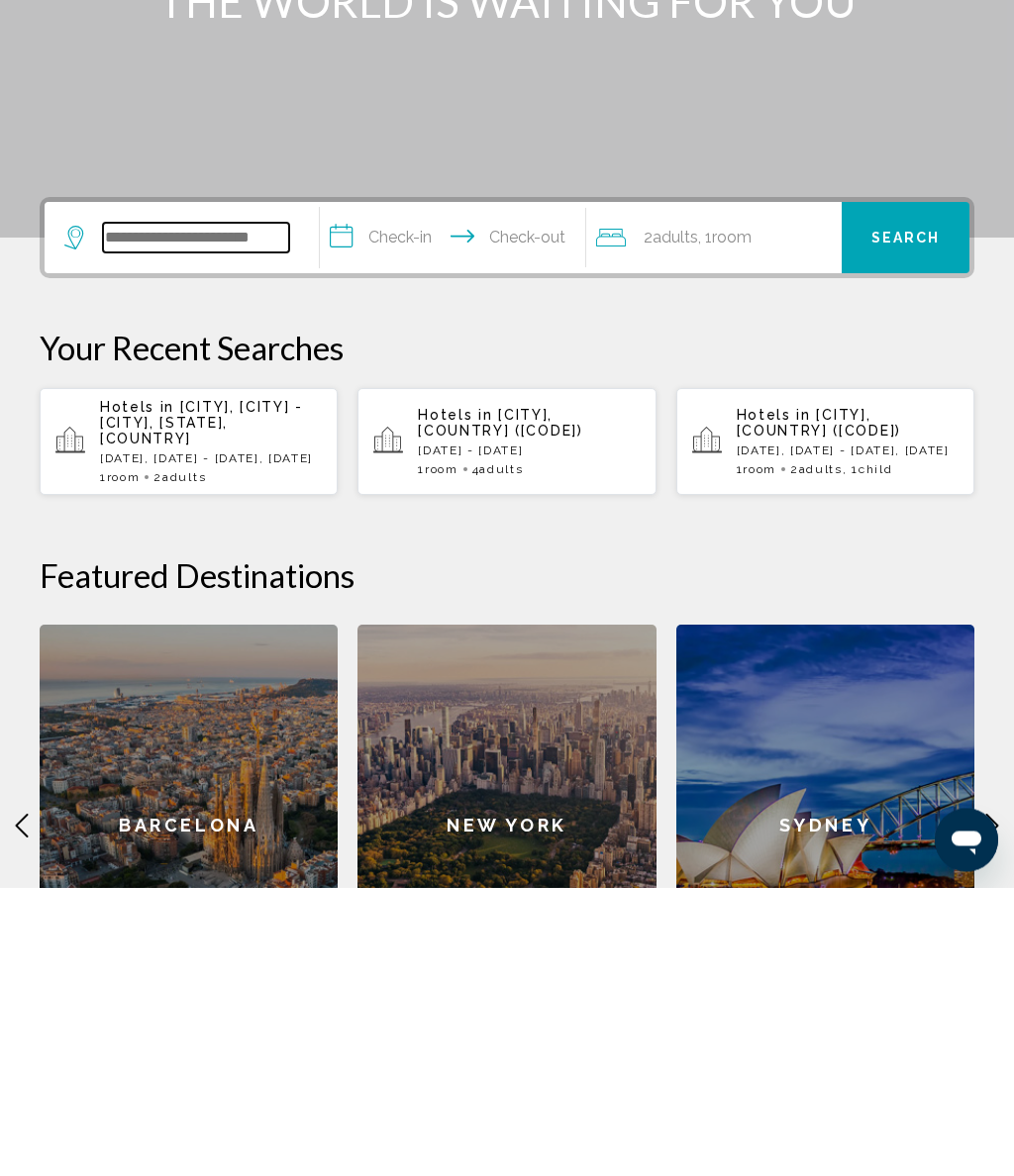 scroll, scrollTop: 140, scrollLeft: 0, axis: vertical 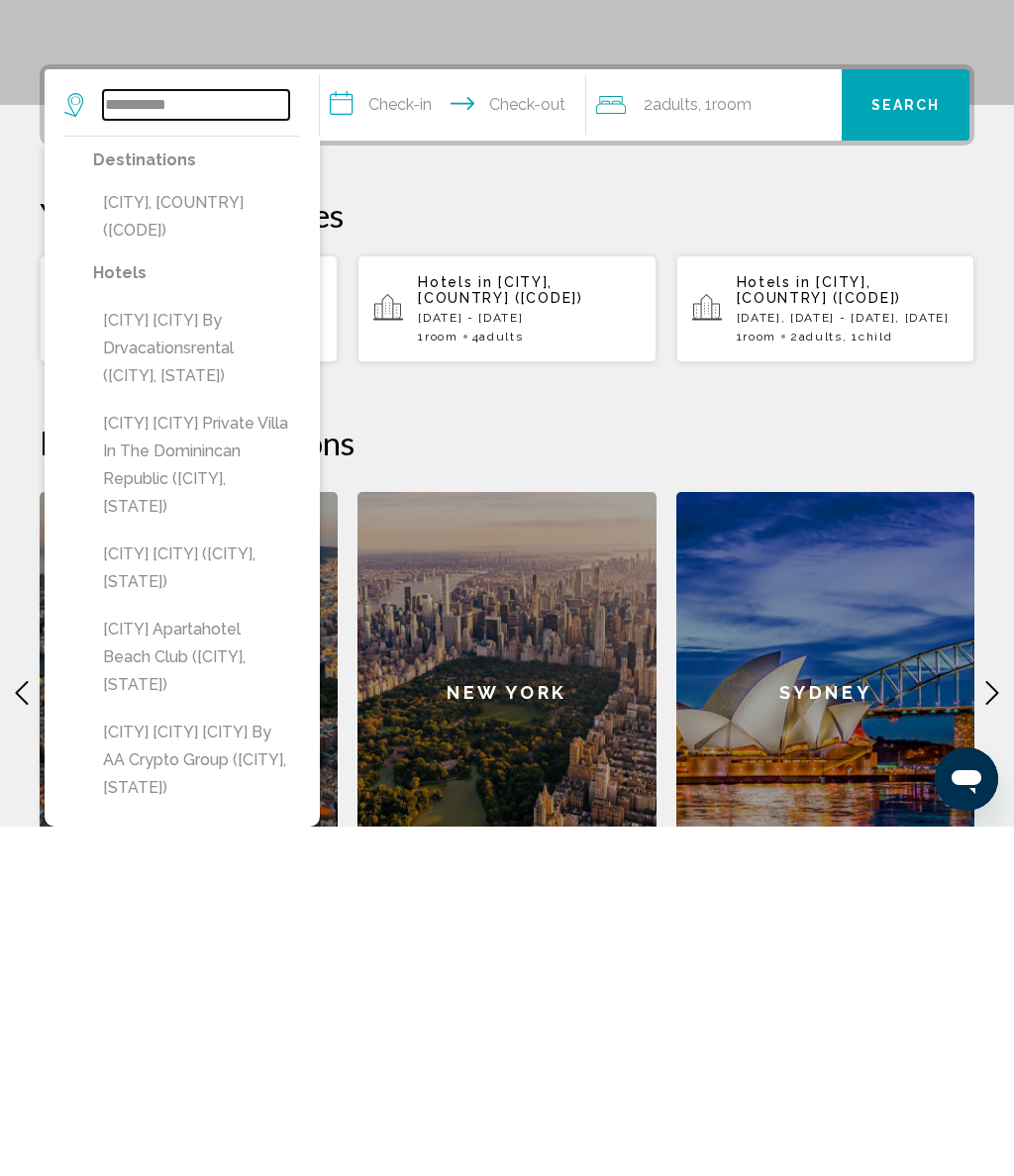 type on "**********" 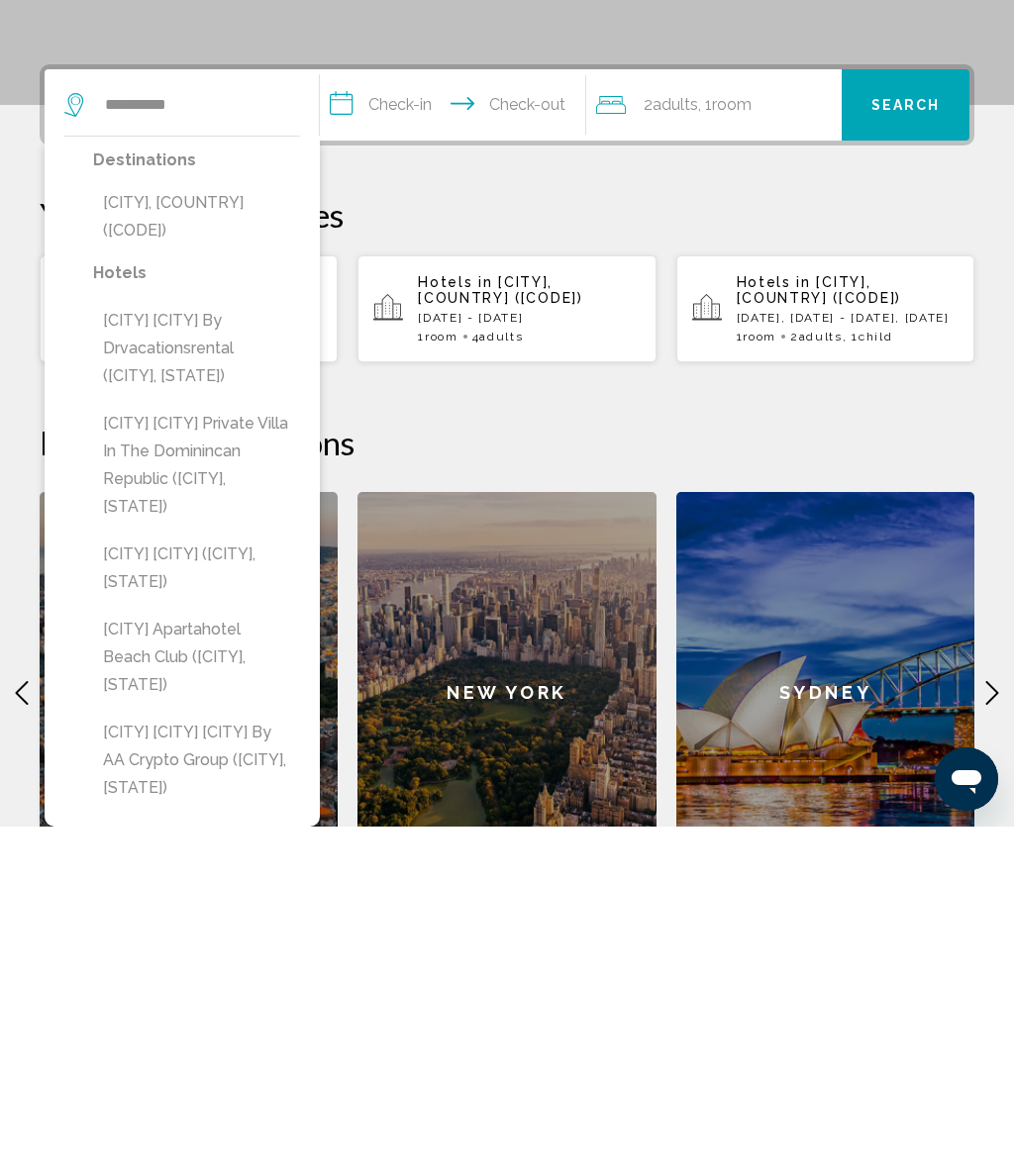 click on "Punta Cana, Dominican Republic (PUJ)" at bounding box center (196, 566) 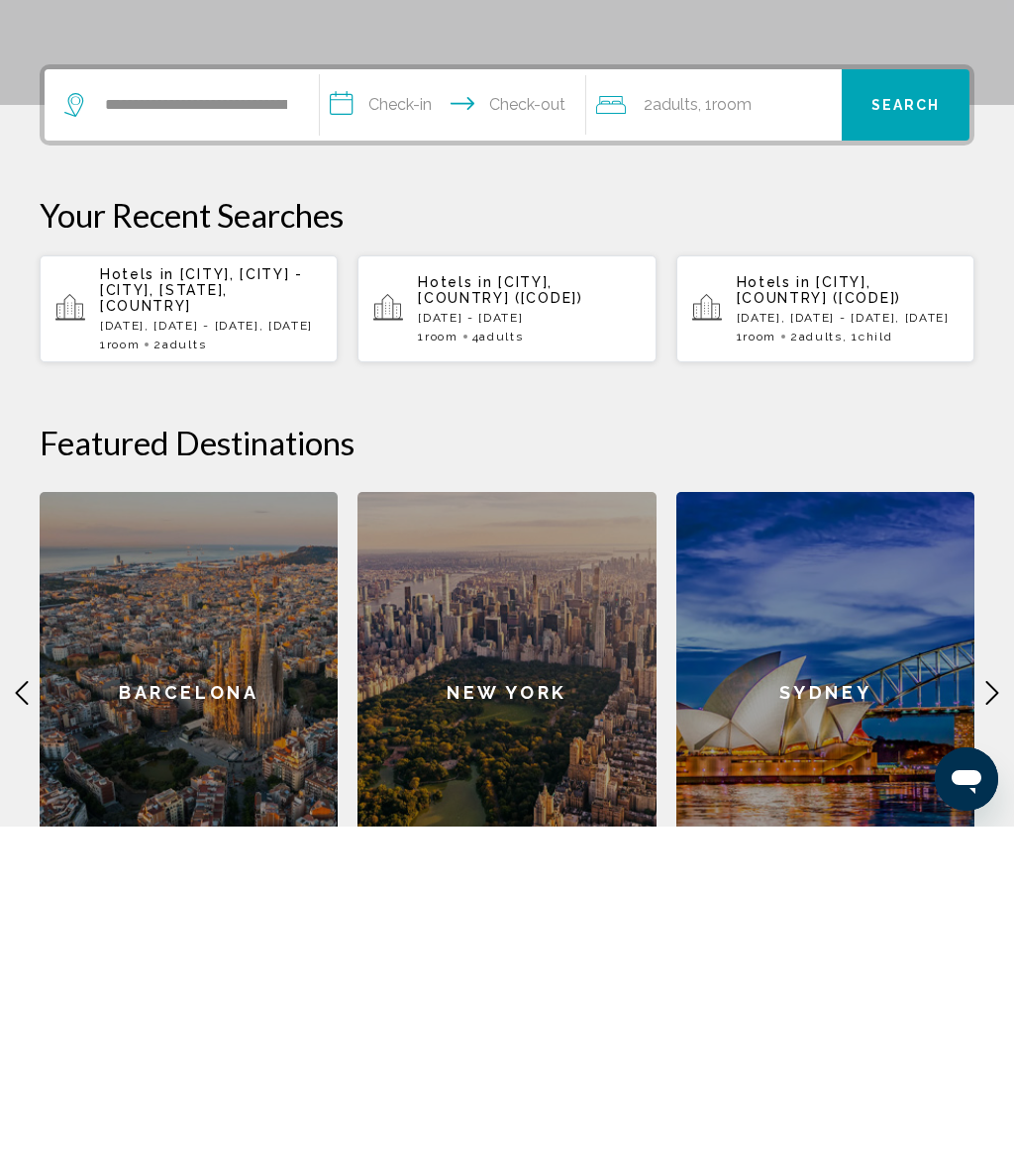 click on "**********" at bounding box center (456, 457) 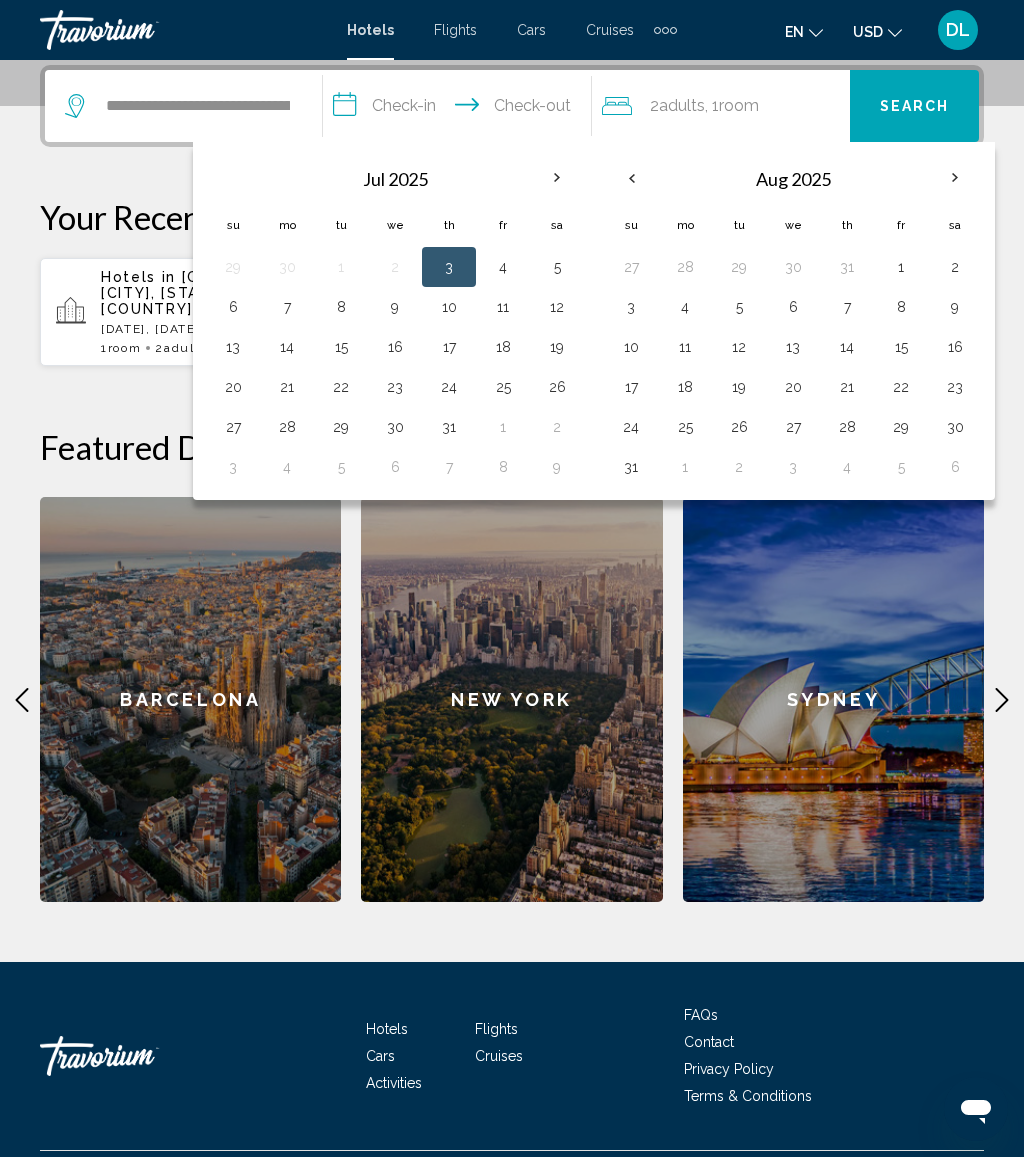 scroll, scrollTop: 444, scrollLeft: 0, axis: vertical 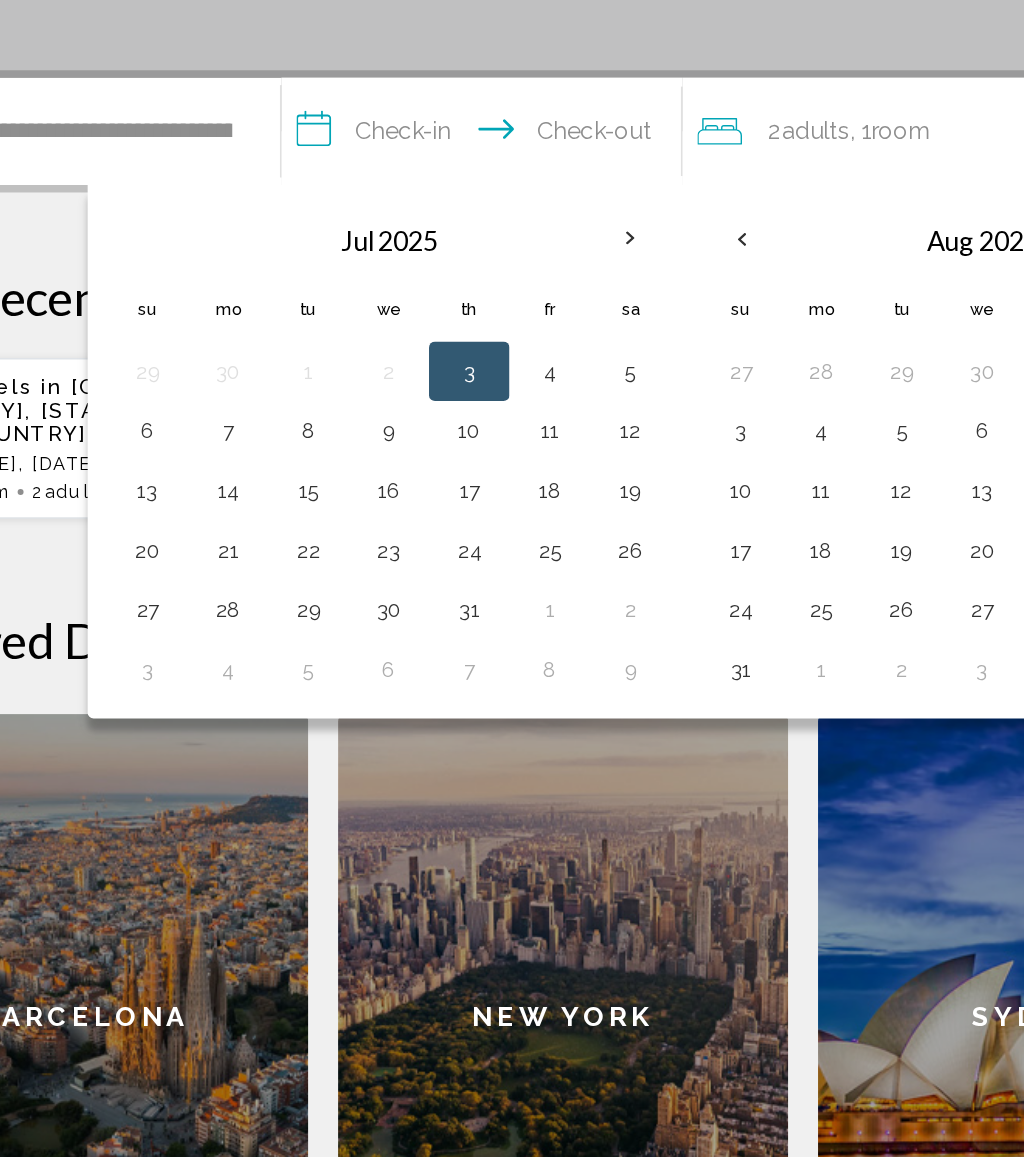 click on "16" at bounding box center (395, 397) 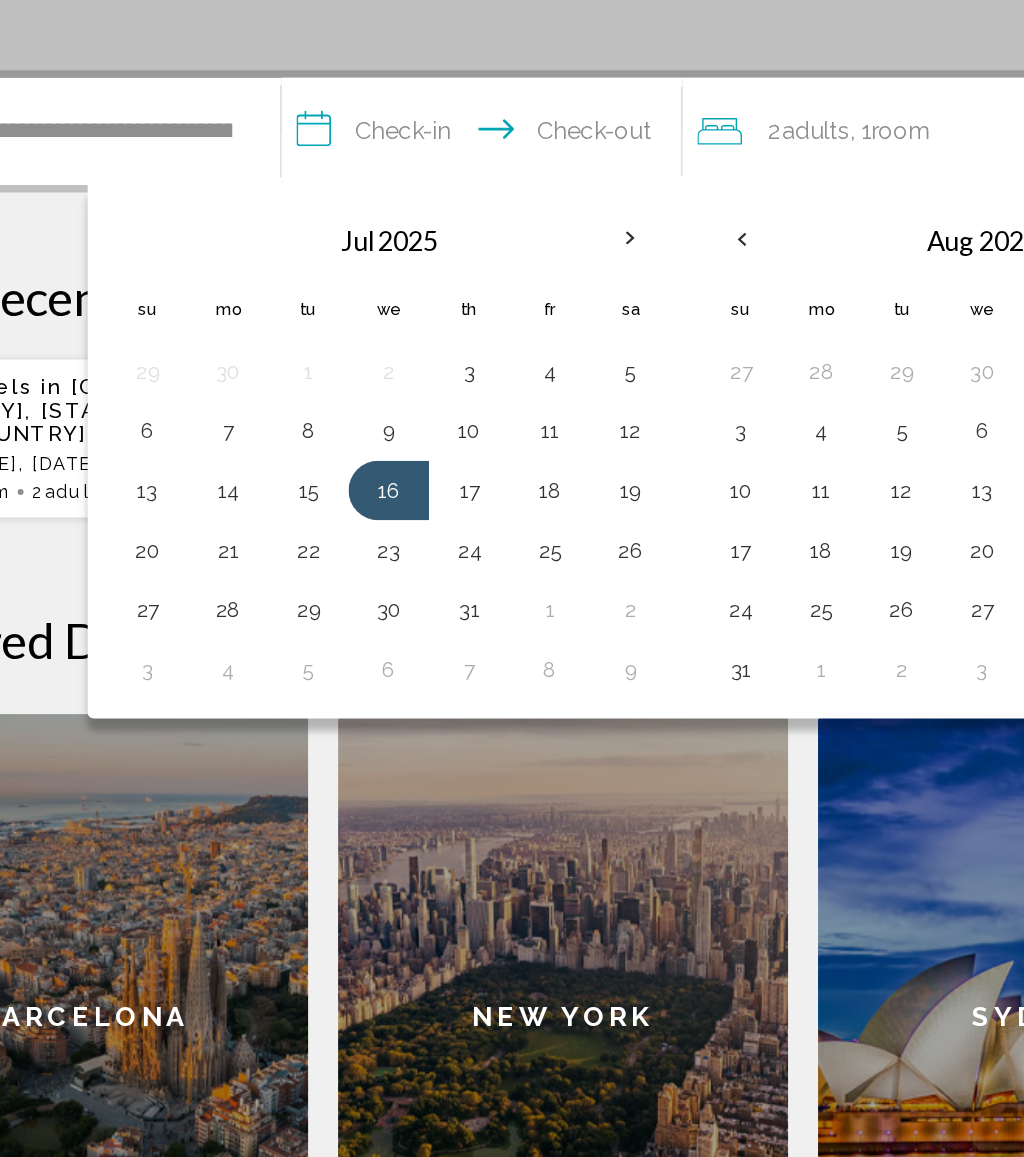 click on "21" at bounding box center [287, 437] 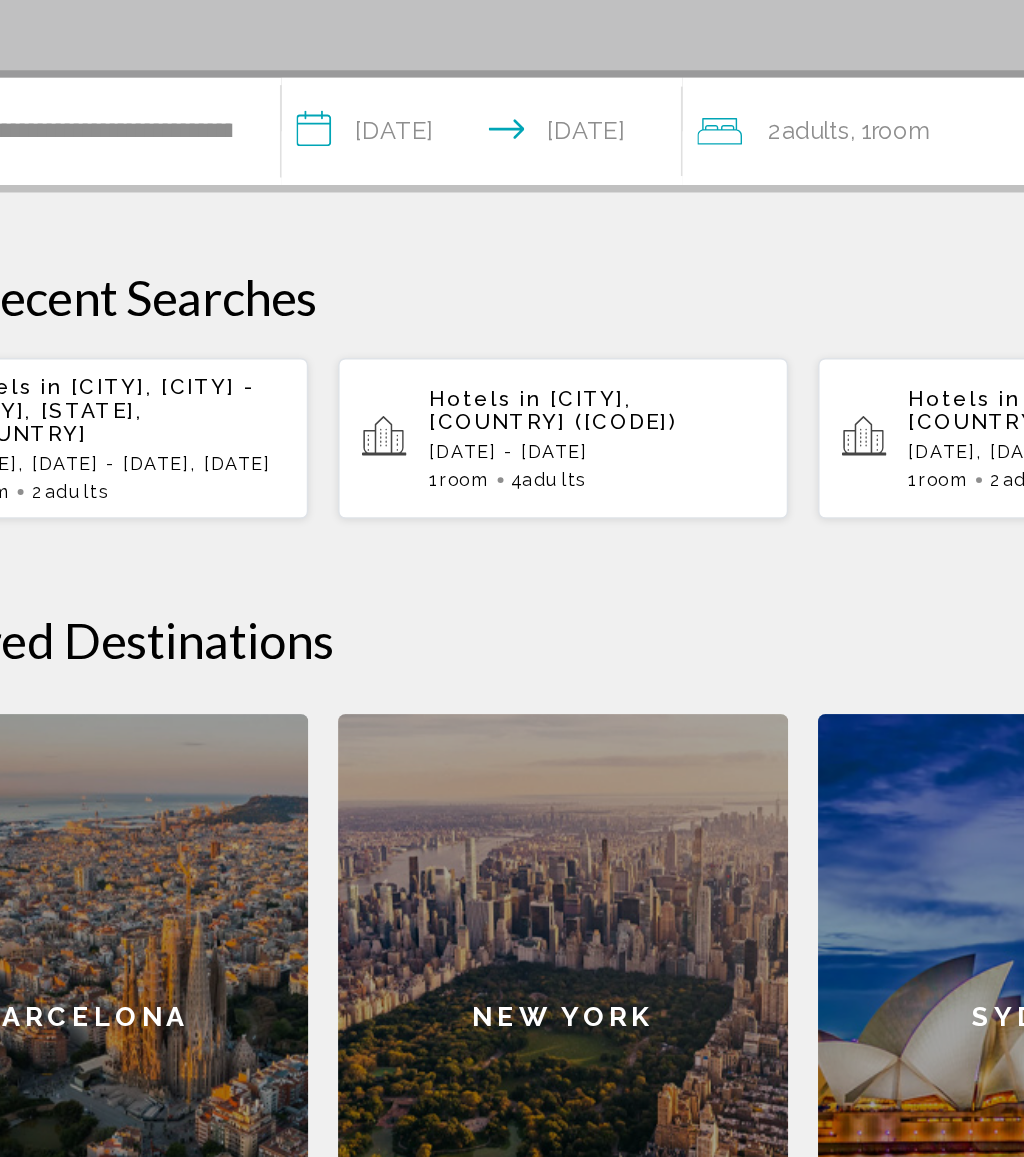 click on "2  Adult Adults , 1  Room rooms" at bounding box center [726, 156] 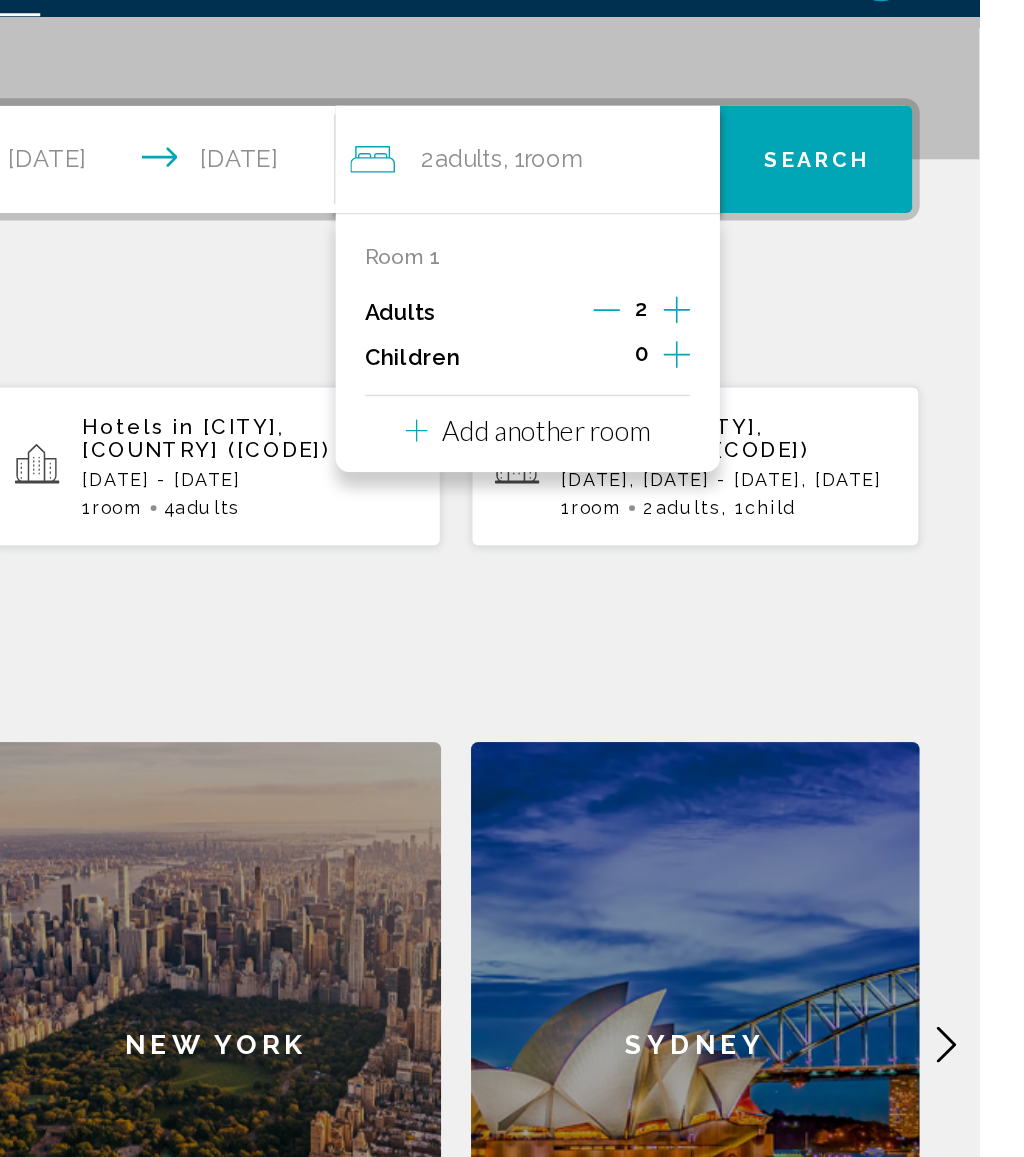 scroll, scrollTop: 382, scrollLeft: 0, axis: vertical 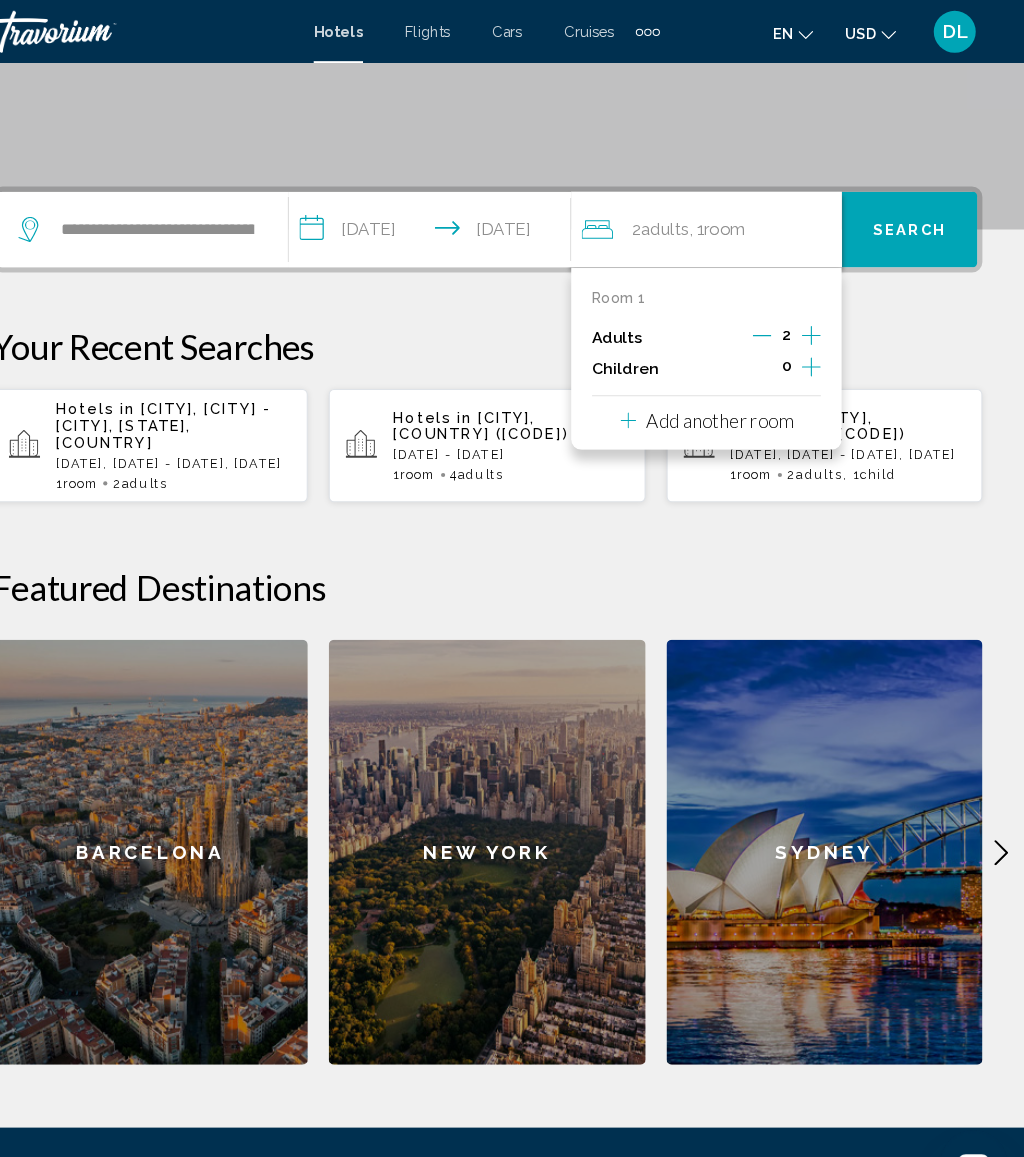click at bounding box center (821, 349) 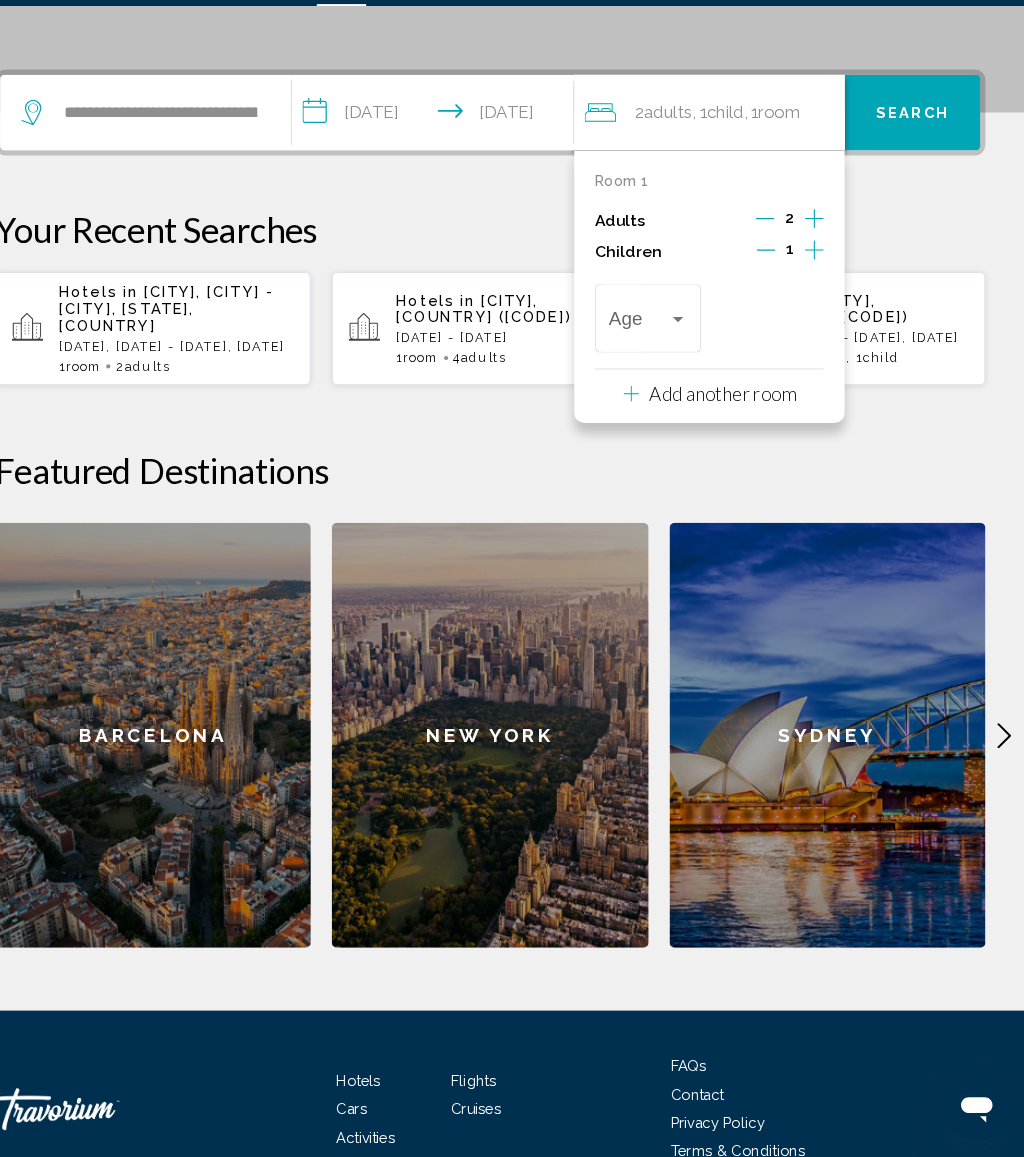 scroll, scrollTop: 440, scrollLeft: 0, axis: vertical 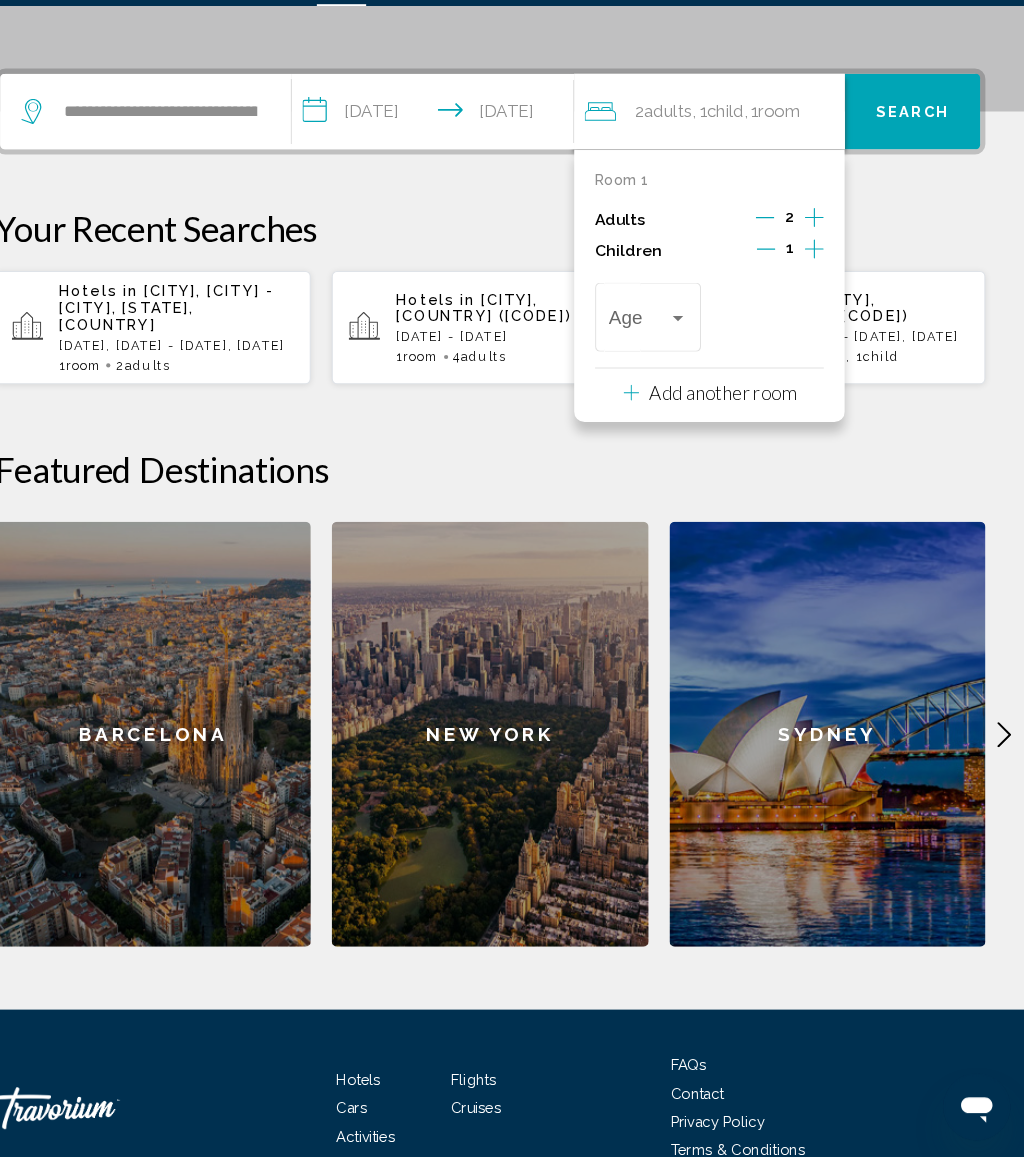 click at bounding box center (662, 361) 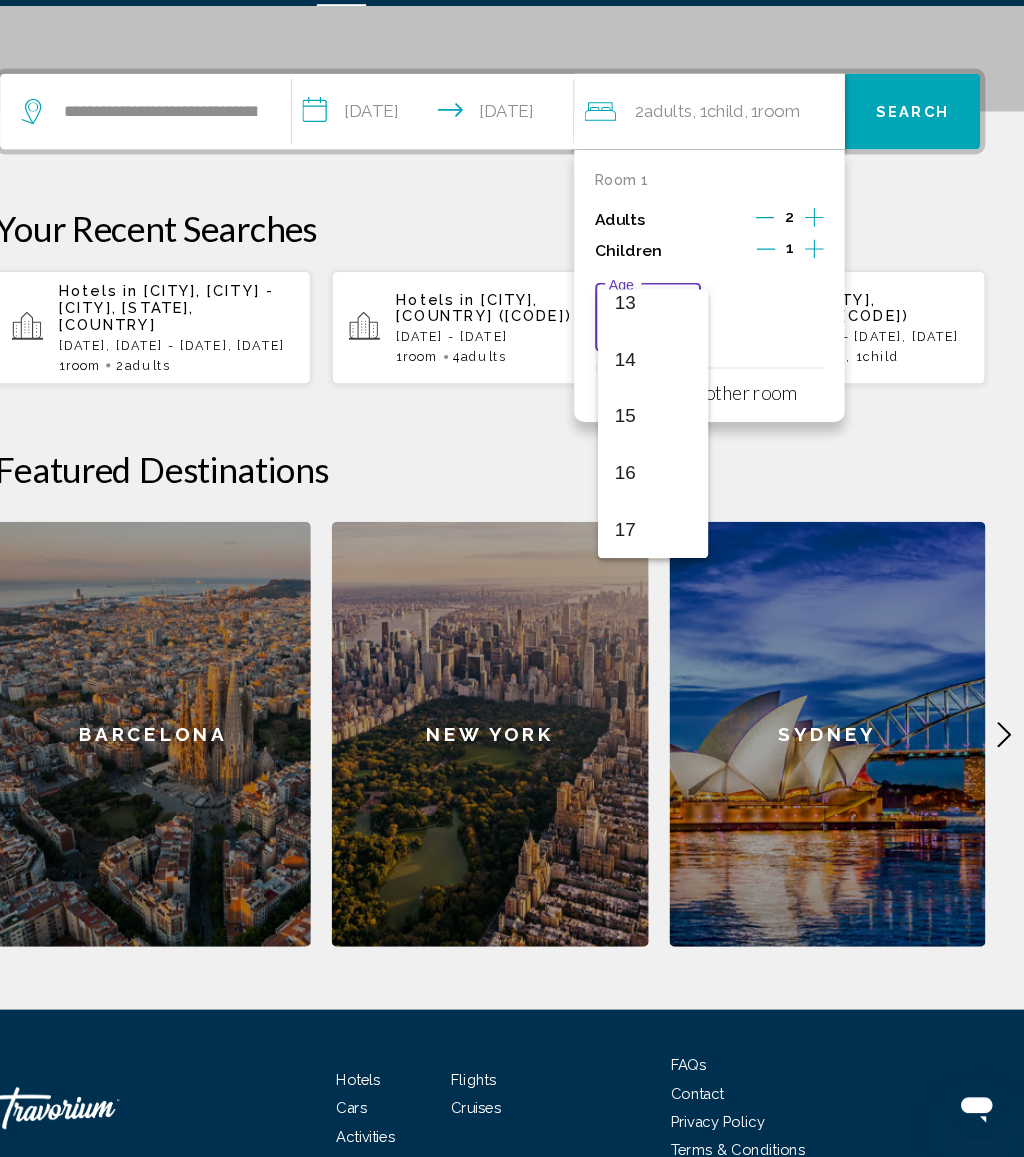 scroll, scrollTop: 716, scrollLeft: 0, axis: vertical 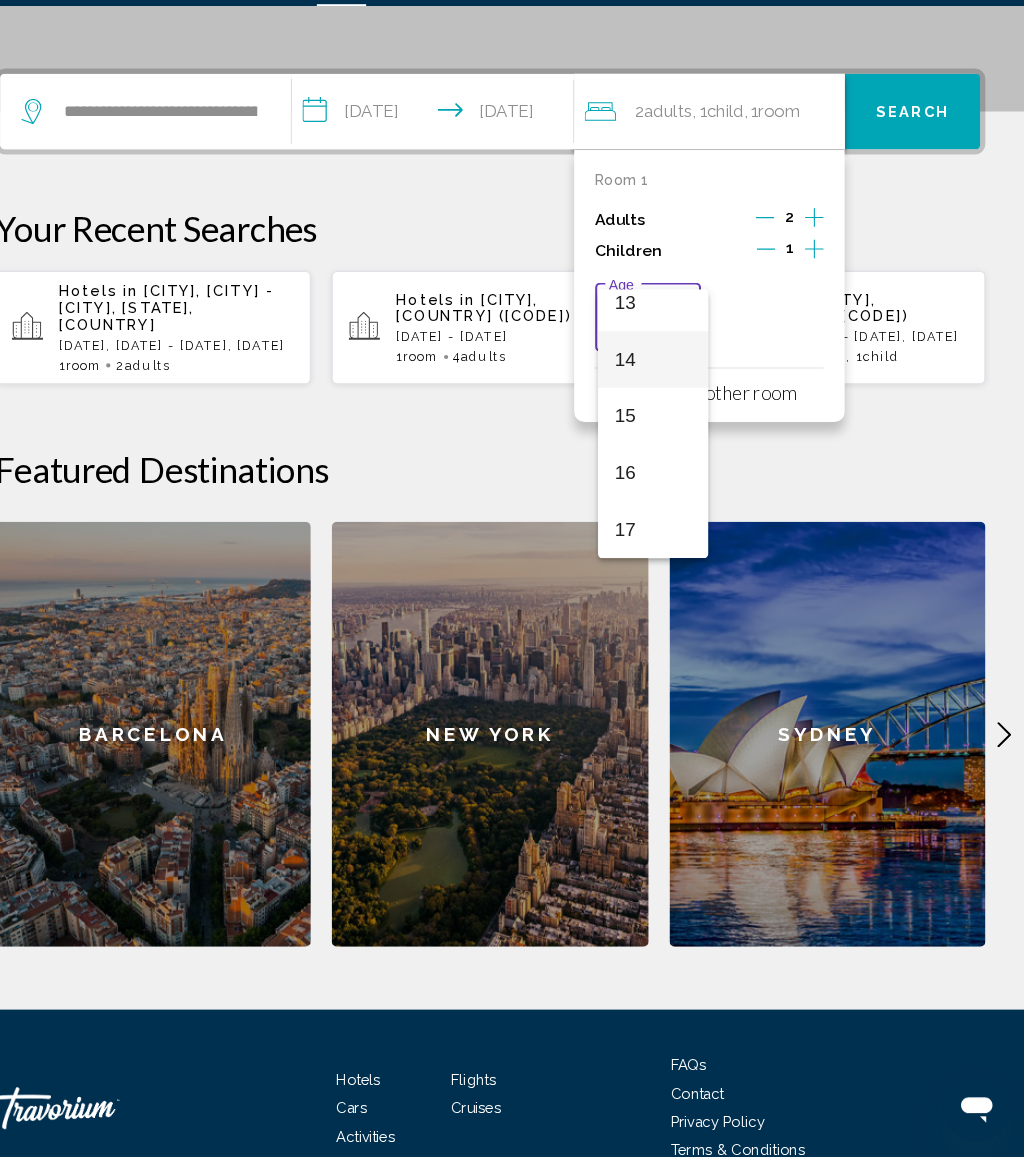 click on "14" at bounding box center [667, 397] 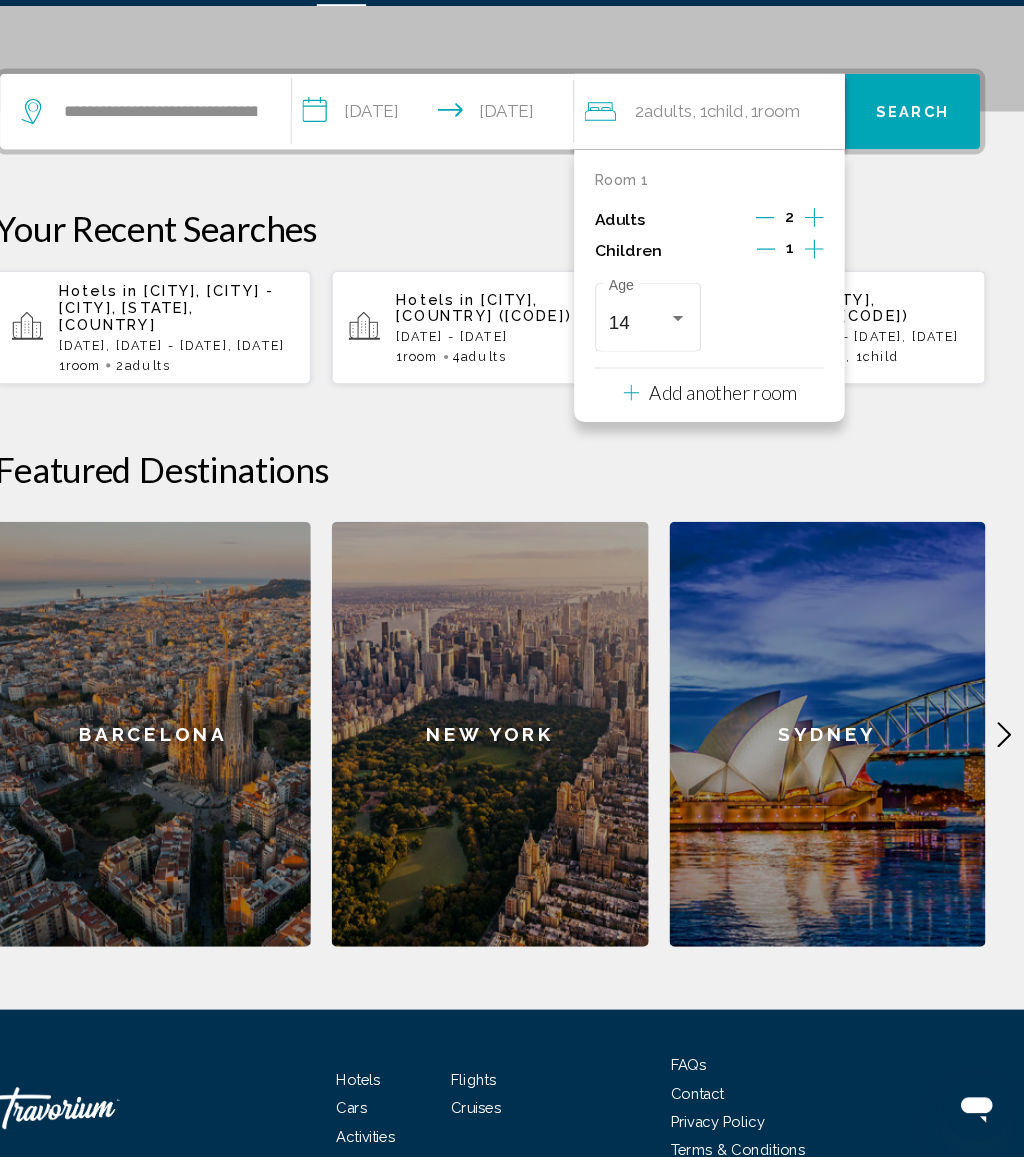 click on "Search" at bounding box center (914, 160) 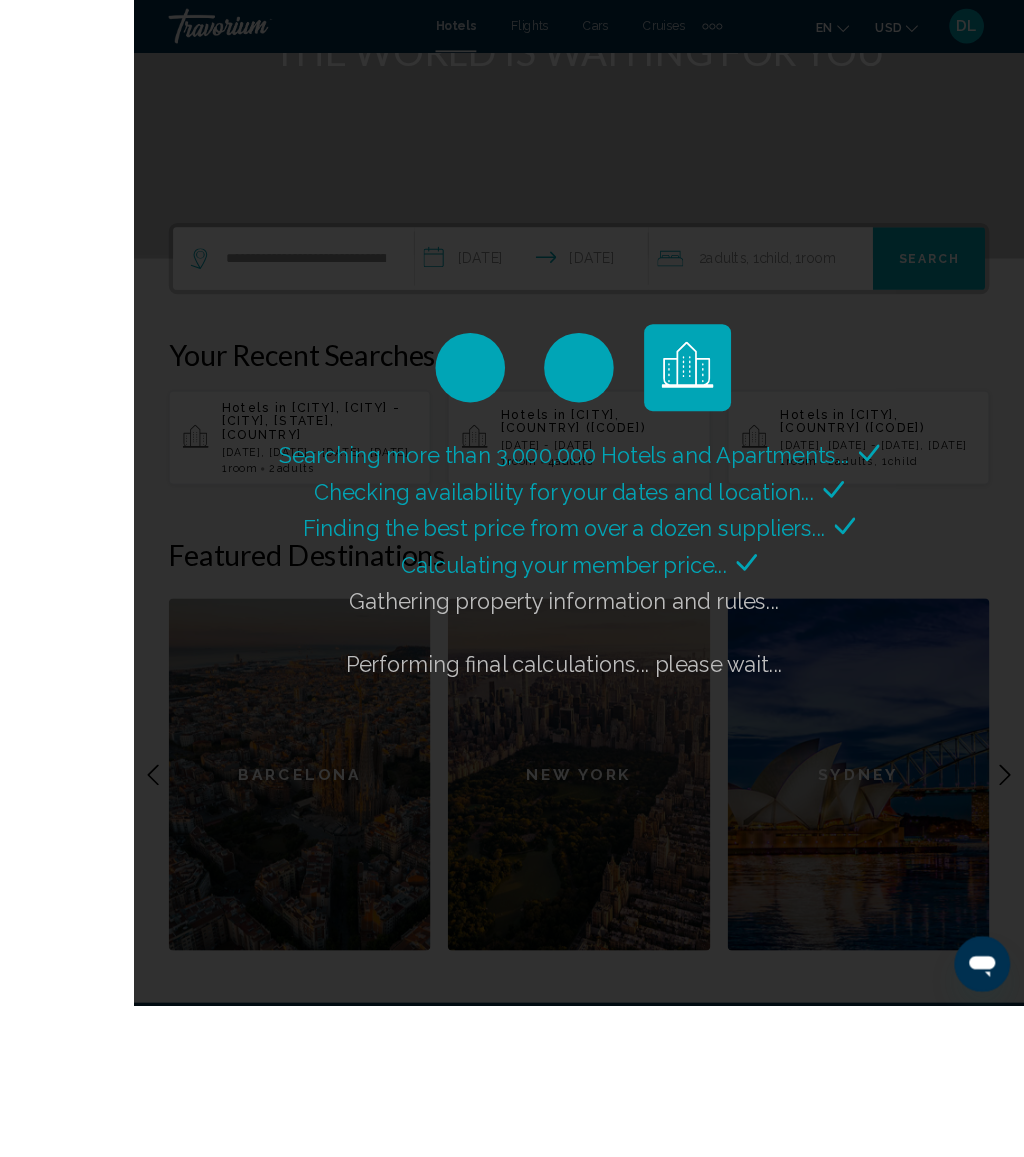 scroll, scrollTop: 415, scrollLeft: 0, axis: vertical 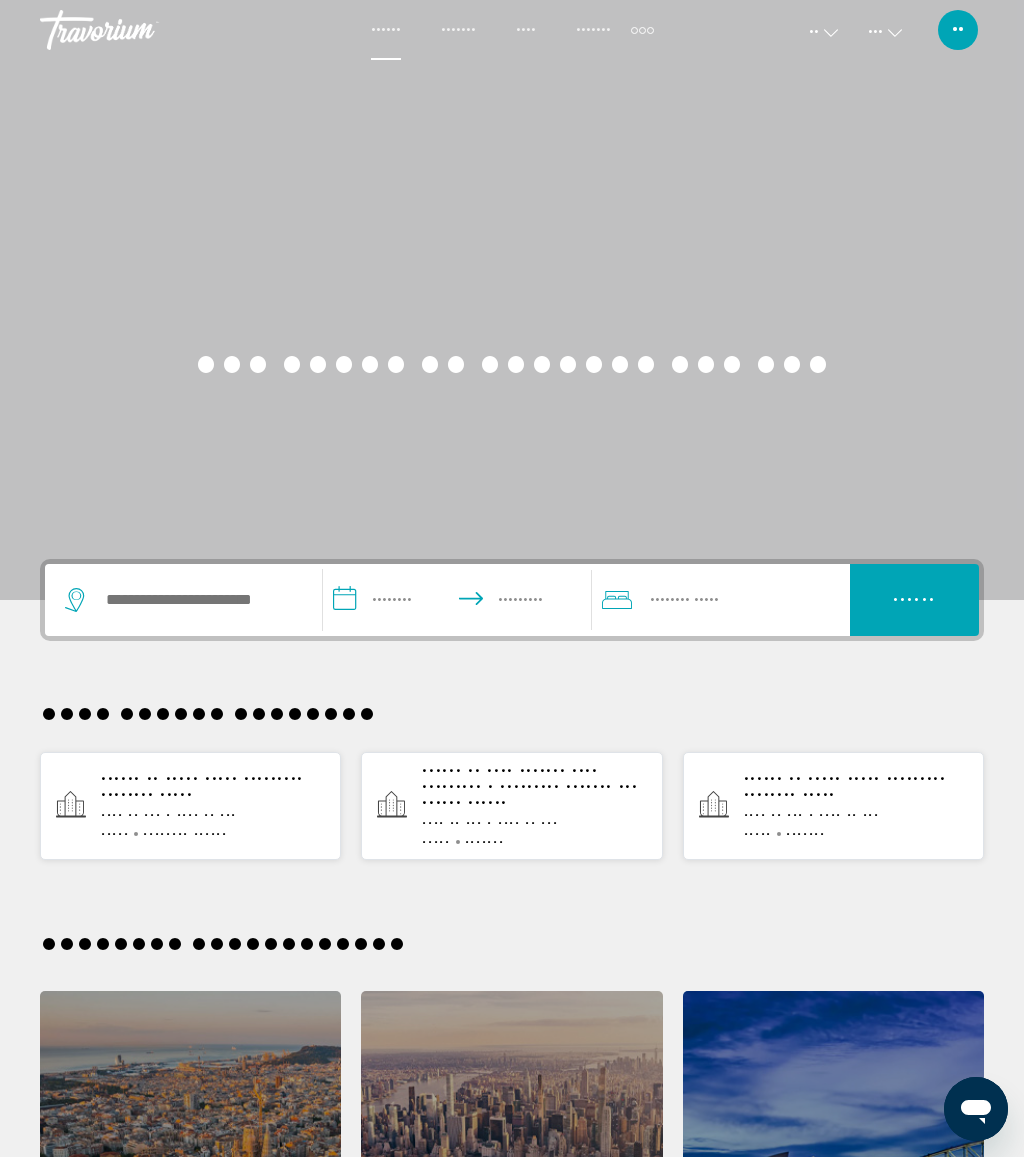 click on "••••• ••••• ••••••••• •••••••• •••••" at bounding box center [202, 787] 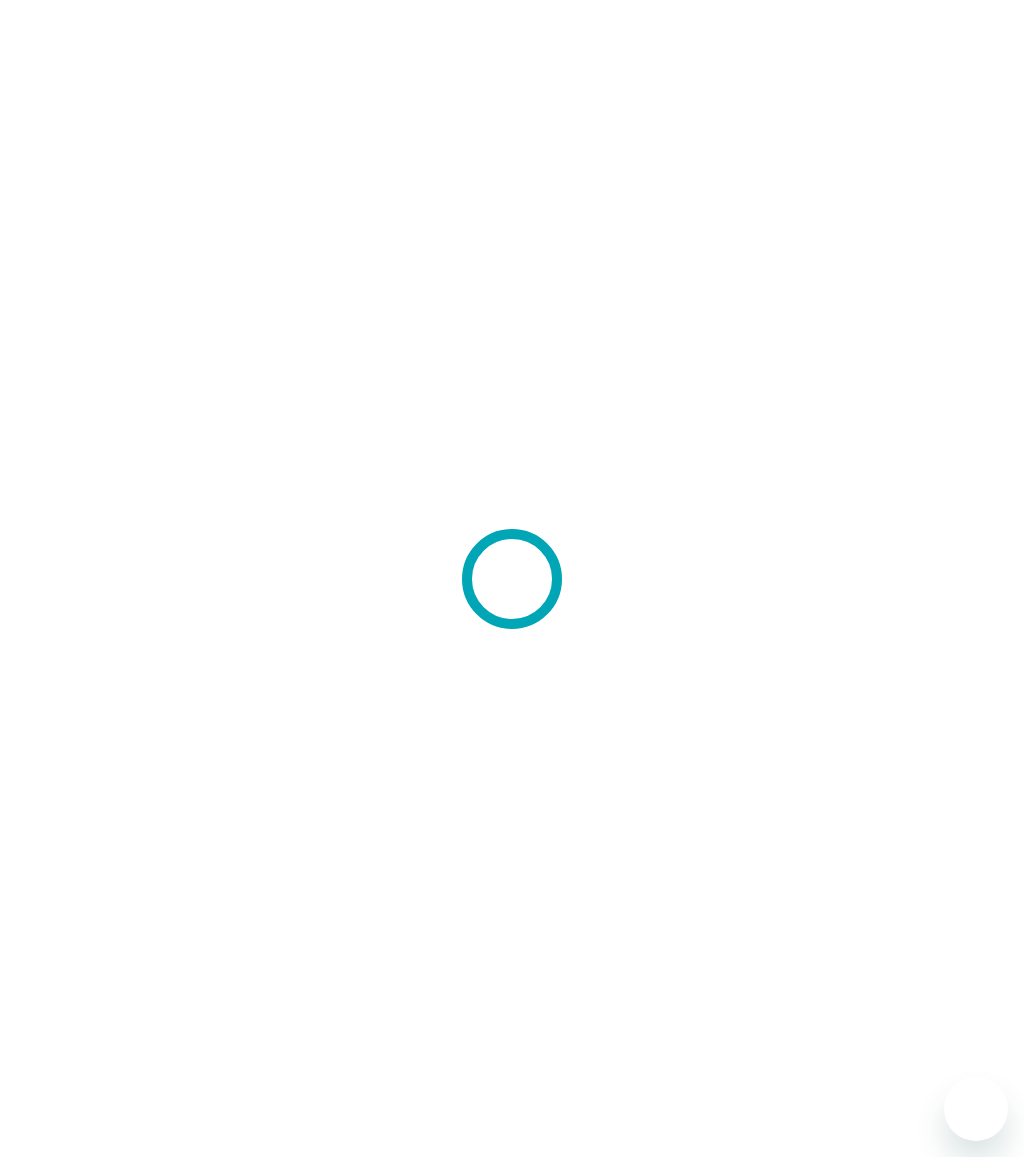 scroll, scrollTop: 0, scrollLeft: 0, axis: both 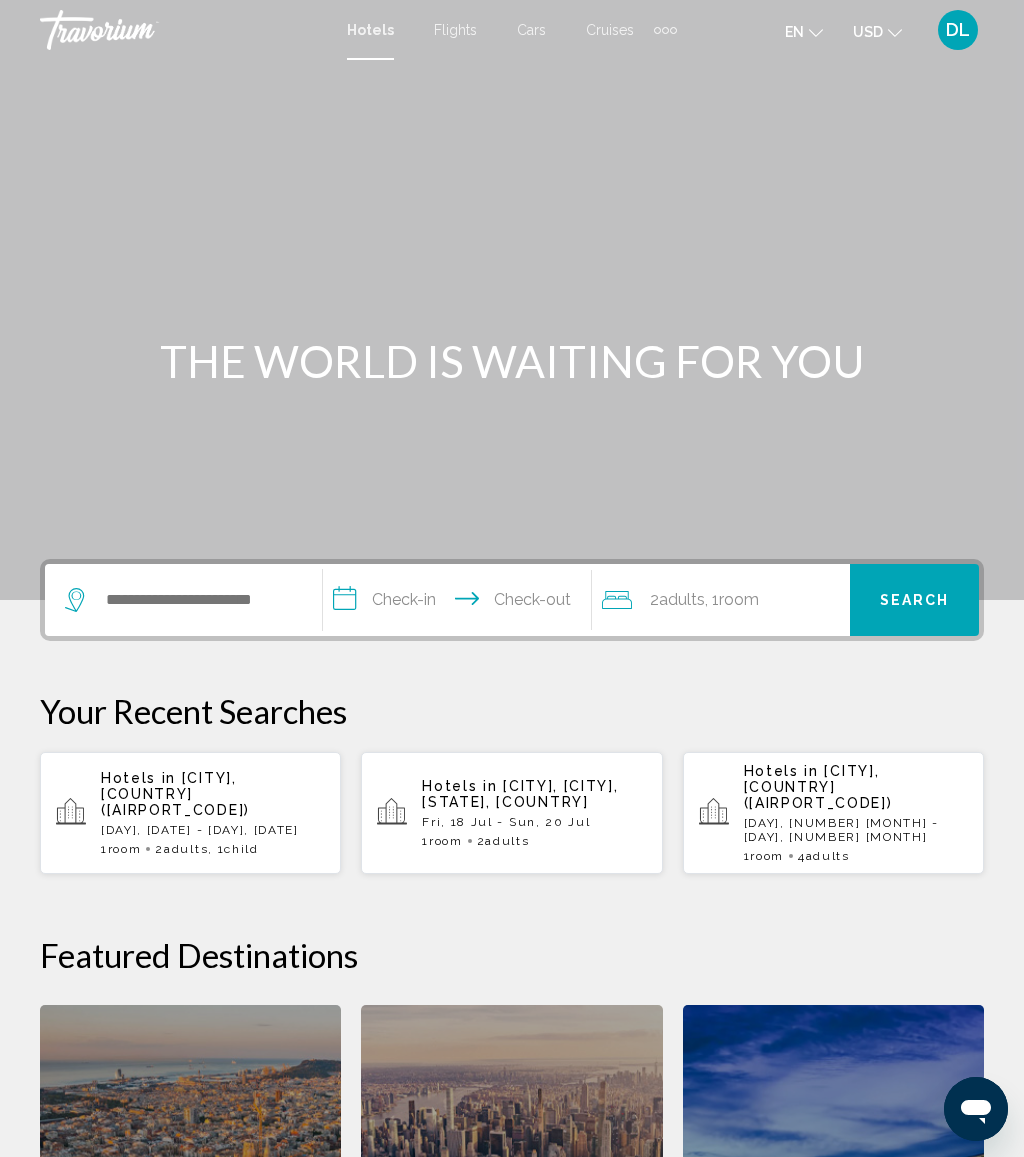 click on "[CITY], [COUNTRY] ([AIRPORT])" at bounding box center (175, 794) 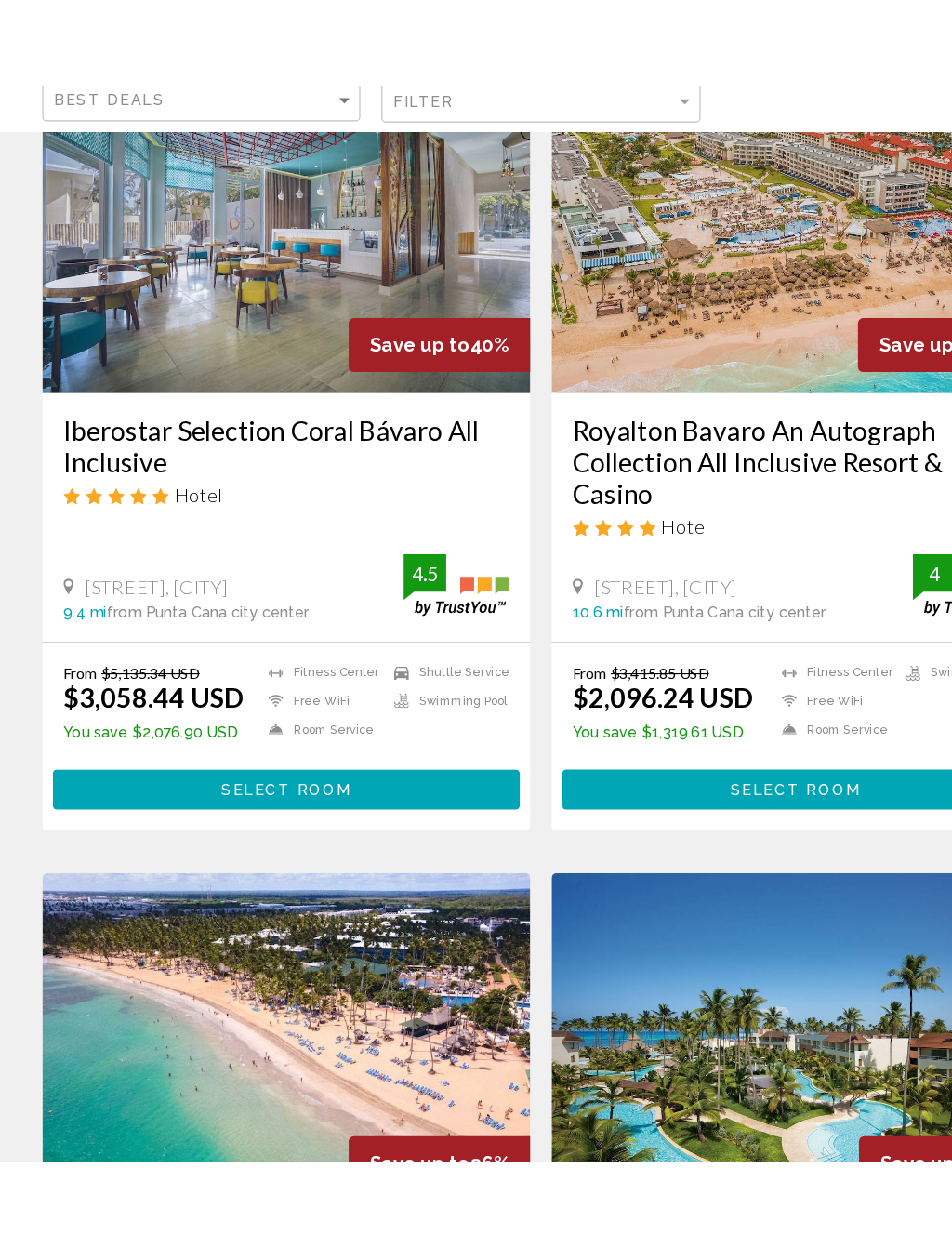 scroll, scrollTop: 0, scrollLeft: 0, axis: both 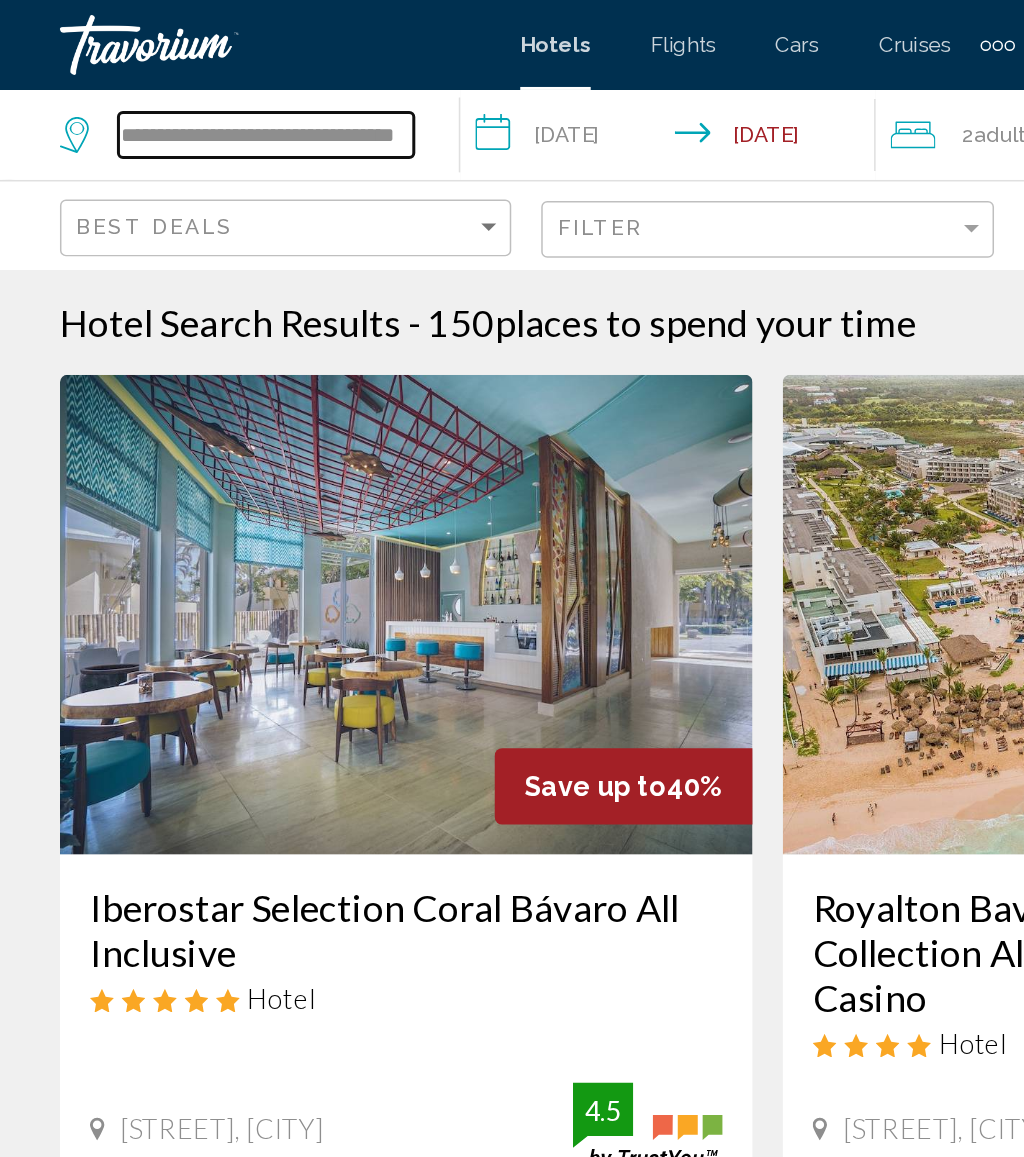 click on "**********" at bounding box center [177, 90] 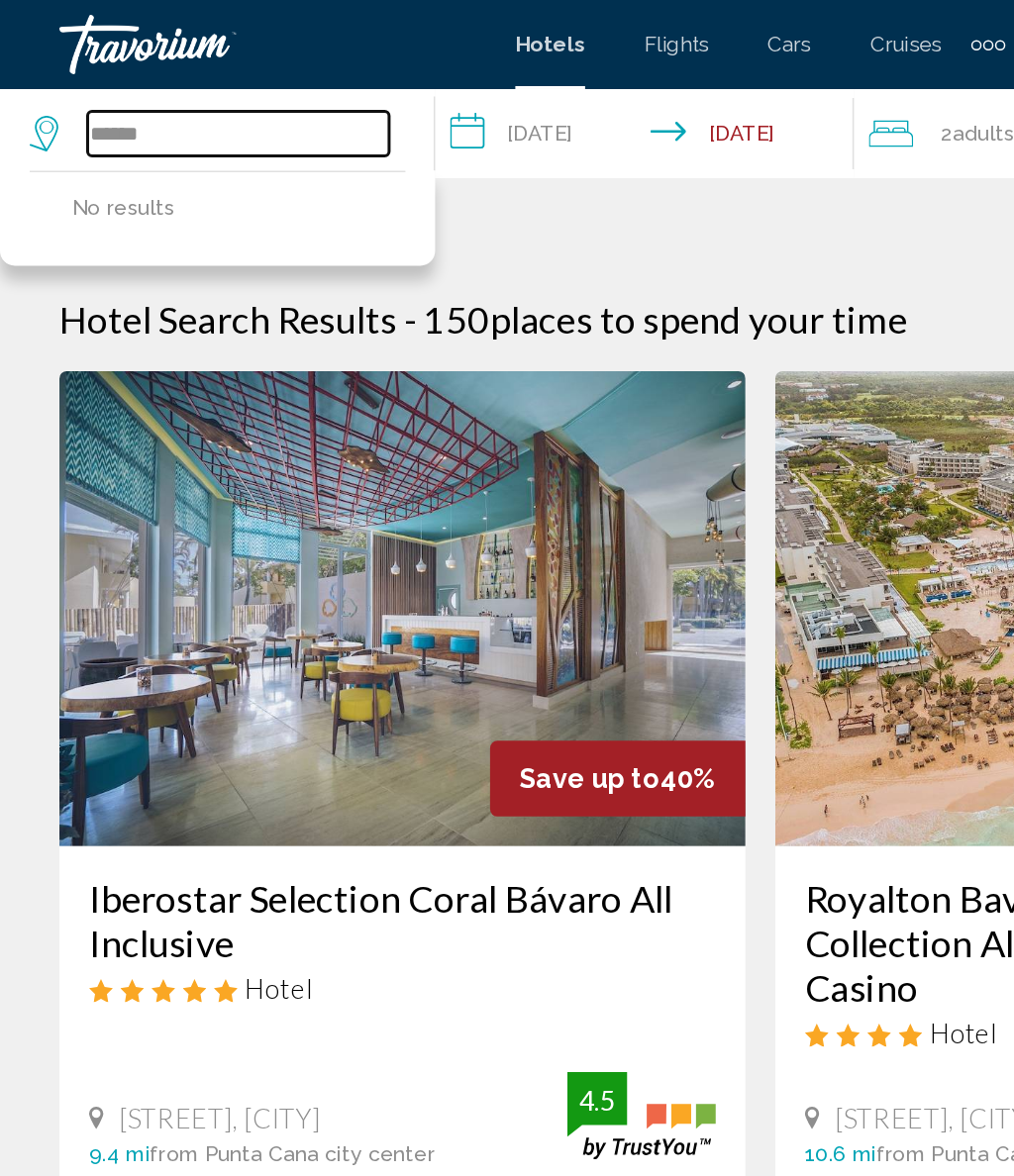 click on "*****" at bounding box center (158, 89) 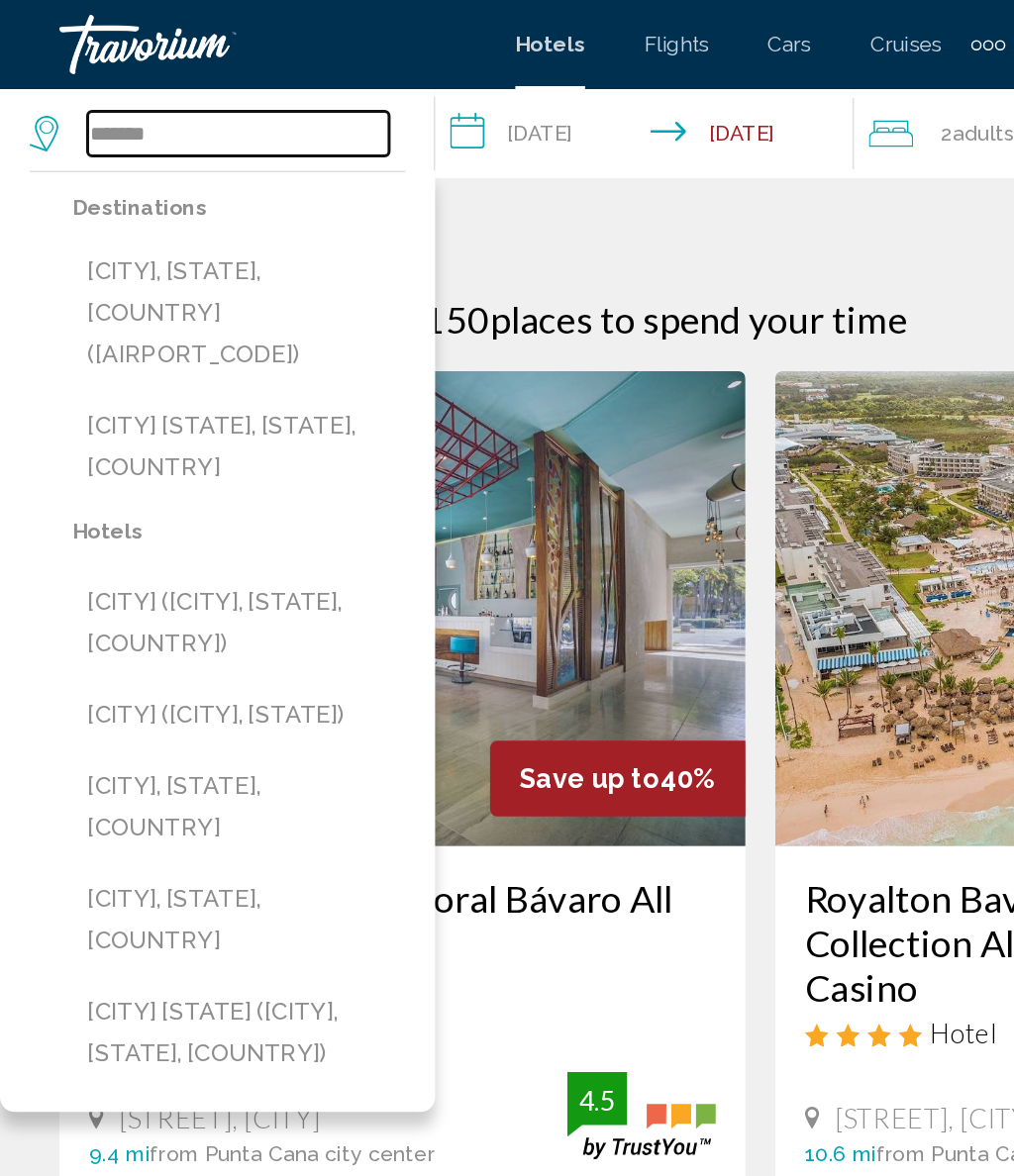 type on "*******" 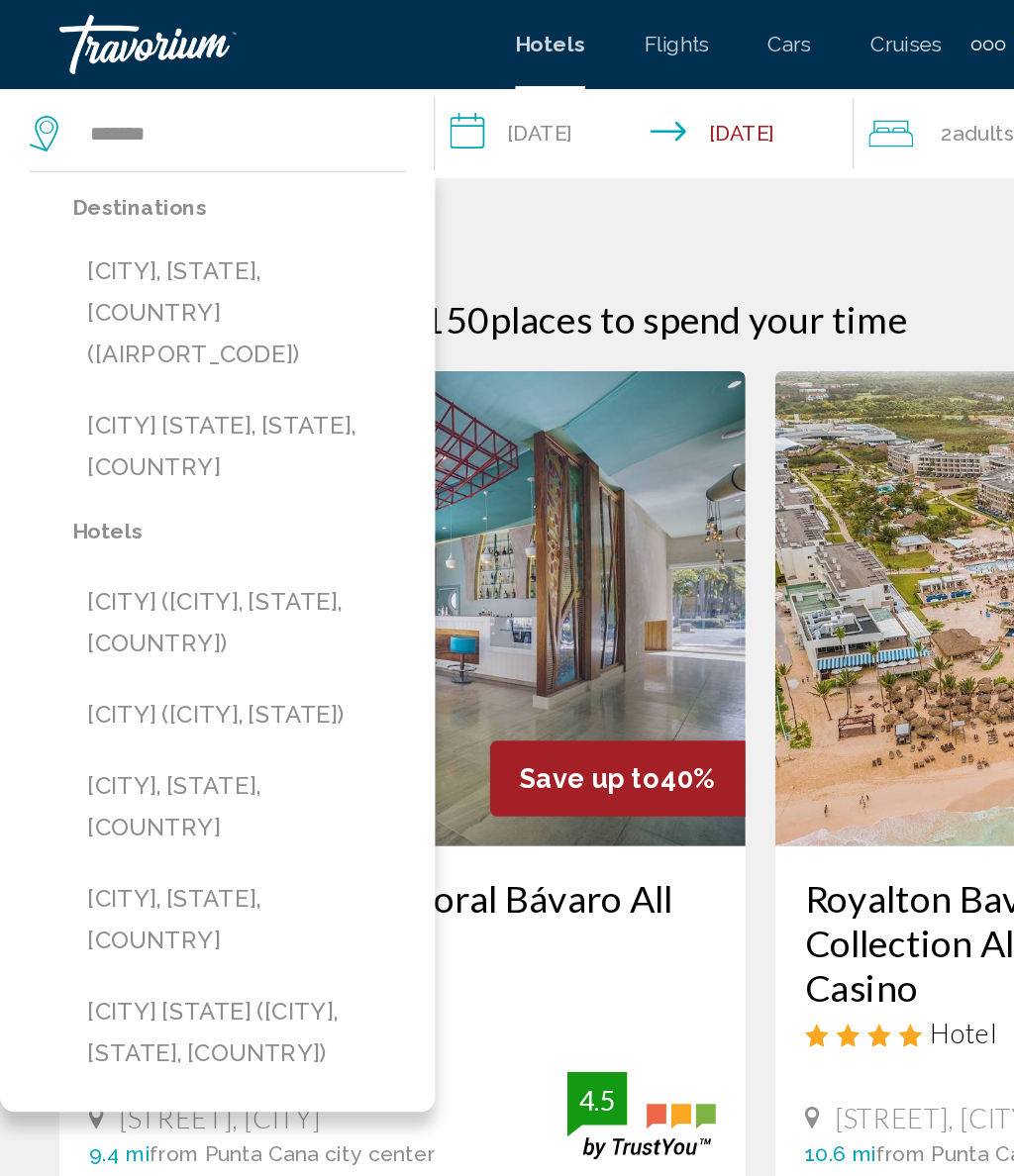 click on "[CITY], [STATE], [COUNTRY] ([AIRPORT_CODE])" at bounding box center (159, 209) 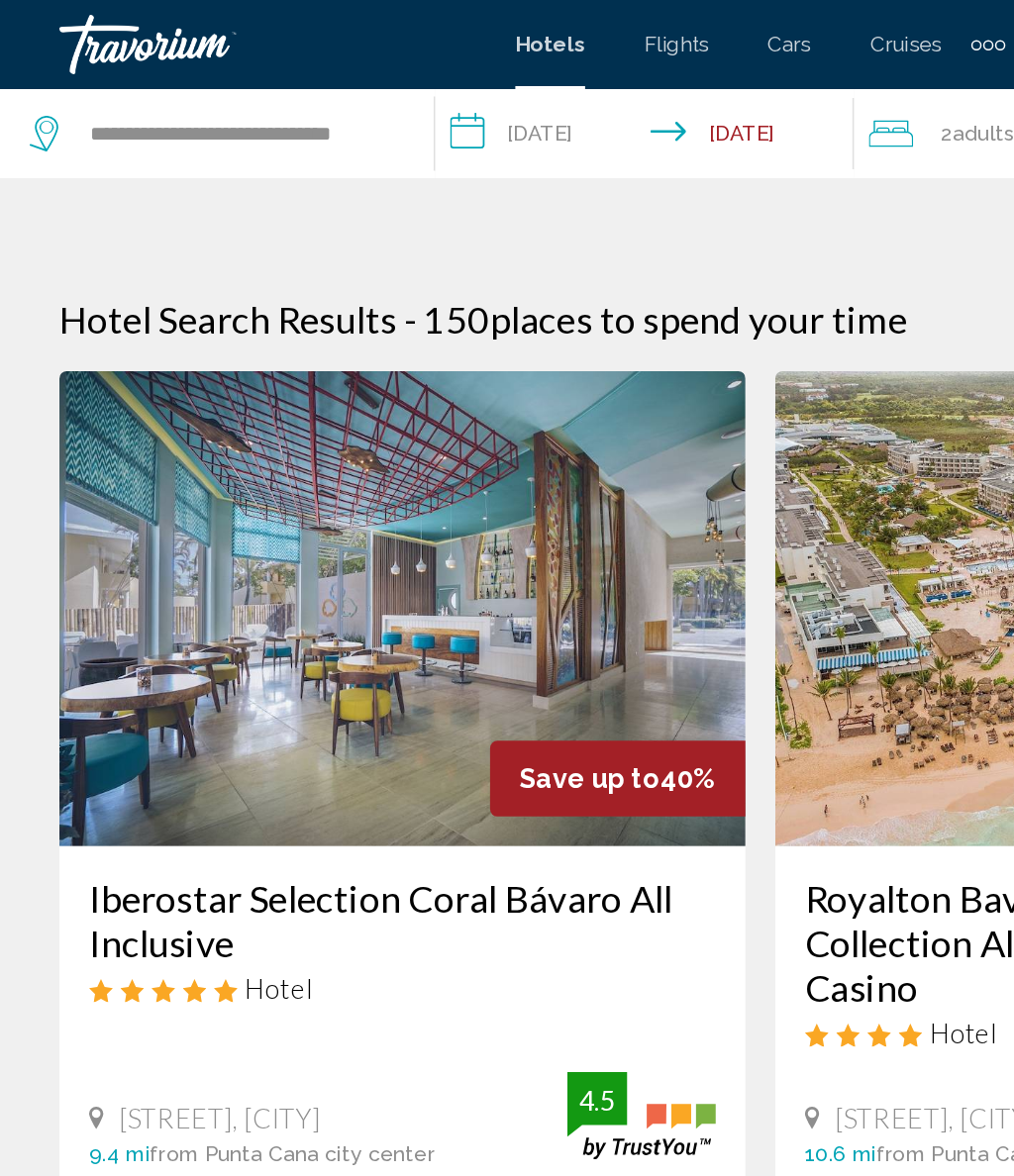click on "**********" at bounding box center (434, 92) 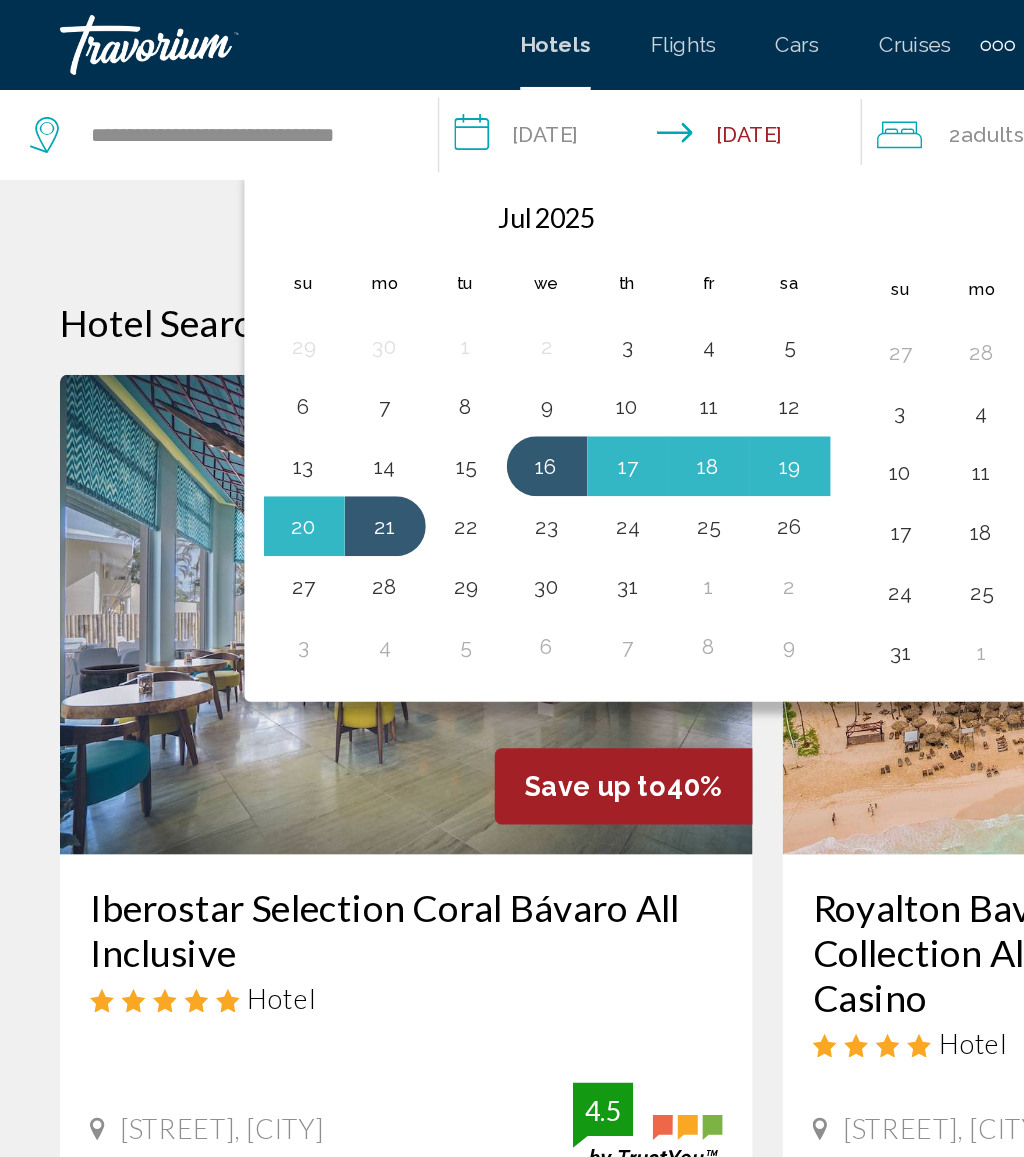 click on "4" at bounding box center (473, 231) 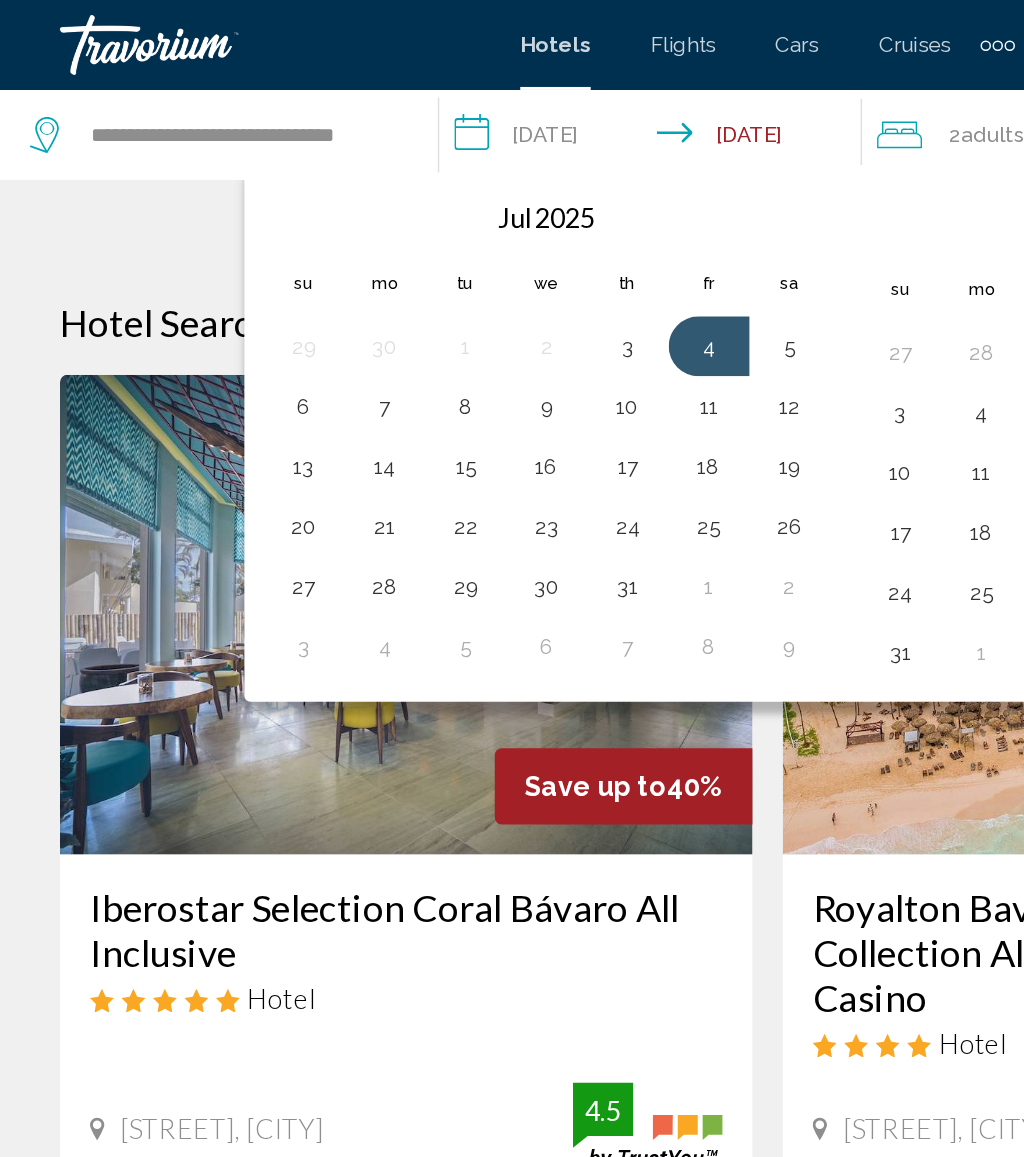 click on "7" at bounding box center (257, 271) 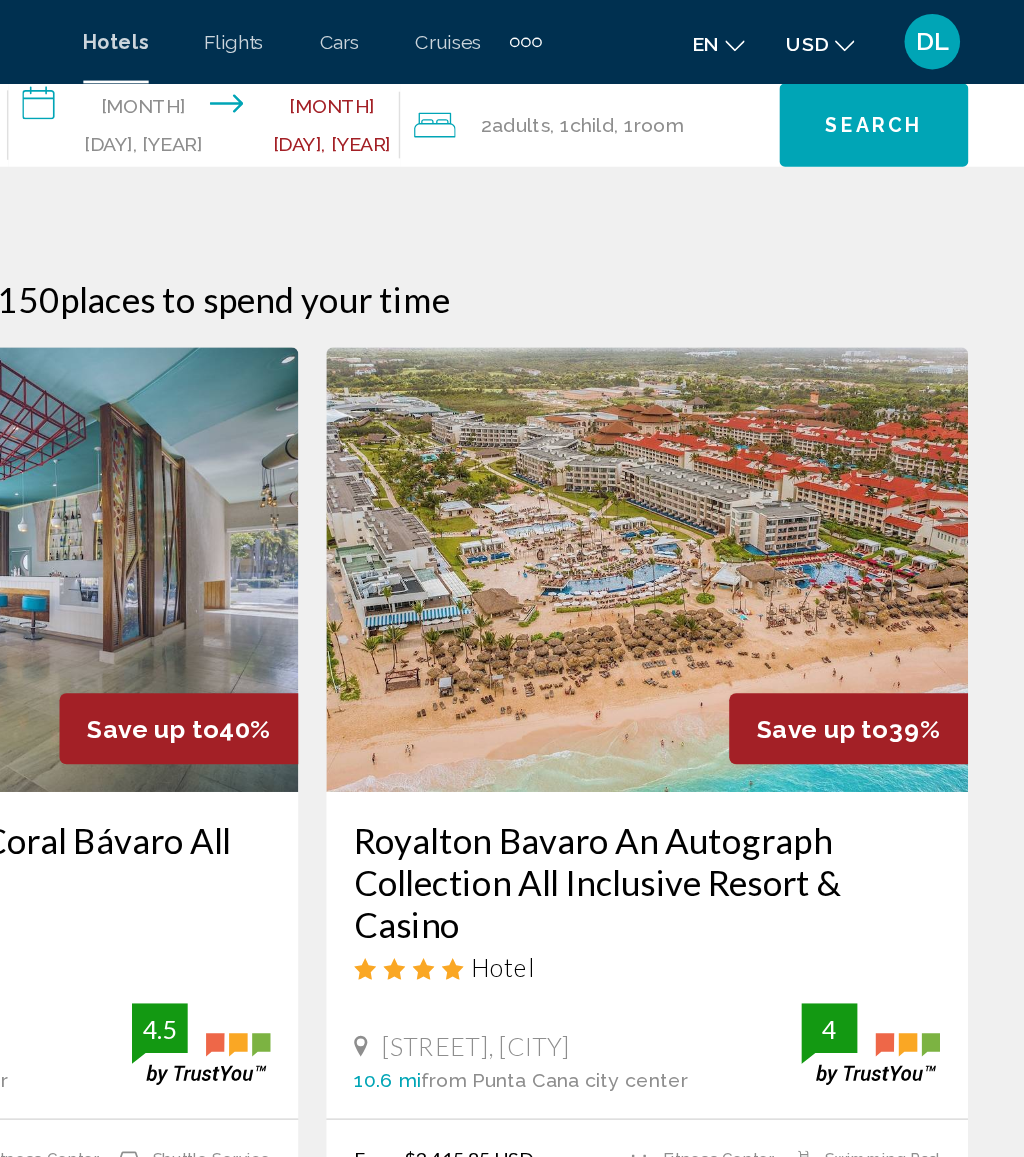 click on "Search" at bounding box center [916, 91] 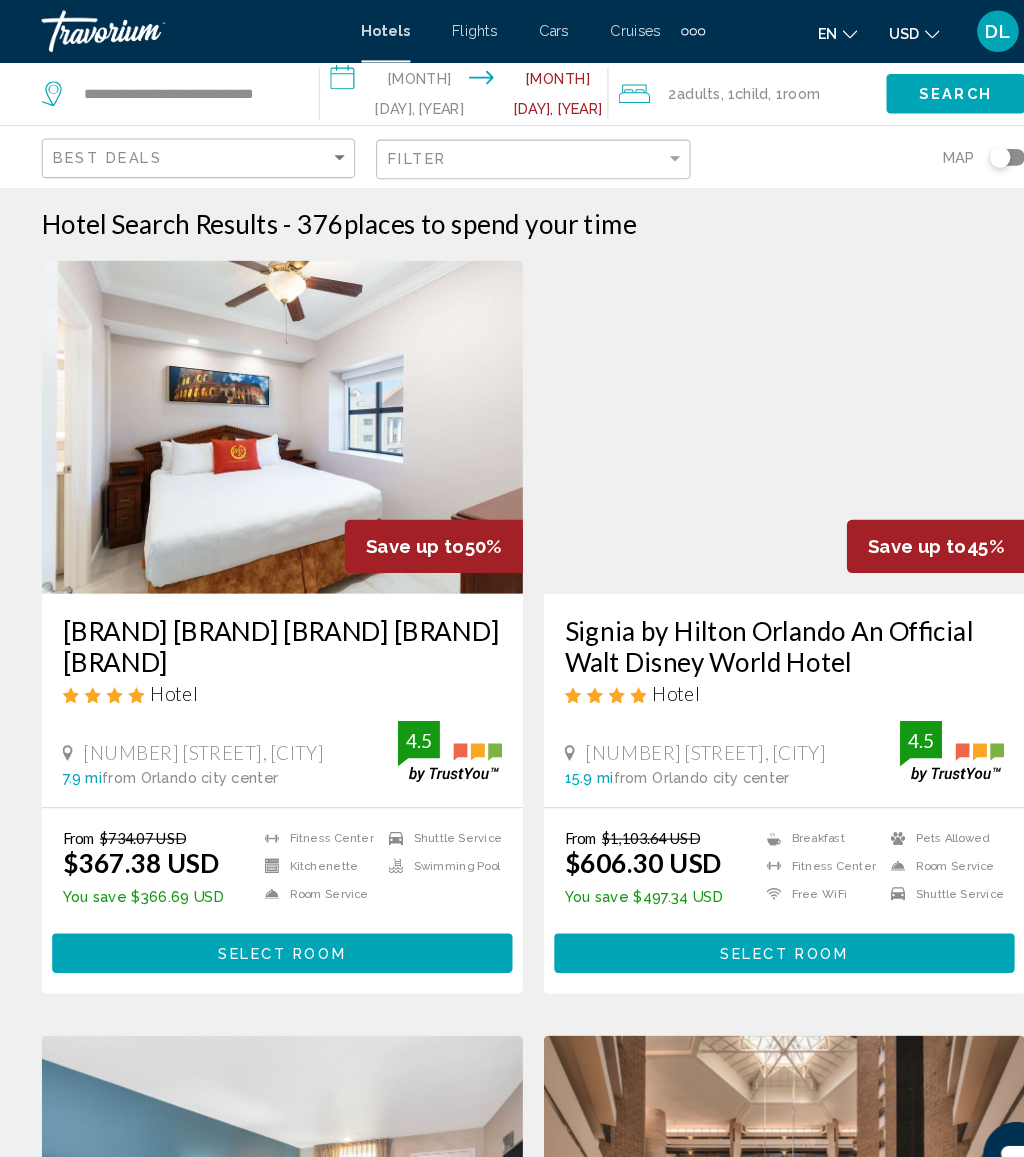 click on "**********" at bounding box center [449, 93] 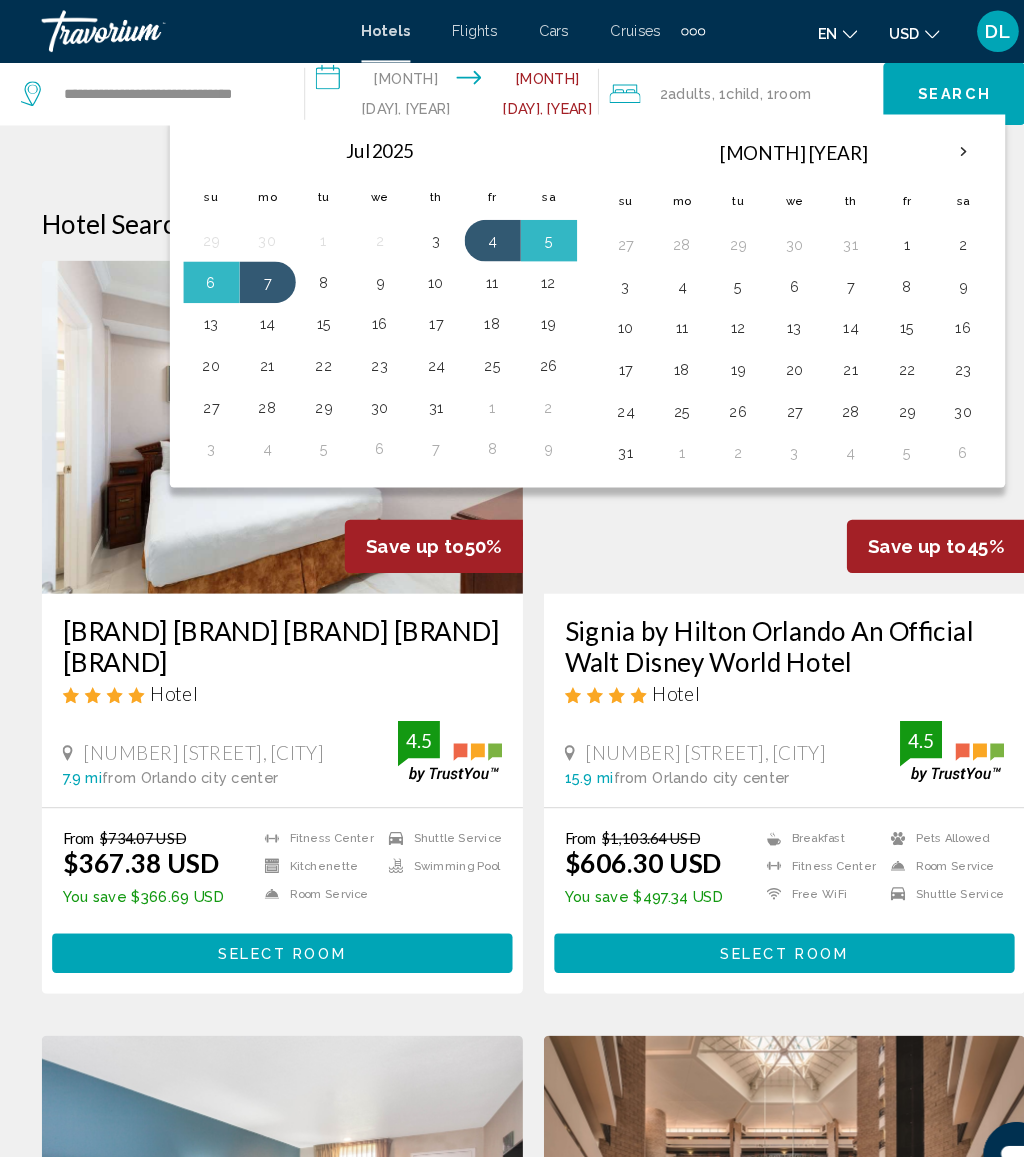 click on "•" at bounding box center [925, 235] 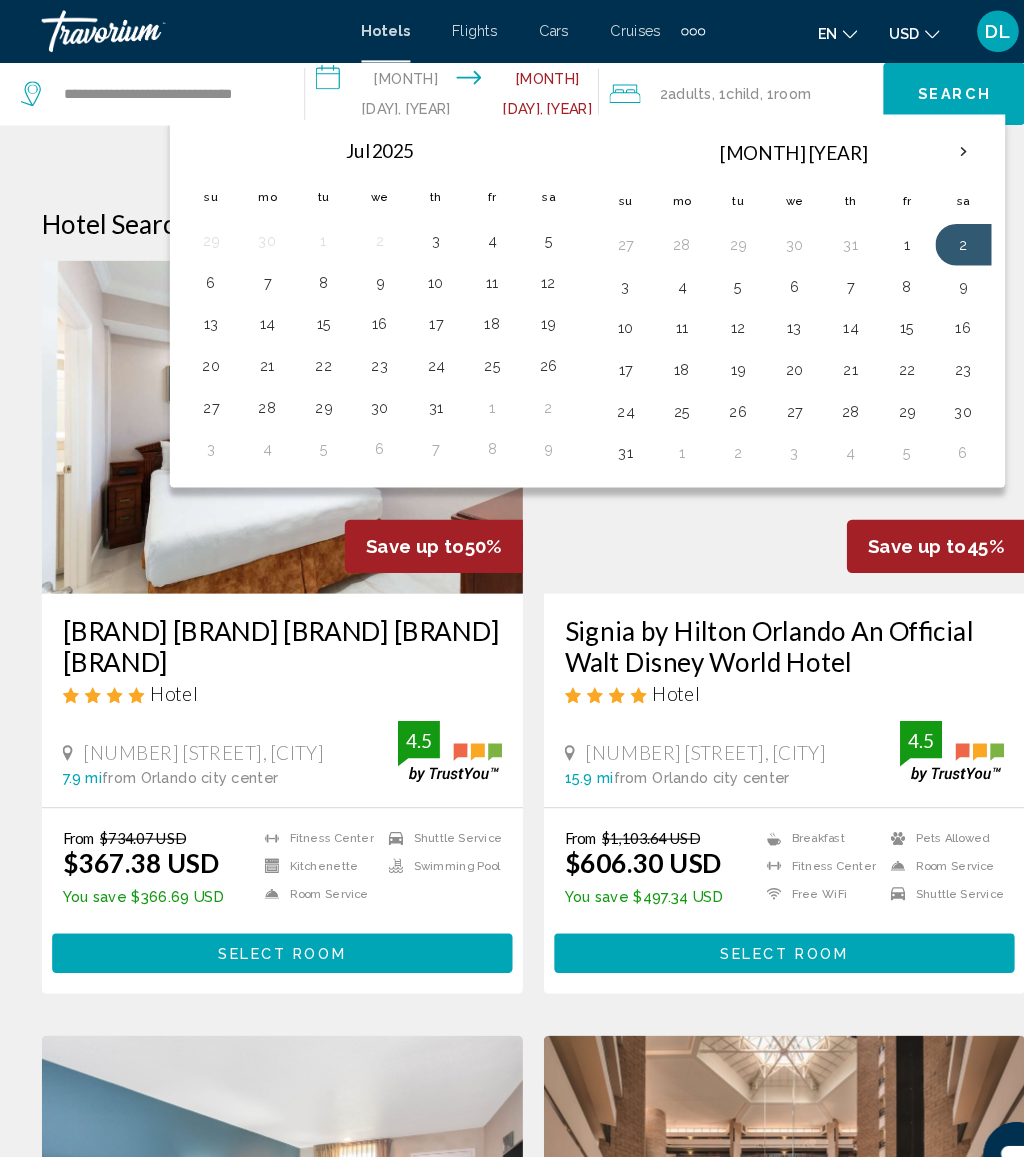 click on "•" at bounding box center [709, 275] 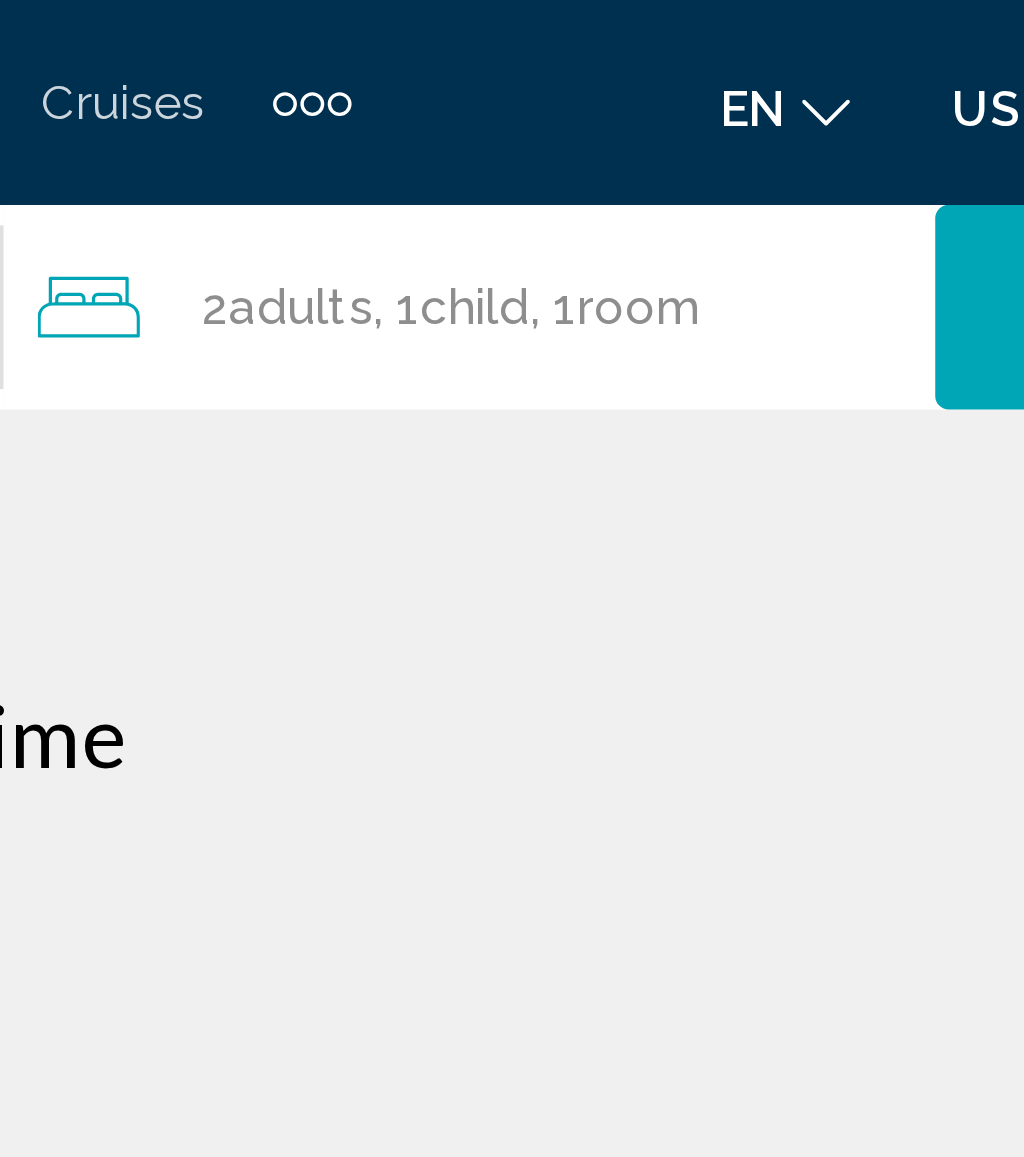 click on "••••" at bounding box center (713, 90) 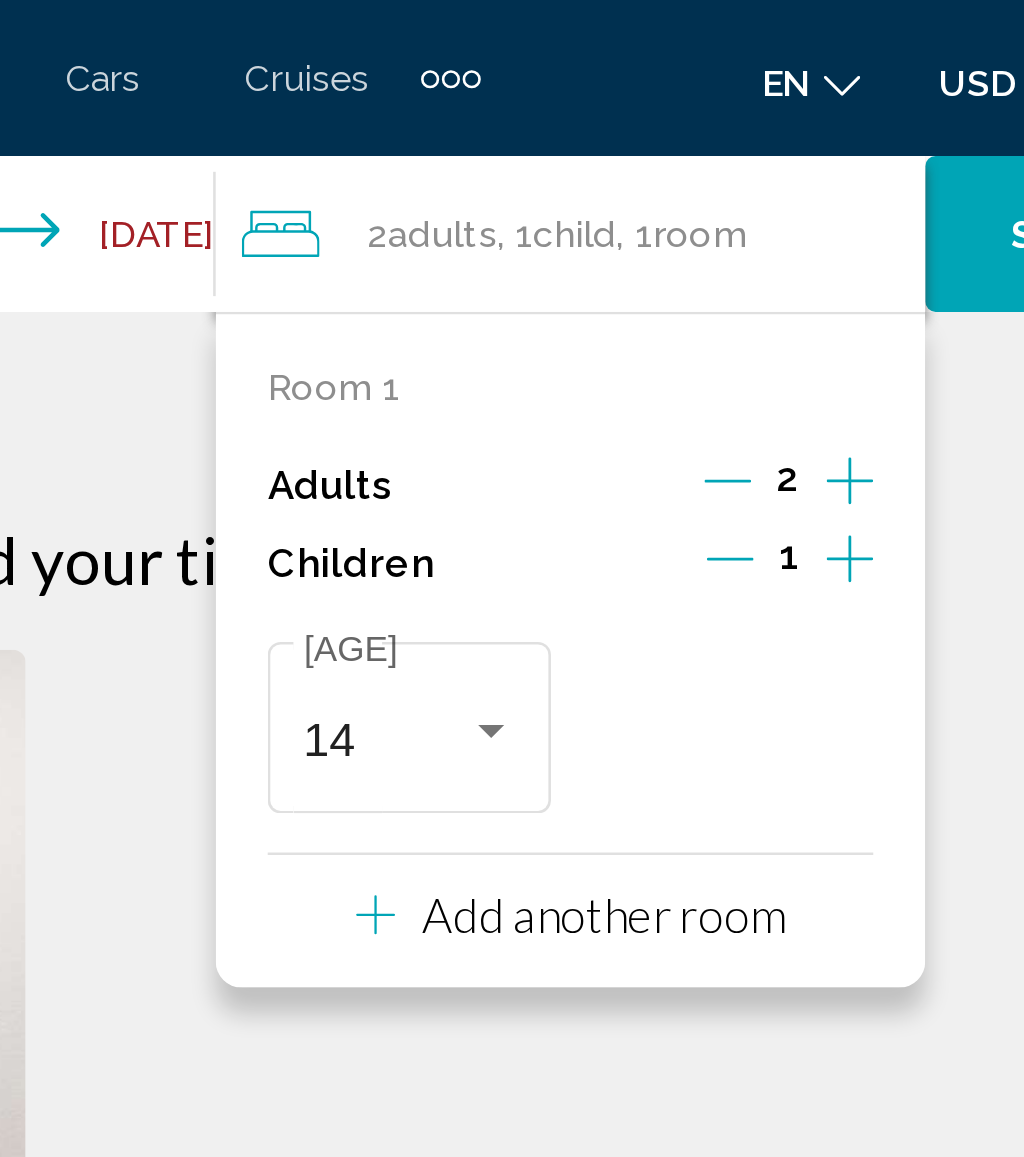 click at bounding box center (819, 215) 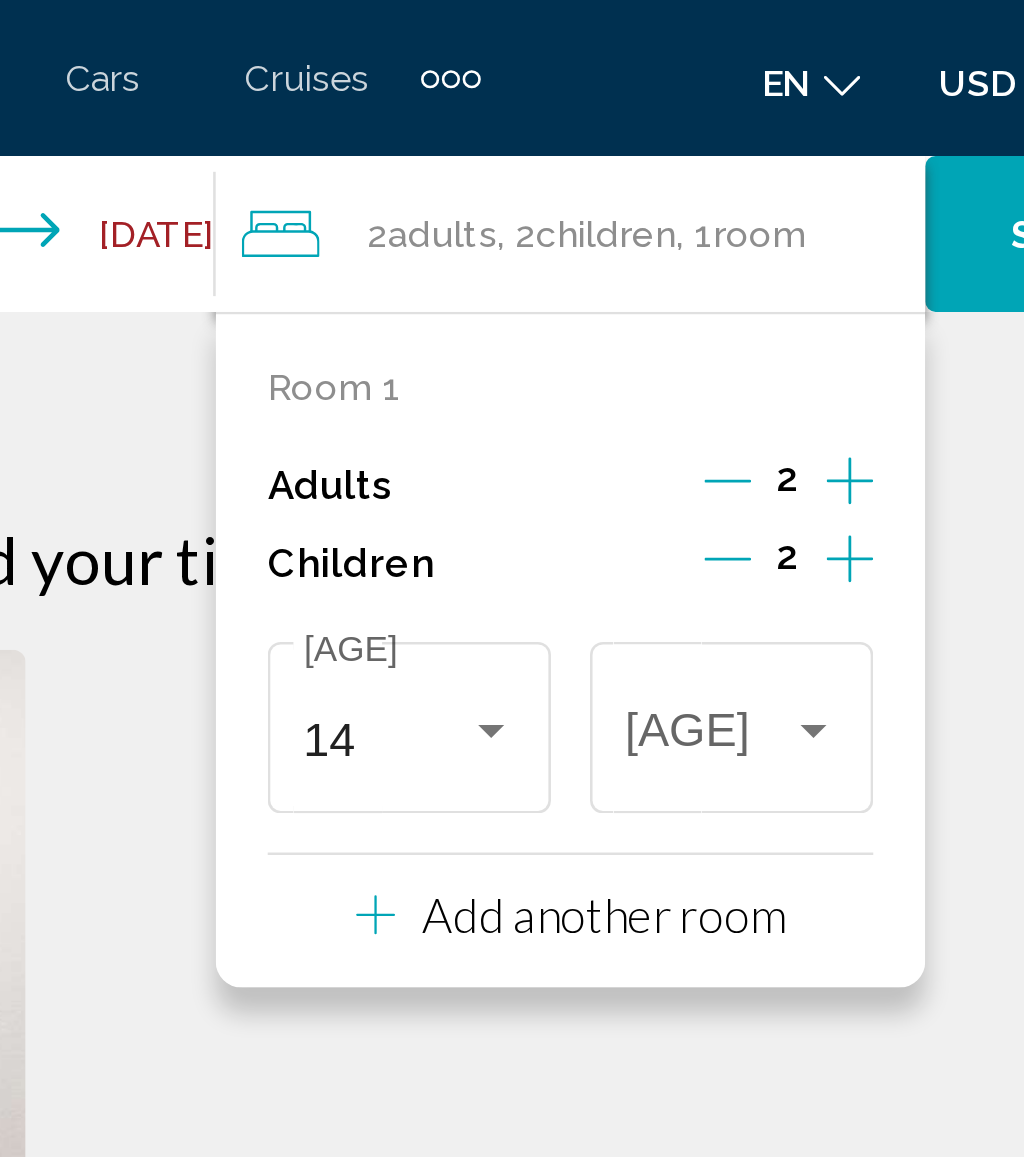 click at bounding box center (772, 215) 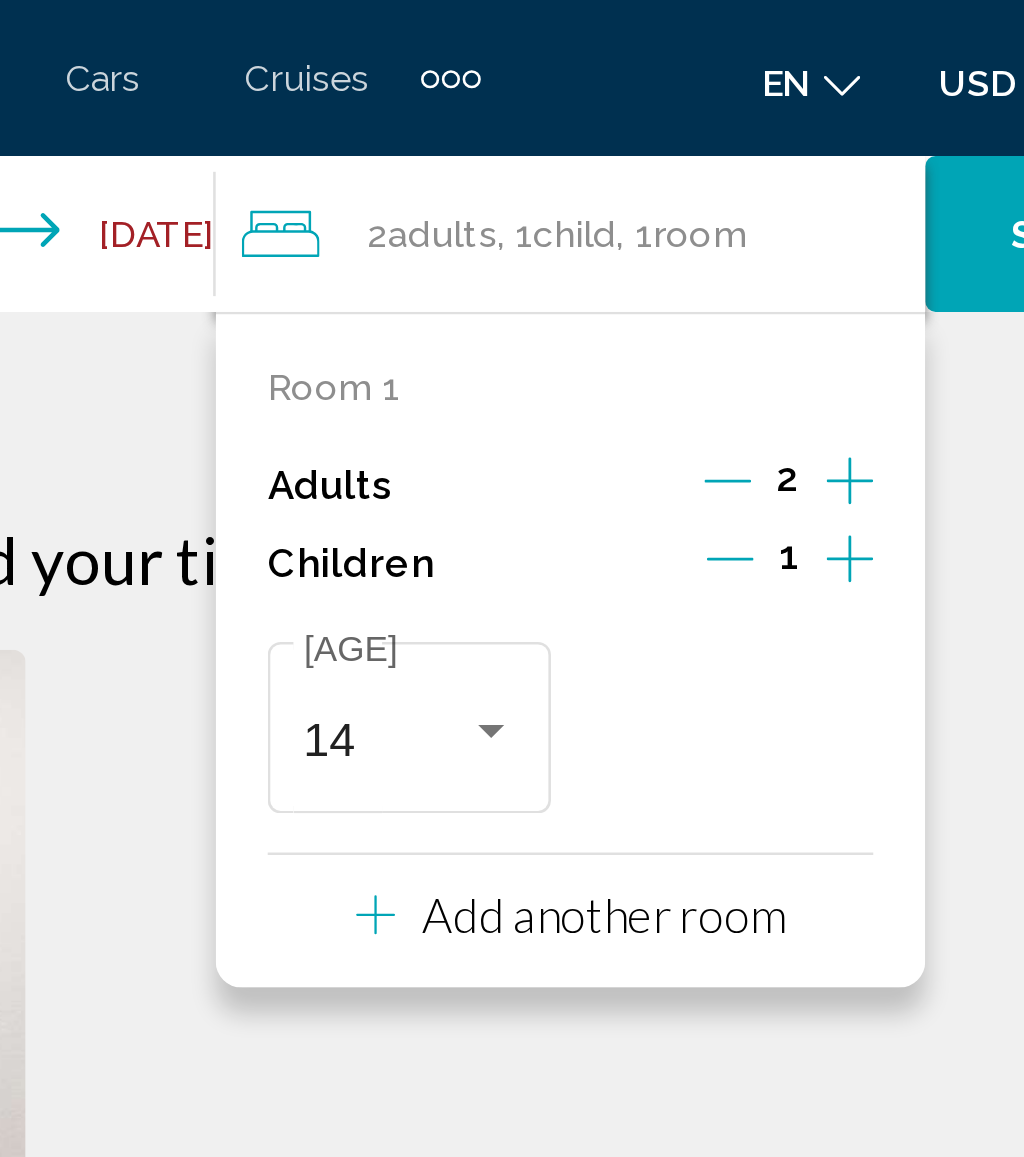 click on "Add another room" at bounding box center (723, 352) 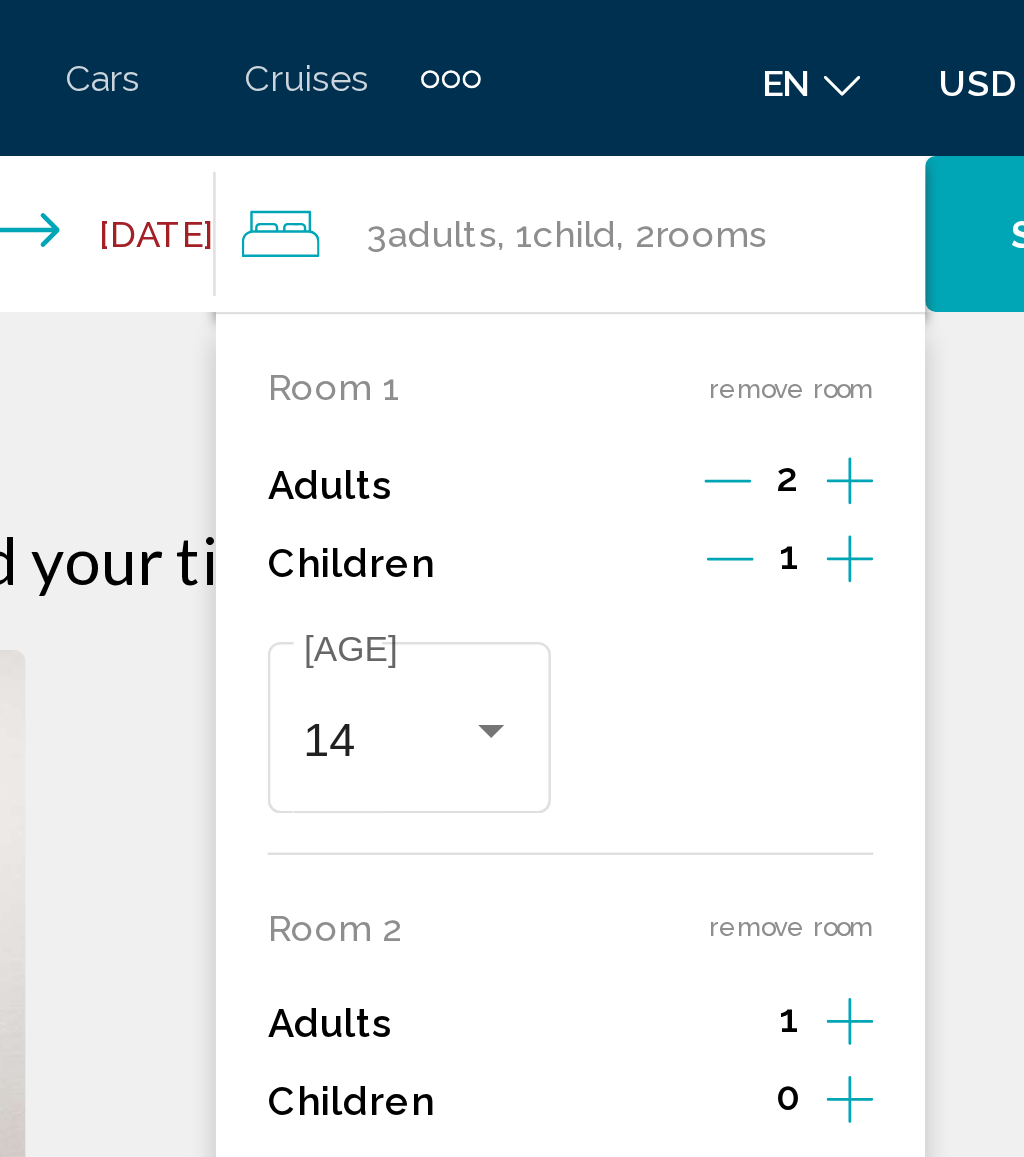 click at bounding box center [819, 185] 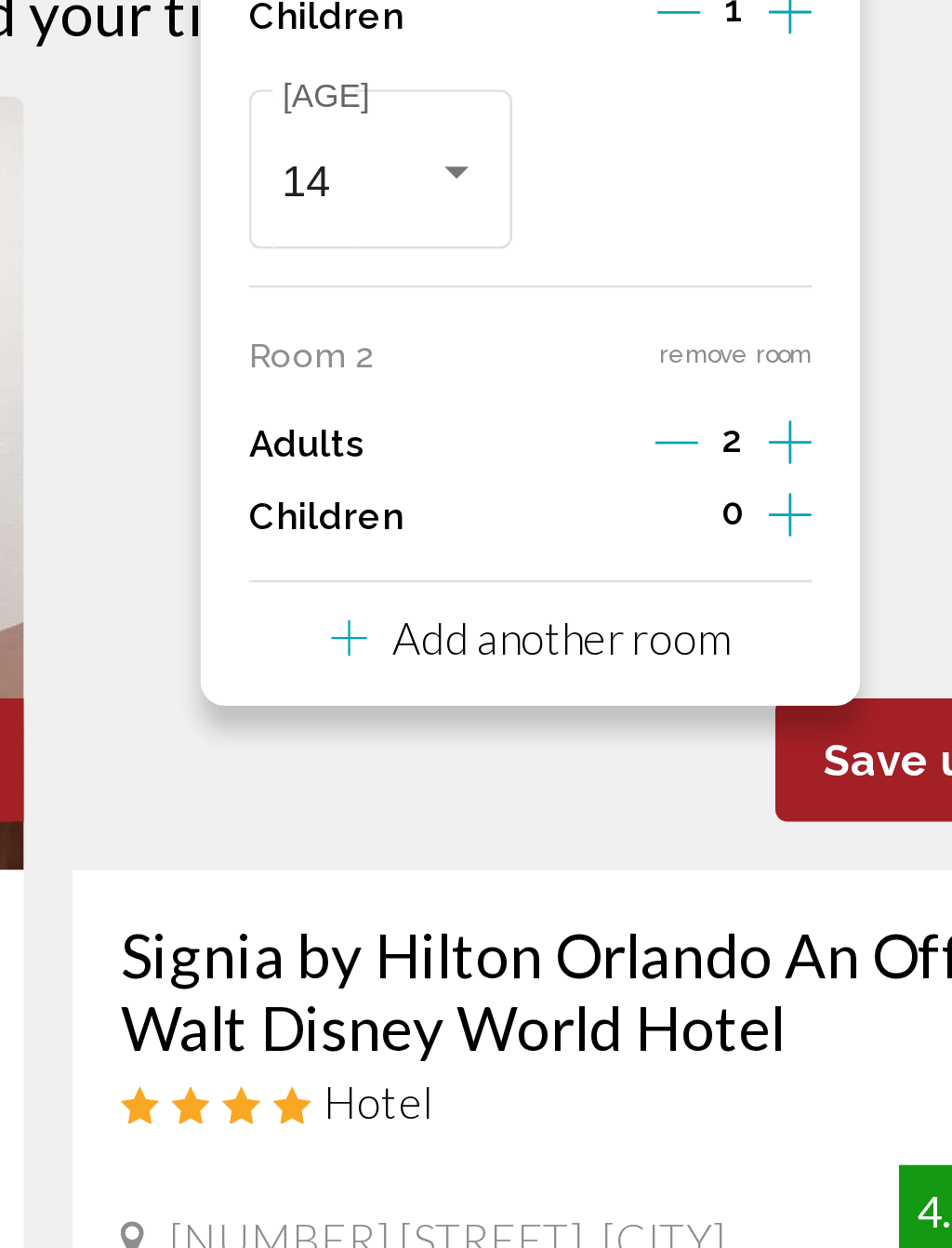 click at bounding box center (761, 200) 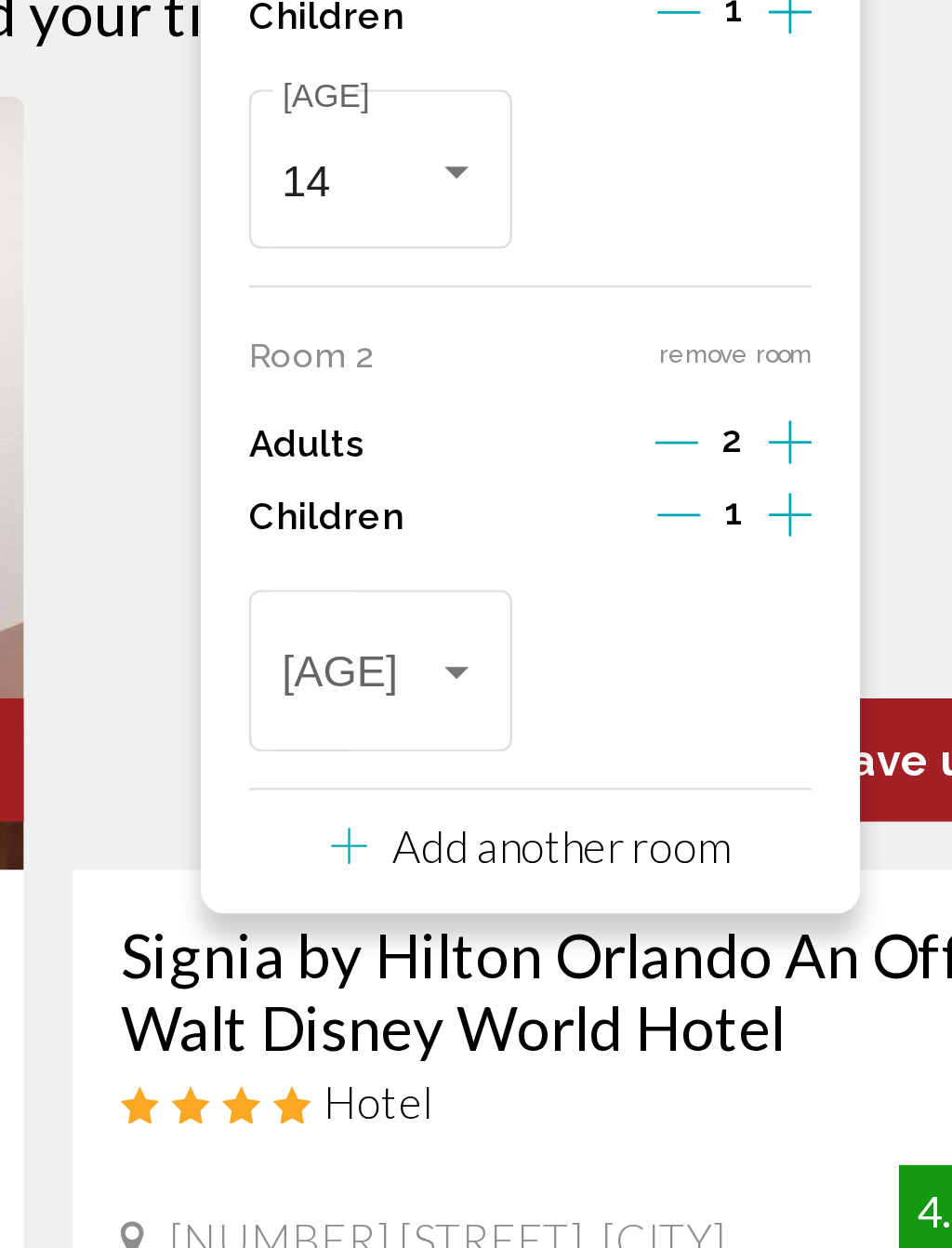 click at bounding box center (633, 454) 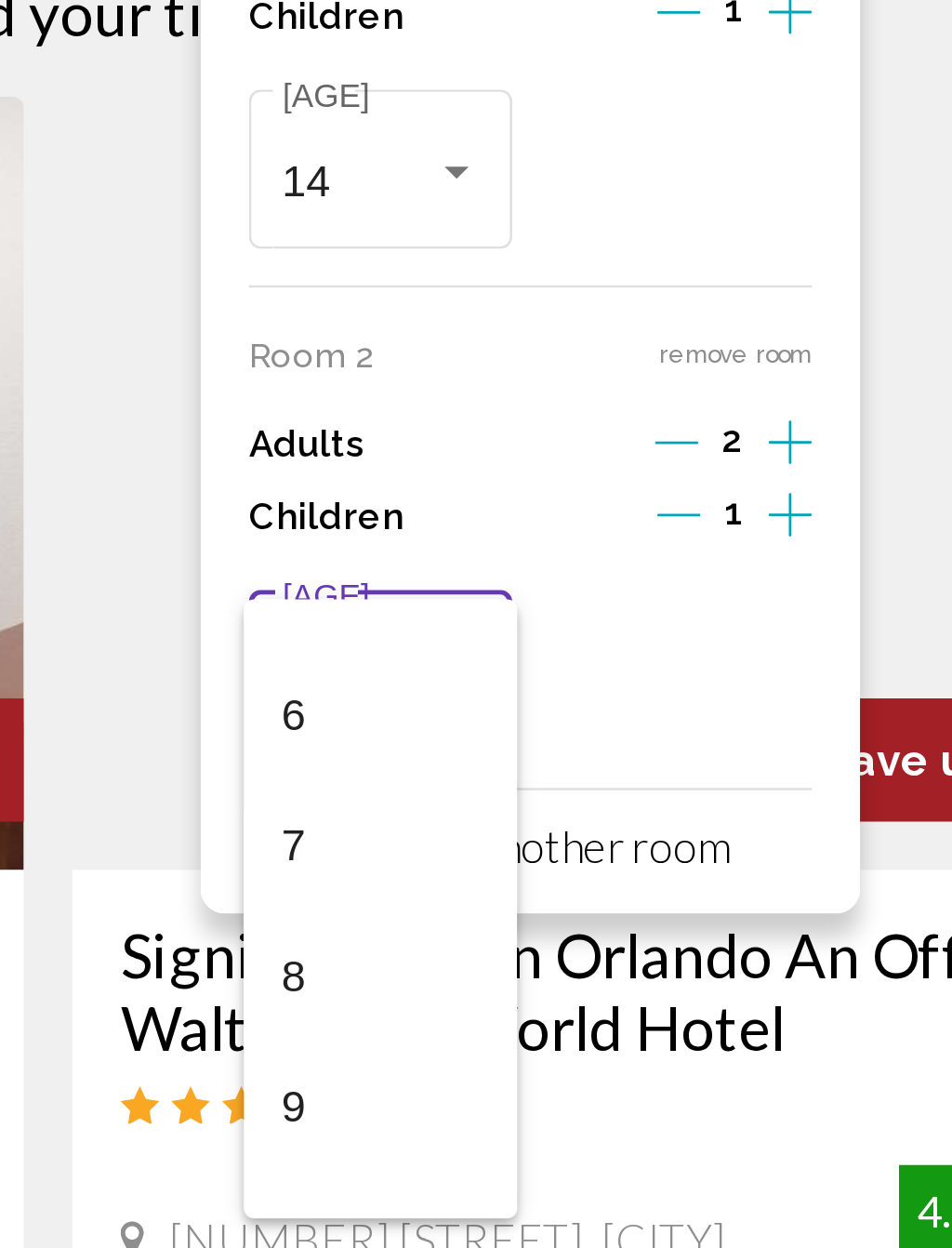 scroll, scrollTop: 328, scrollLeft: 0, axis: vertical 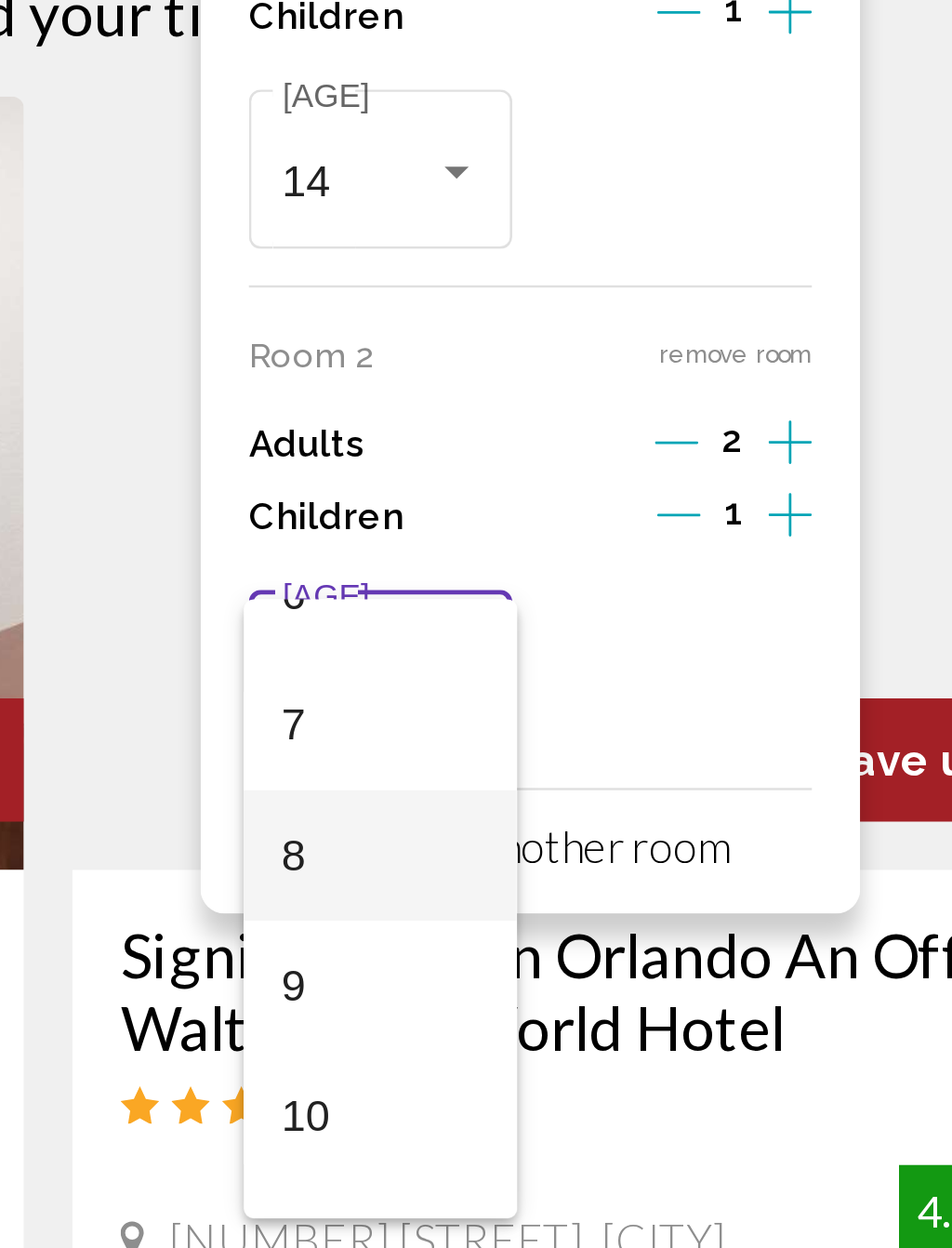 click on "•" at bounding box center [604, 524] 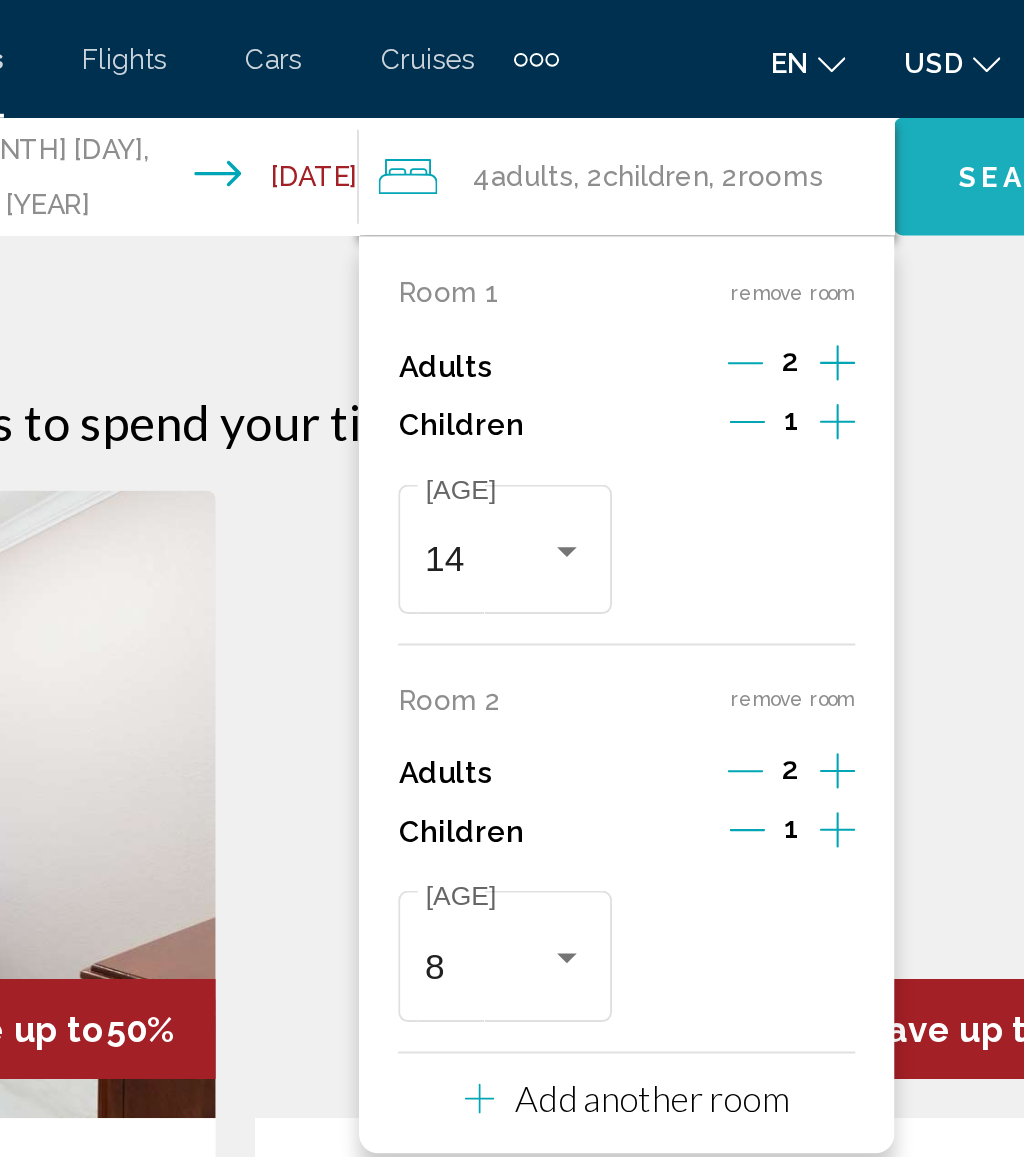 click on "••••••" at bounding box center (916, 90) 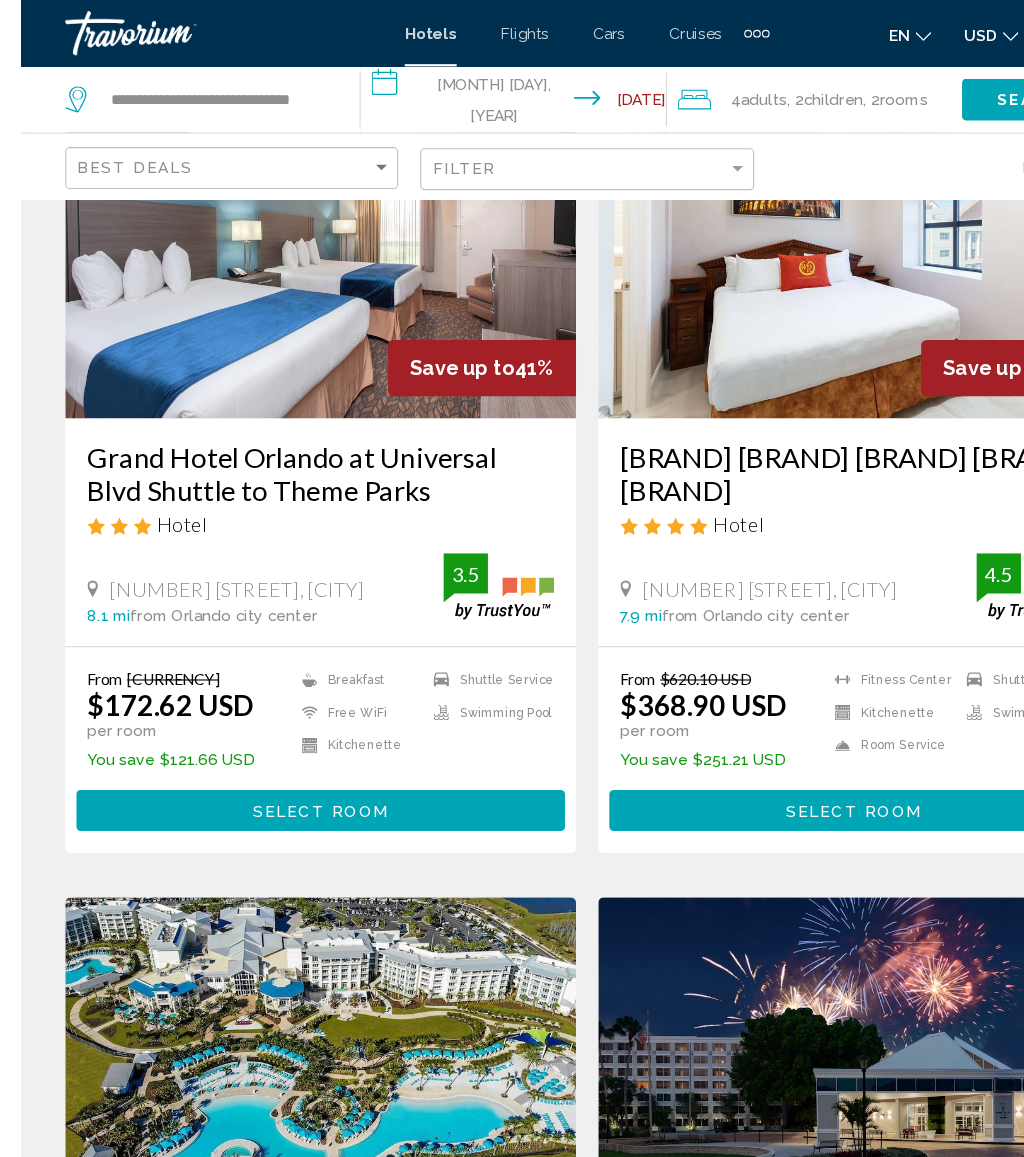 scroll, scrollTop: 1600, scrollLeft: 0, axis: vertical 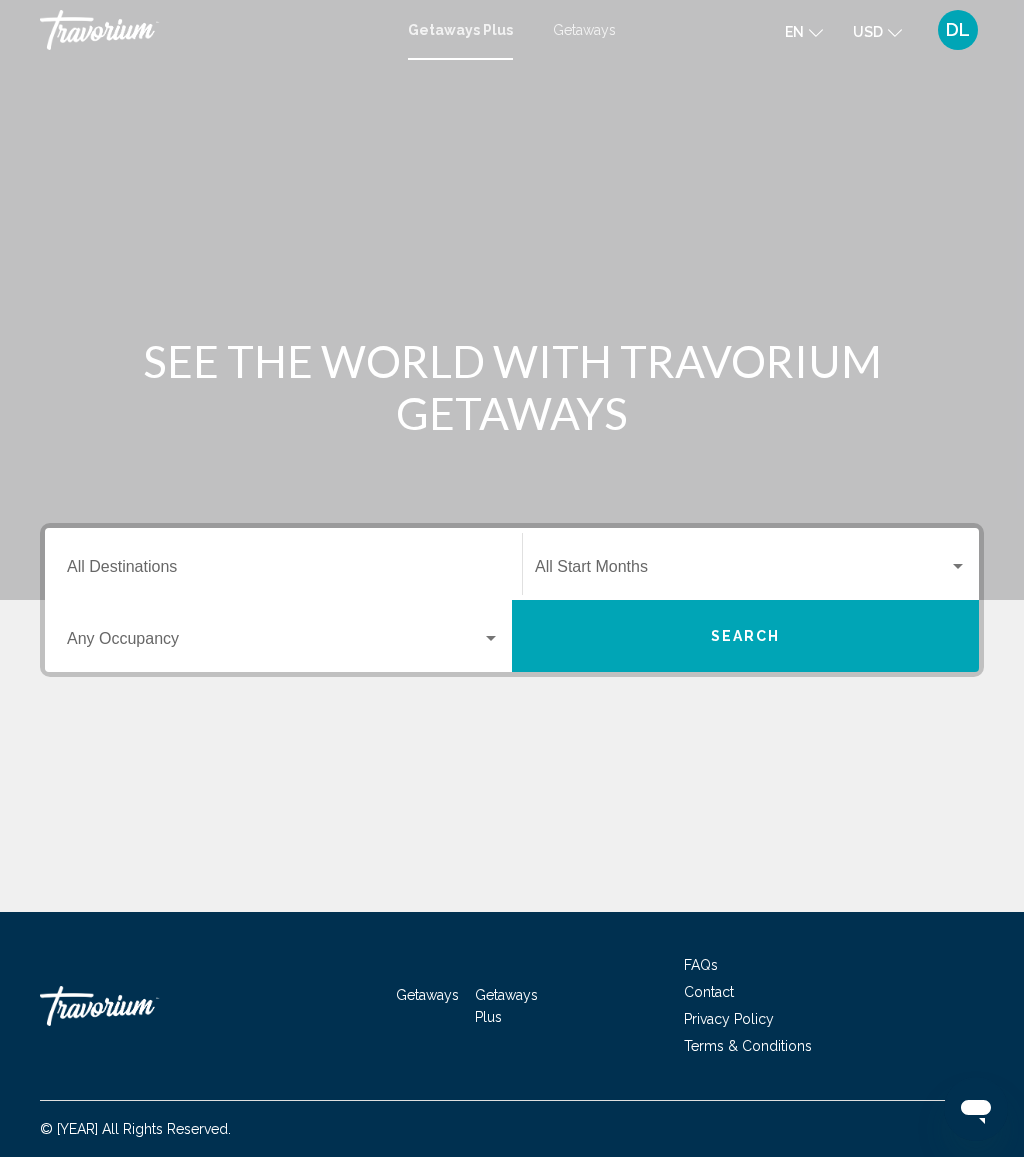 click on "Destination All Destinations" at bounding box center [283, 571] 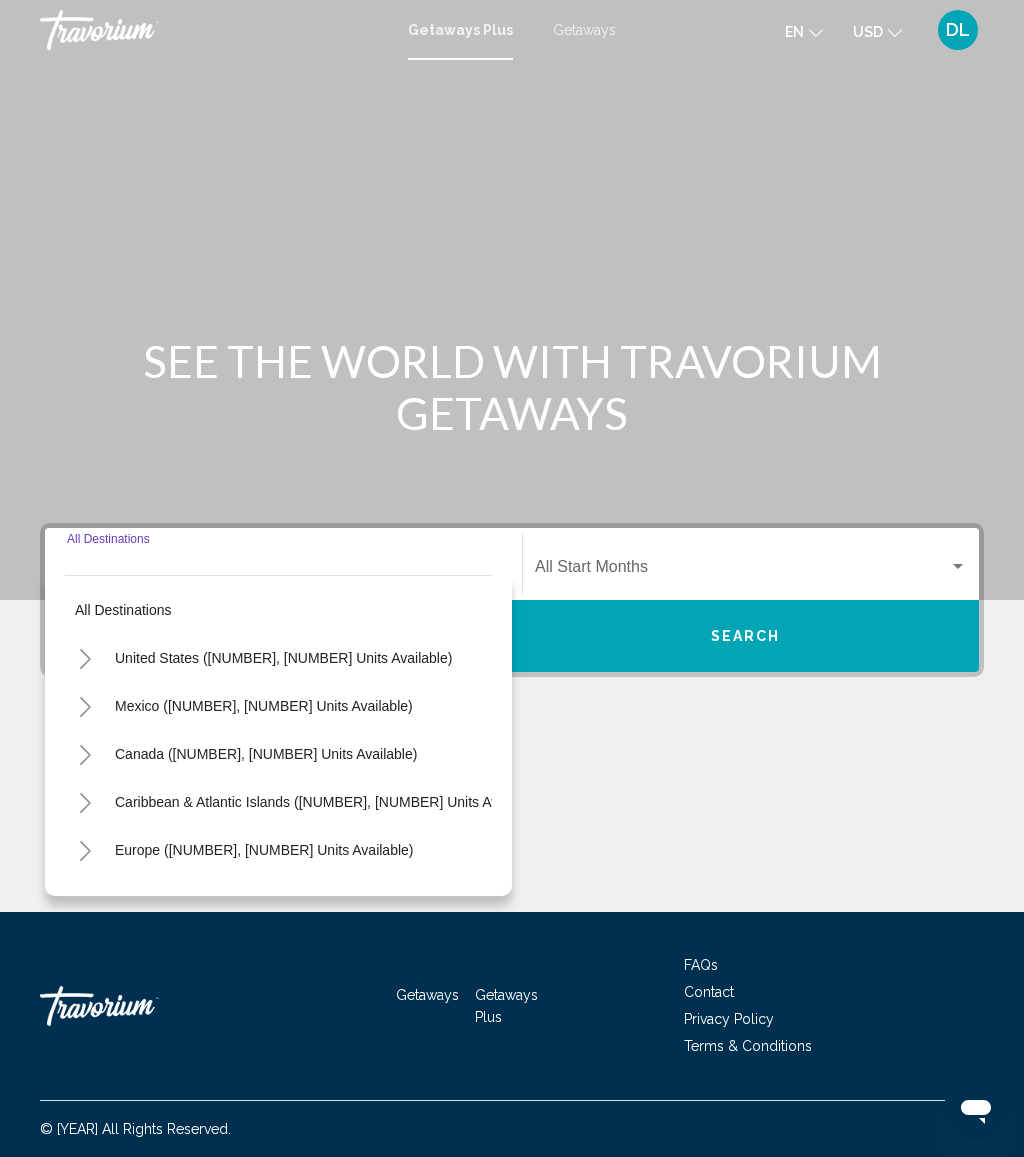 click on "Getaways" at bounding box center (584, 30) 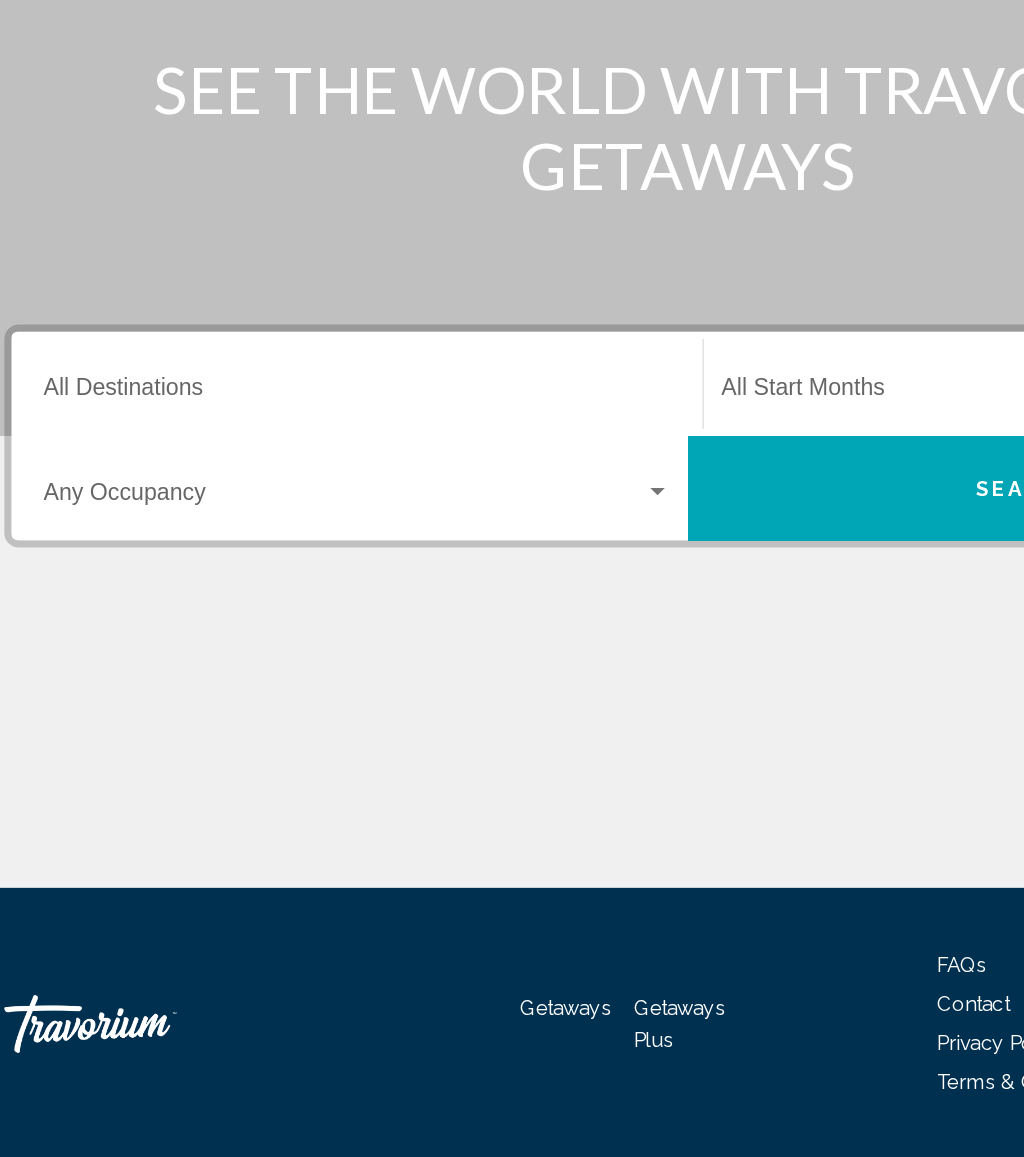 click on "Destination All Destinations" at bounding box center [283, 571] 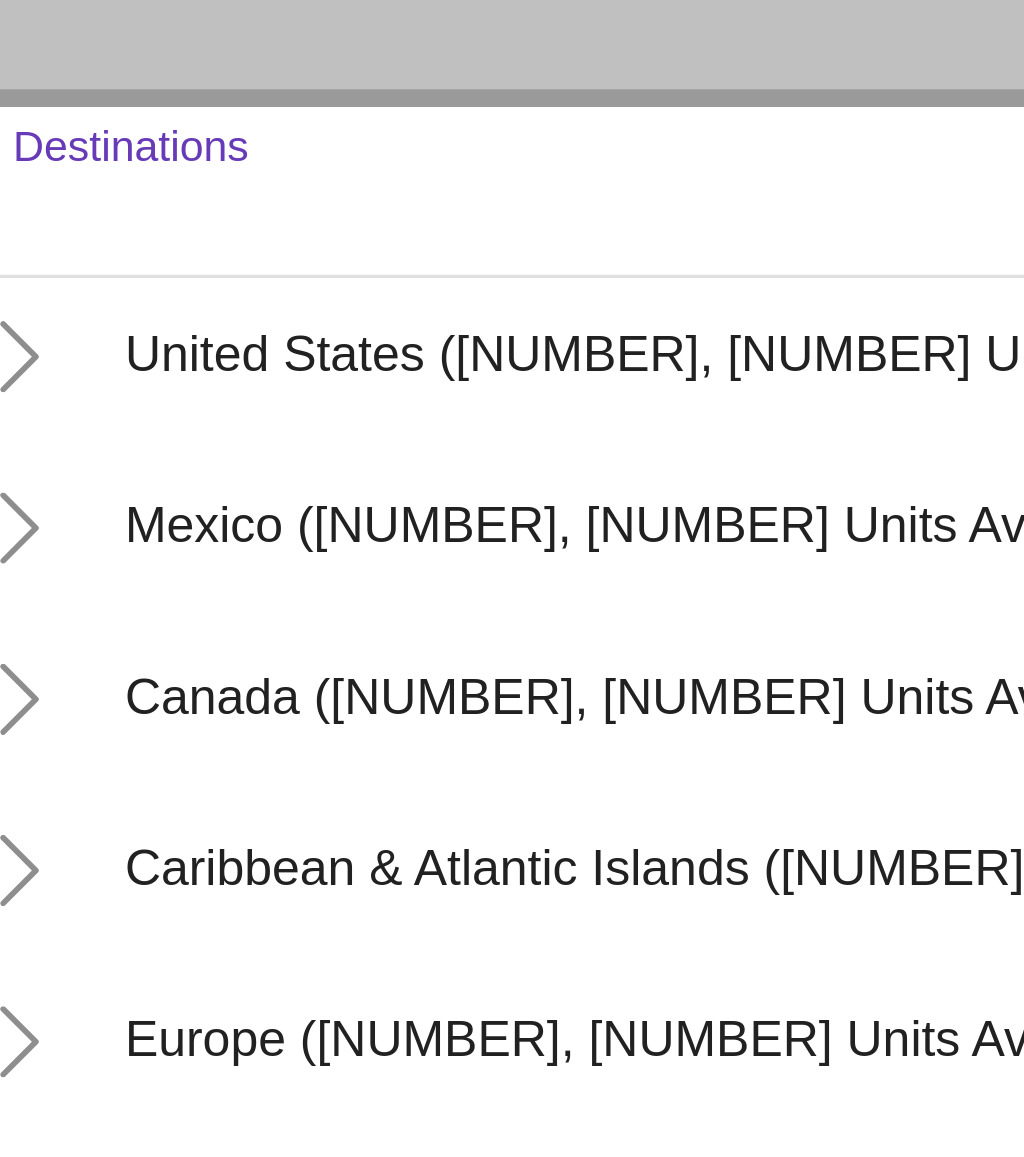 scroll, scrollTop: 66, scrollLeft: 0, axis: vertical 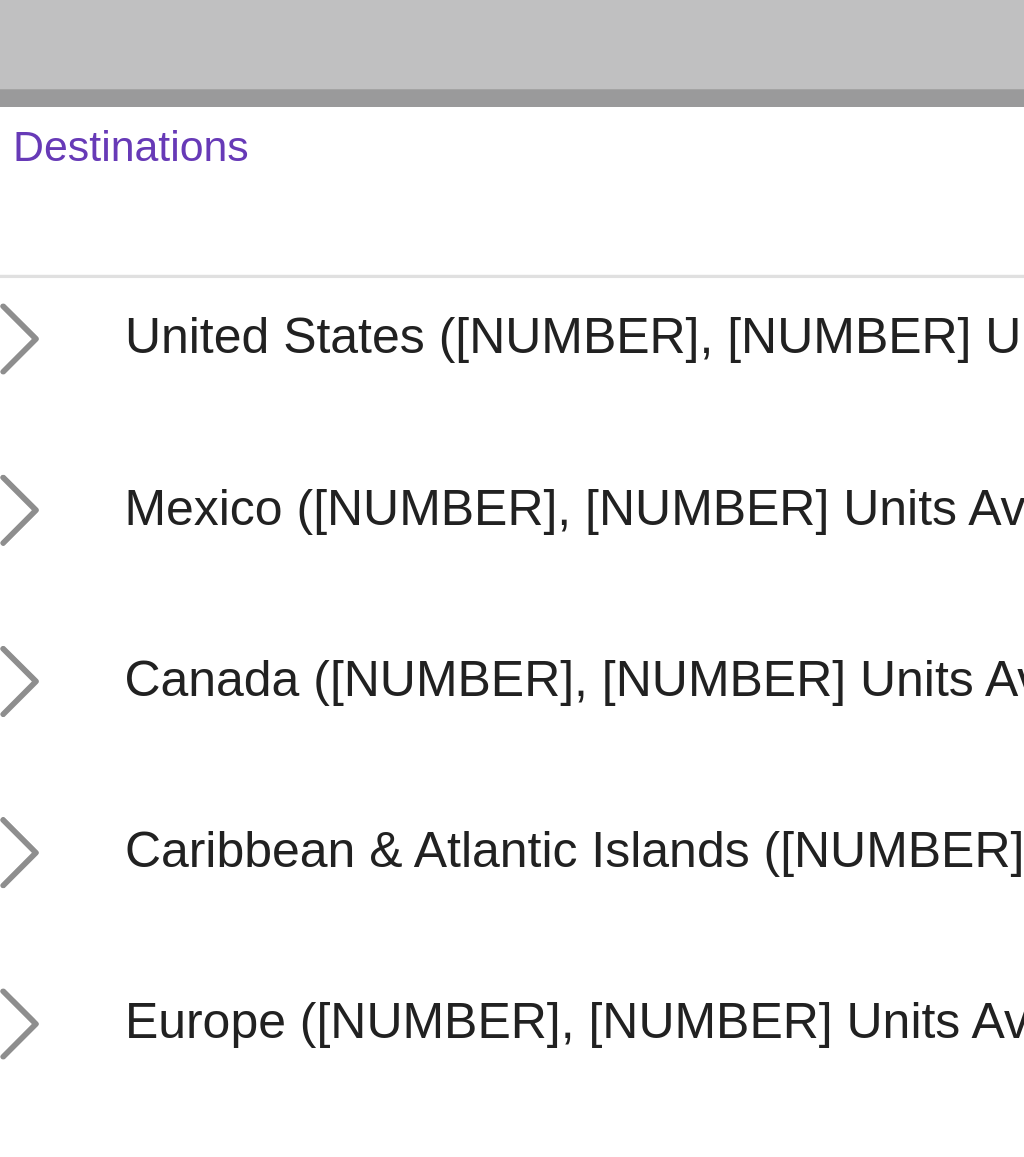 click on "United States (698,238 units available)" at bounding box center [283, 592] 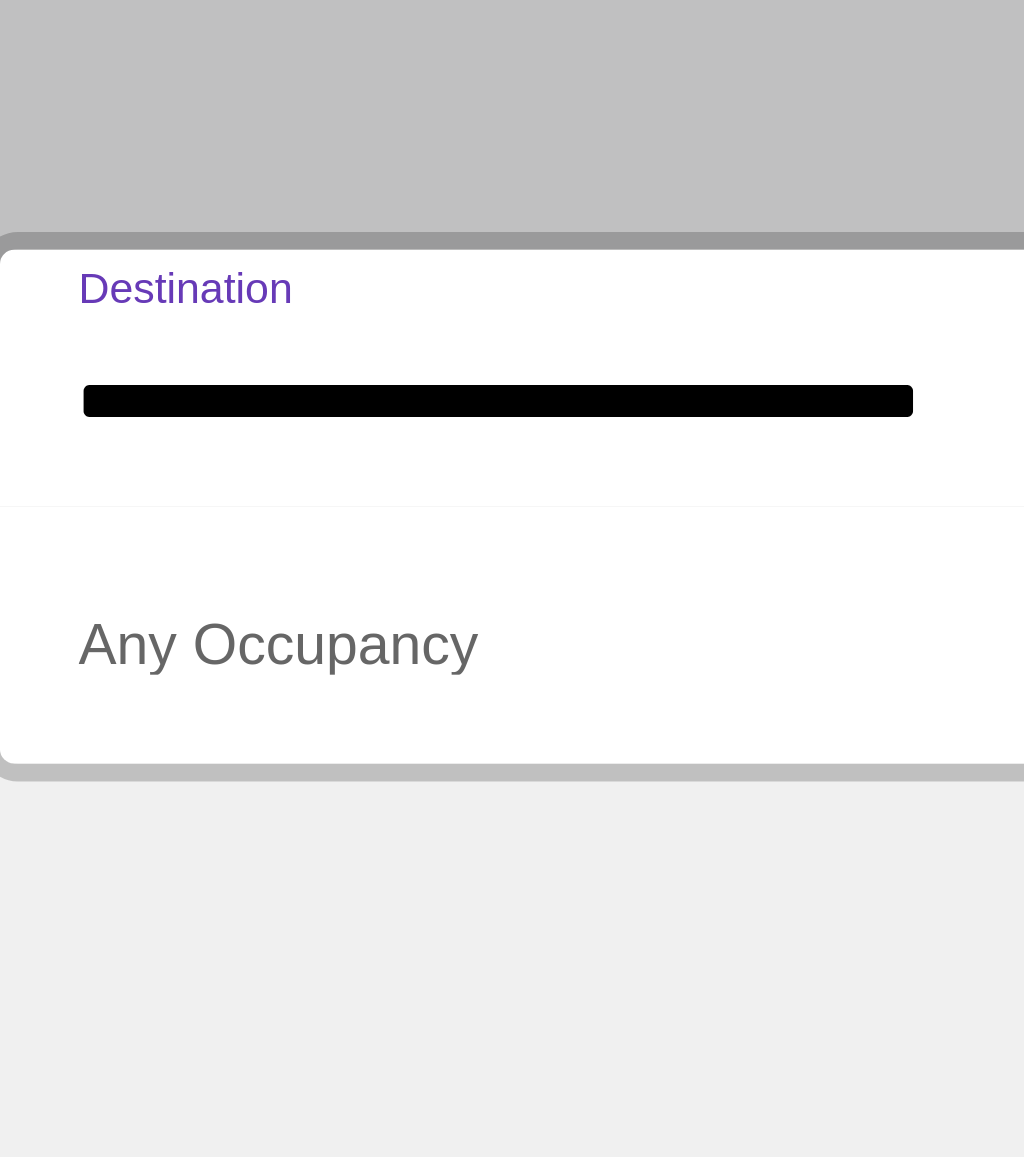 click at bounding box center [274, 643] 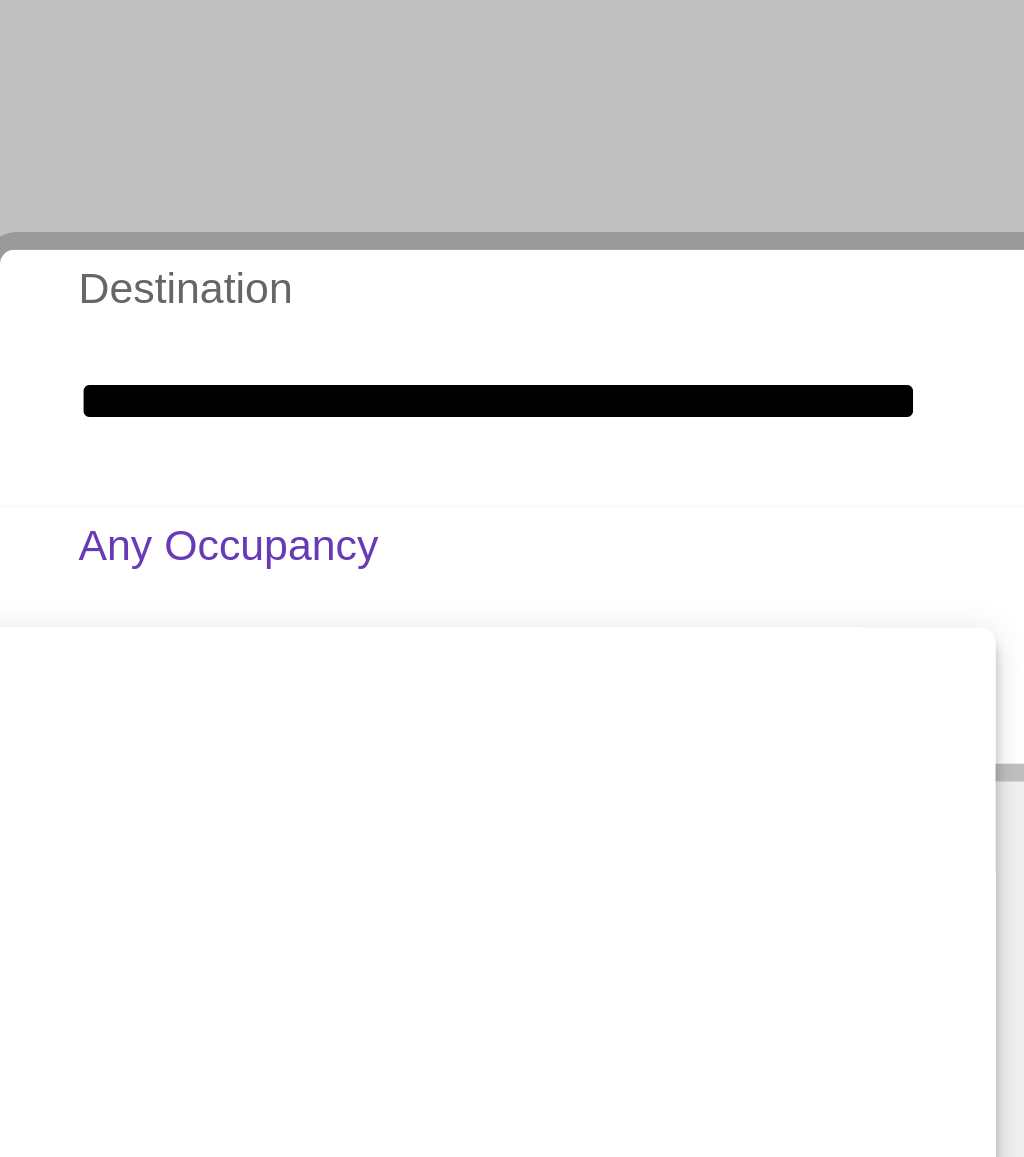 scroll, scrollTop: 224, scrollLeft: 0, axis: vertical 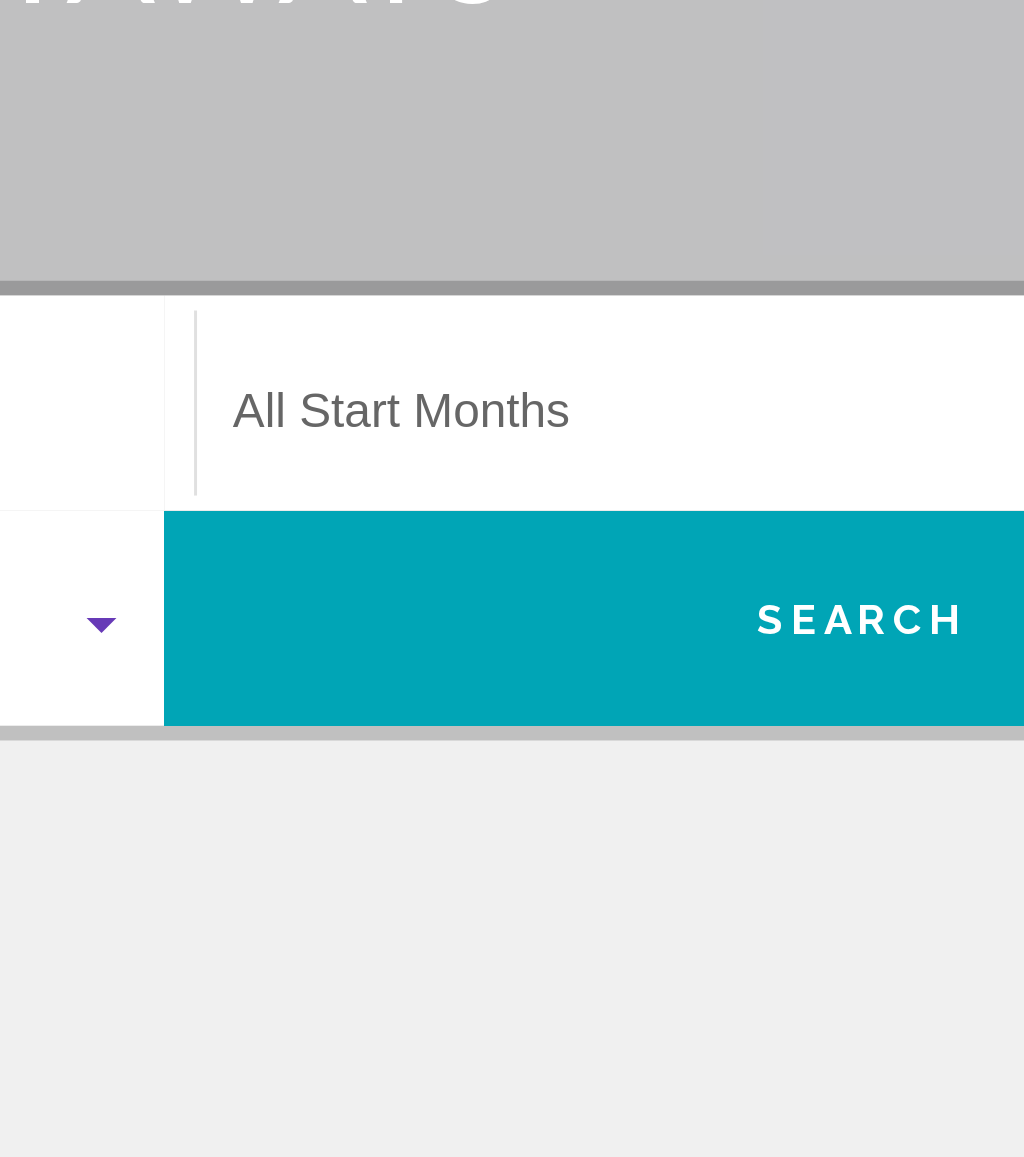 click at bounding box center [512, 578] 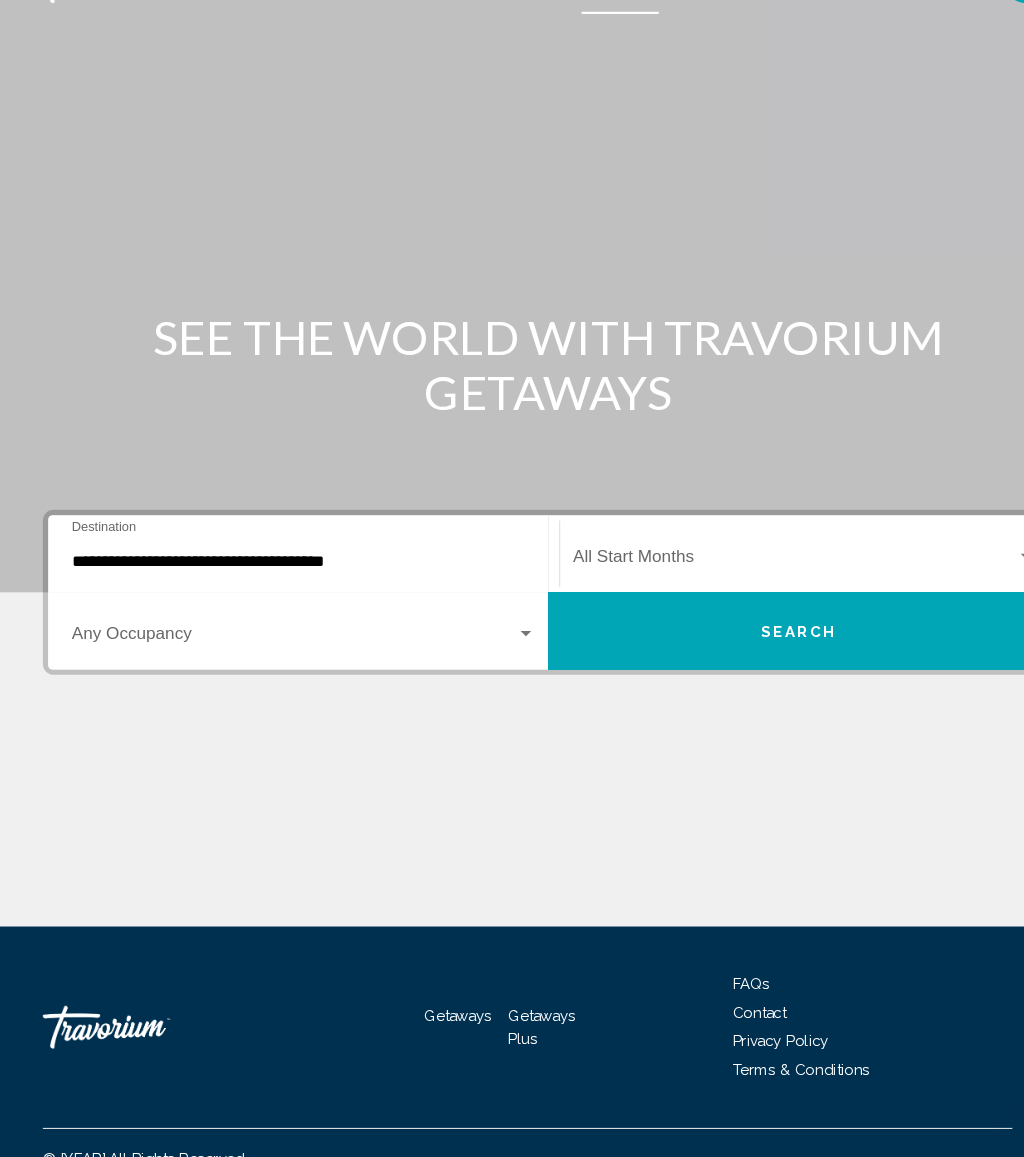 click at bounding box center [274, 643] 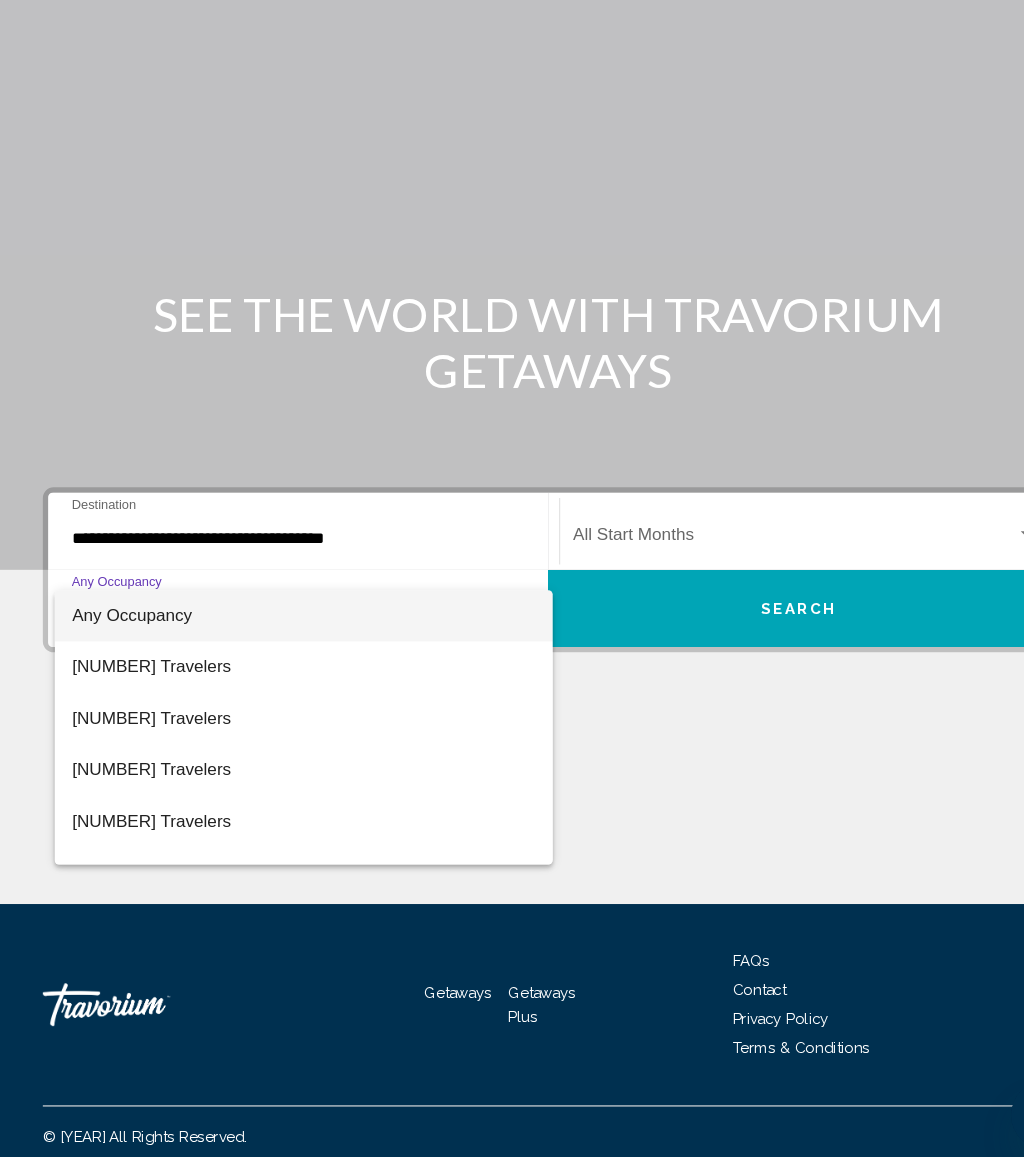 click on "Any Occupancy" at bounding box center (283, 643) 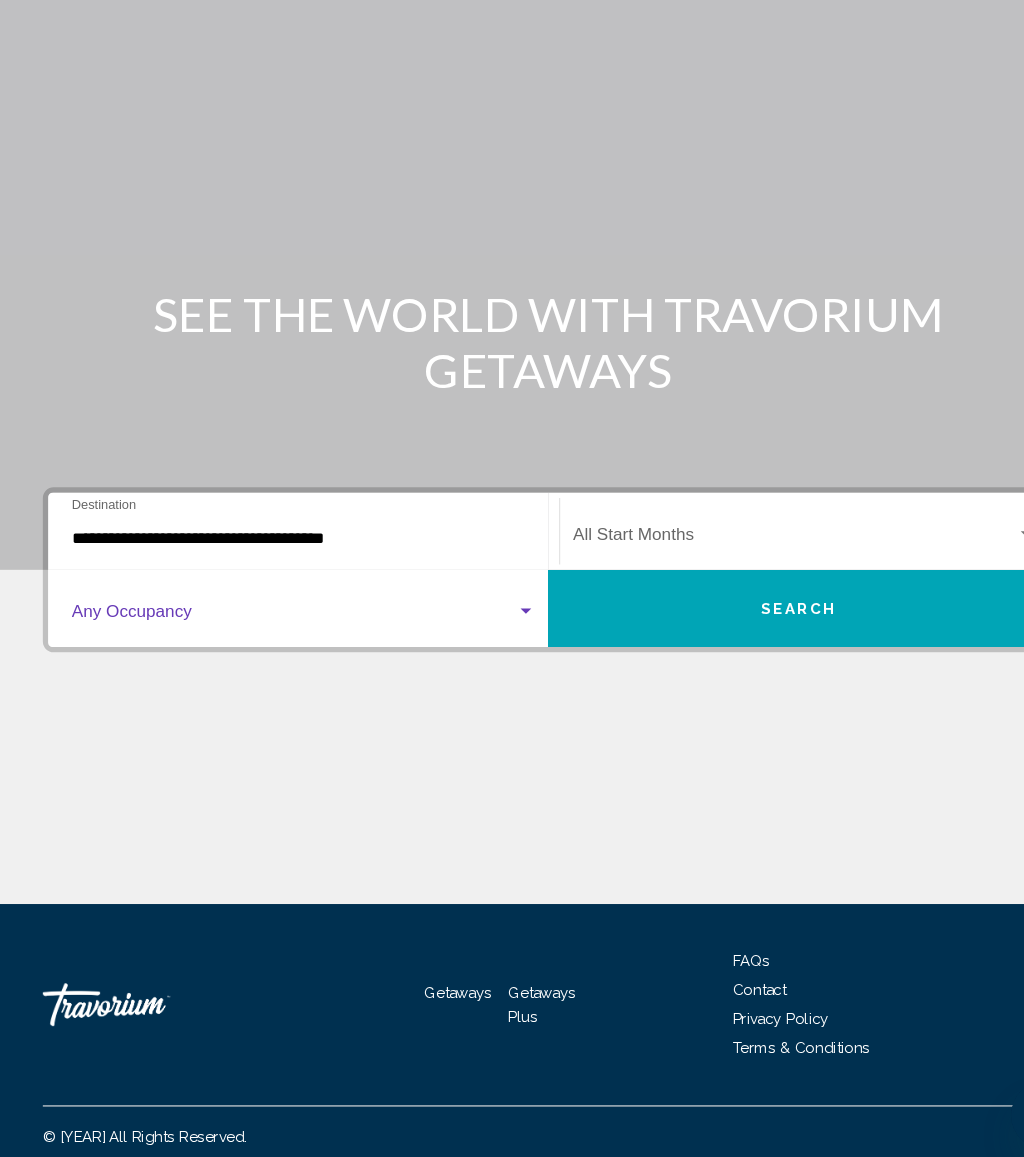click at bounding box center [274, 643] 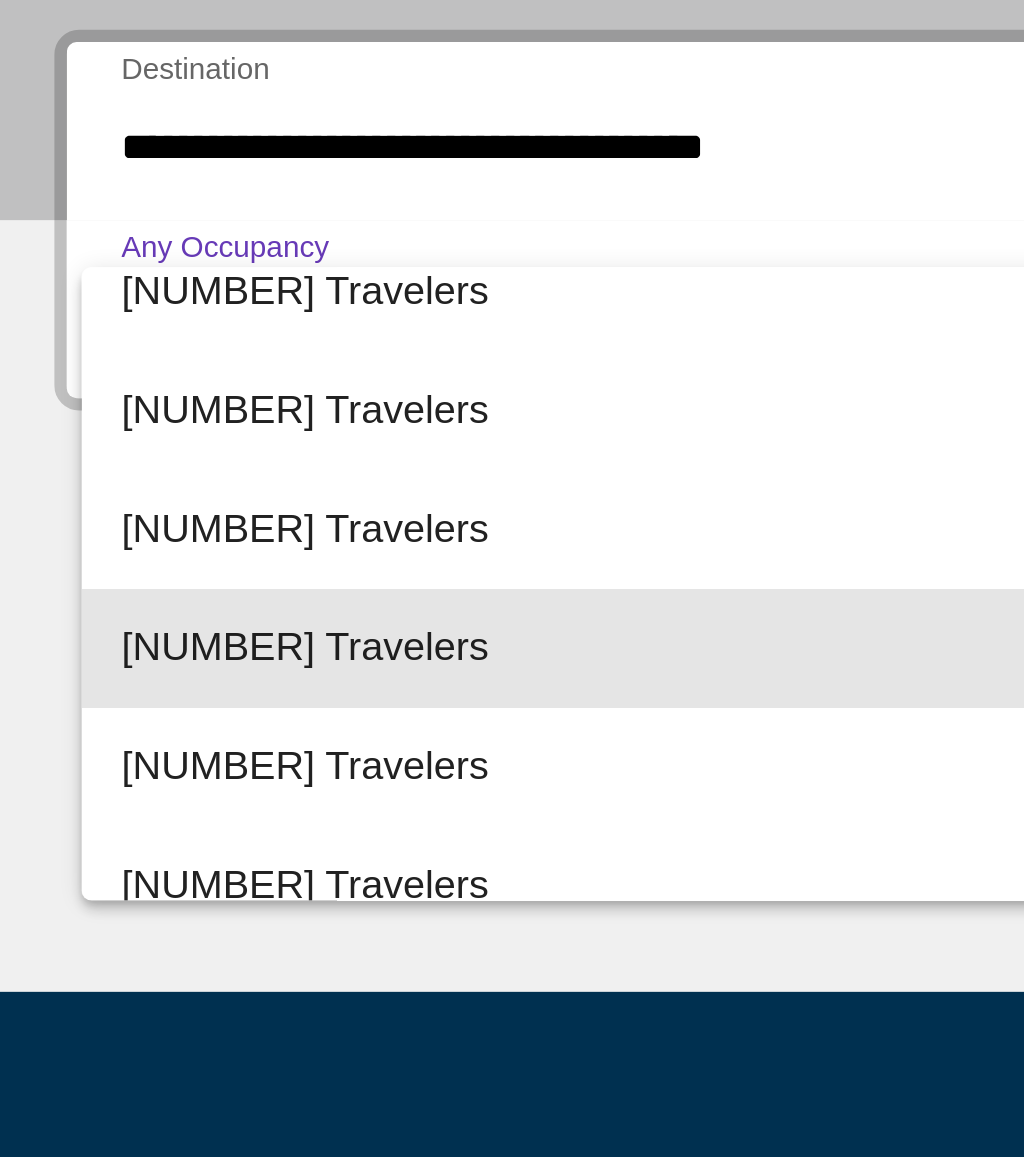scroll, scrollTop: 101, scrollLeft: 0, axis: vertical 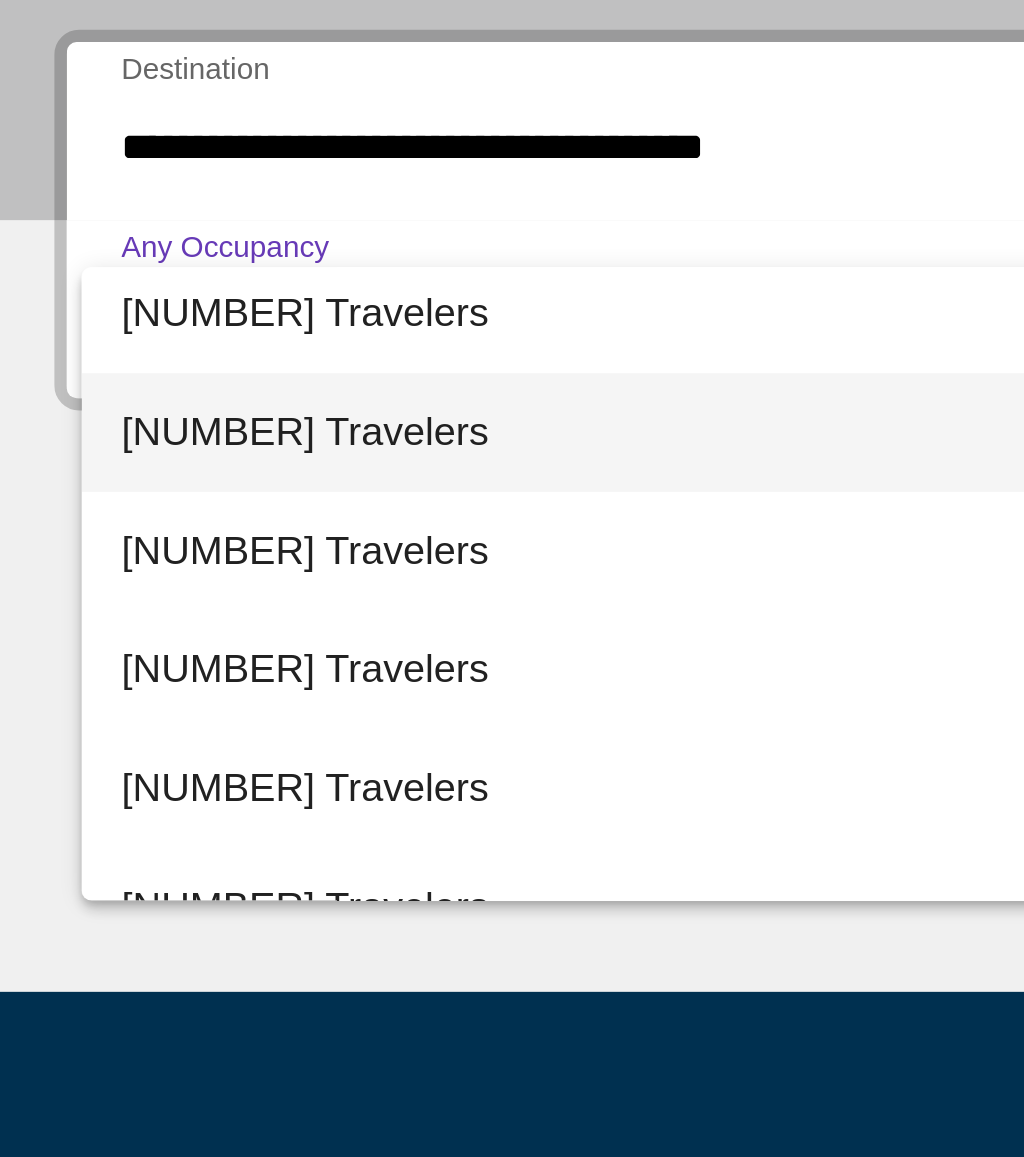 click on "4 Travelers" at bounding box center (283, 686) 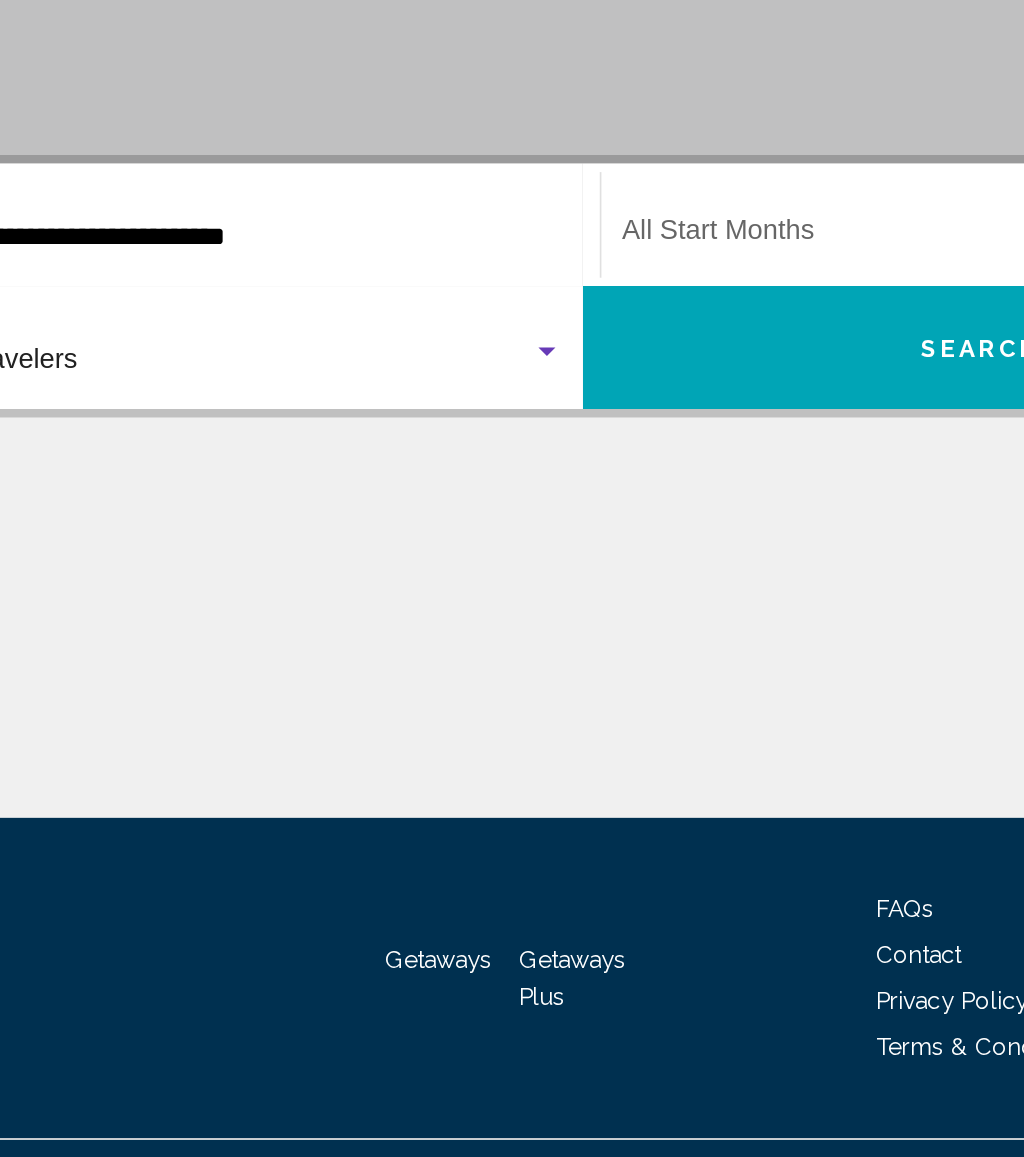click on "••••••" at bounding box center [745, 636] 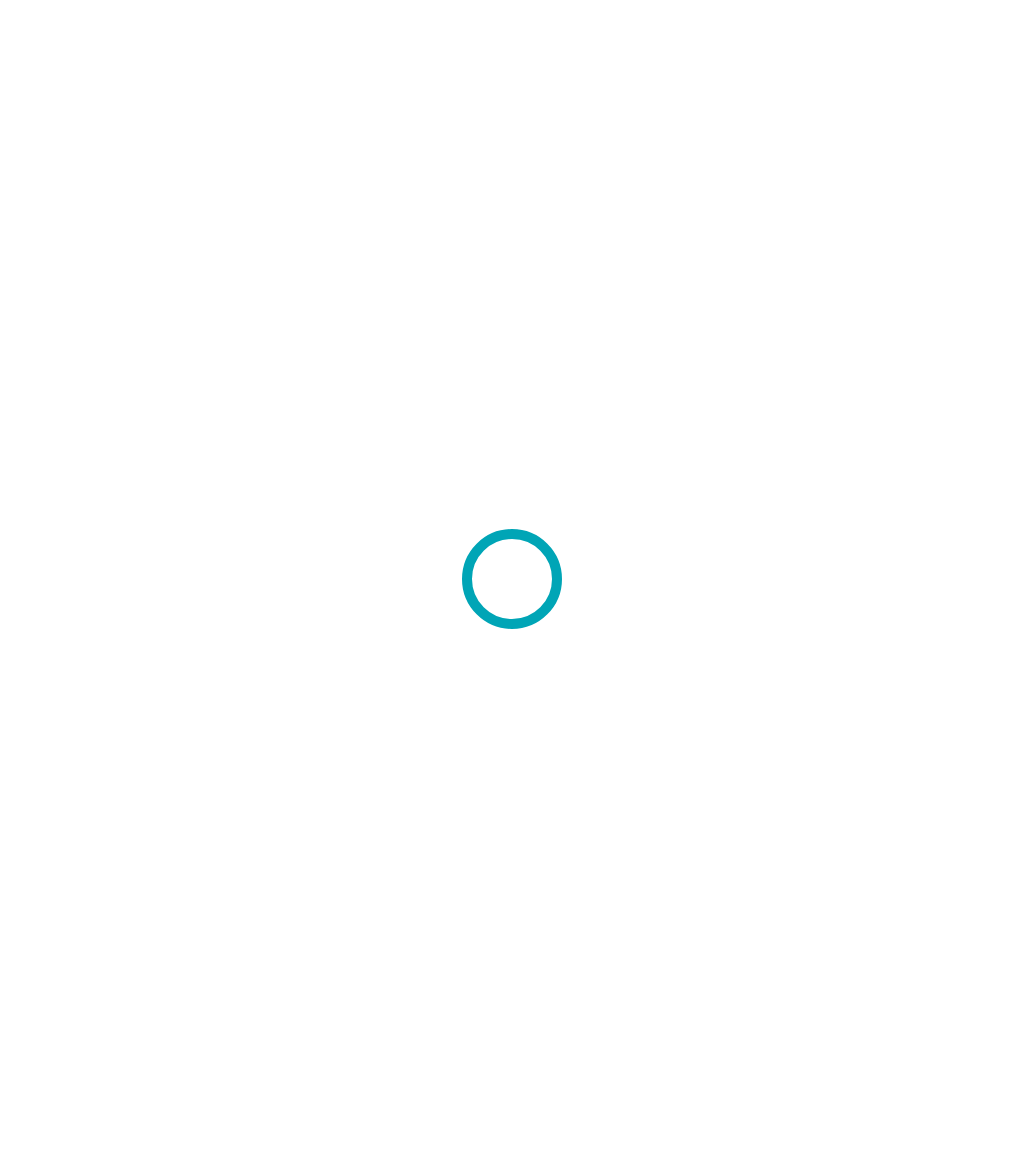 scroll, scrollTop: 0, scrollLeft: 0, axis: both 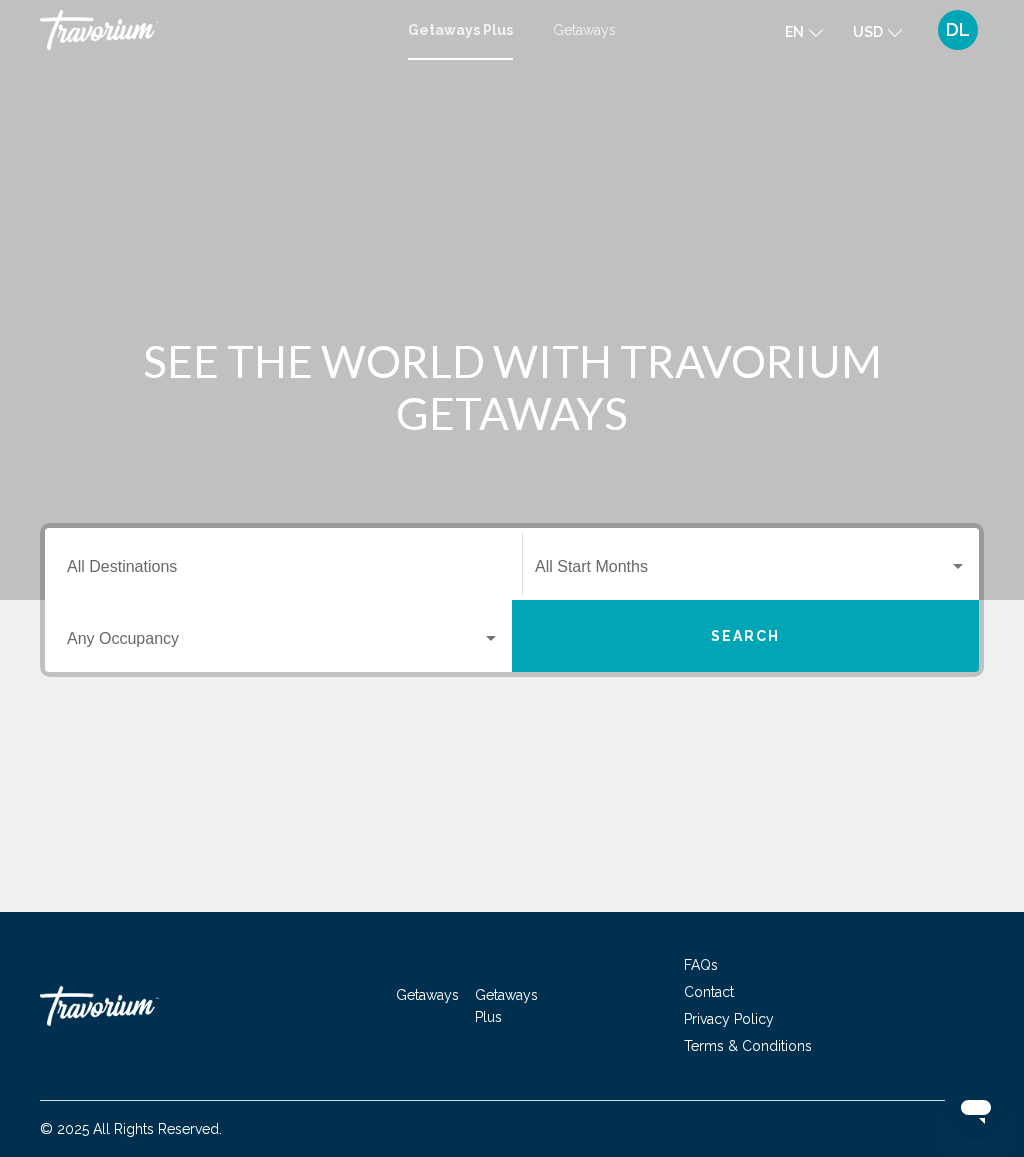 click on "Getaways" at bounding box center [584, 30] 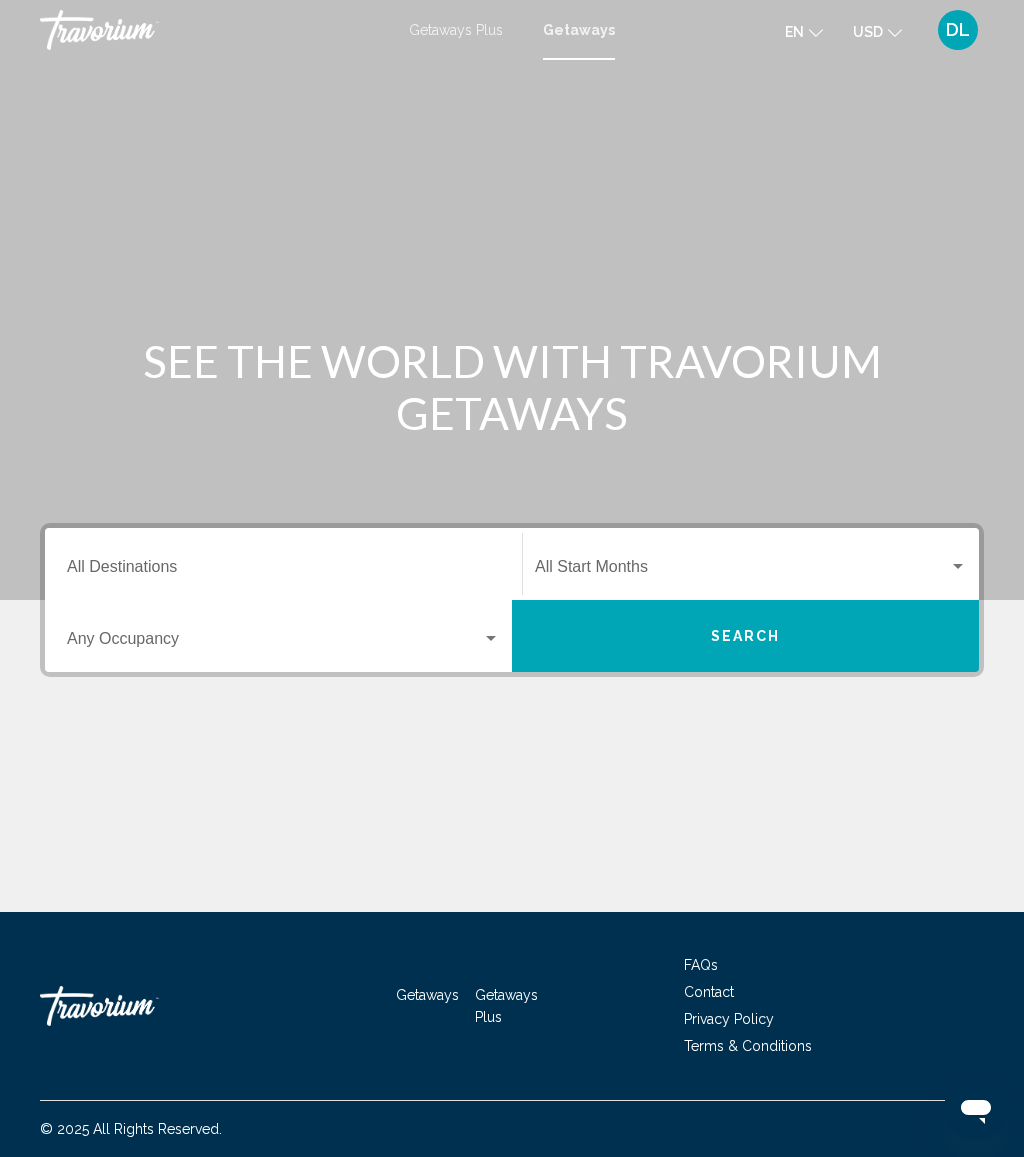 click on "Destination All Destinations" at bounding box center (283, 571) 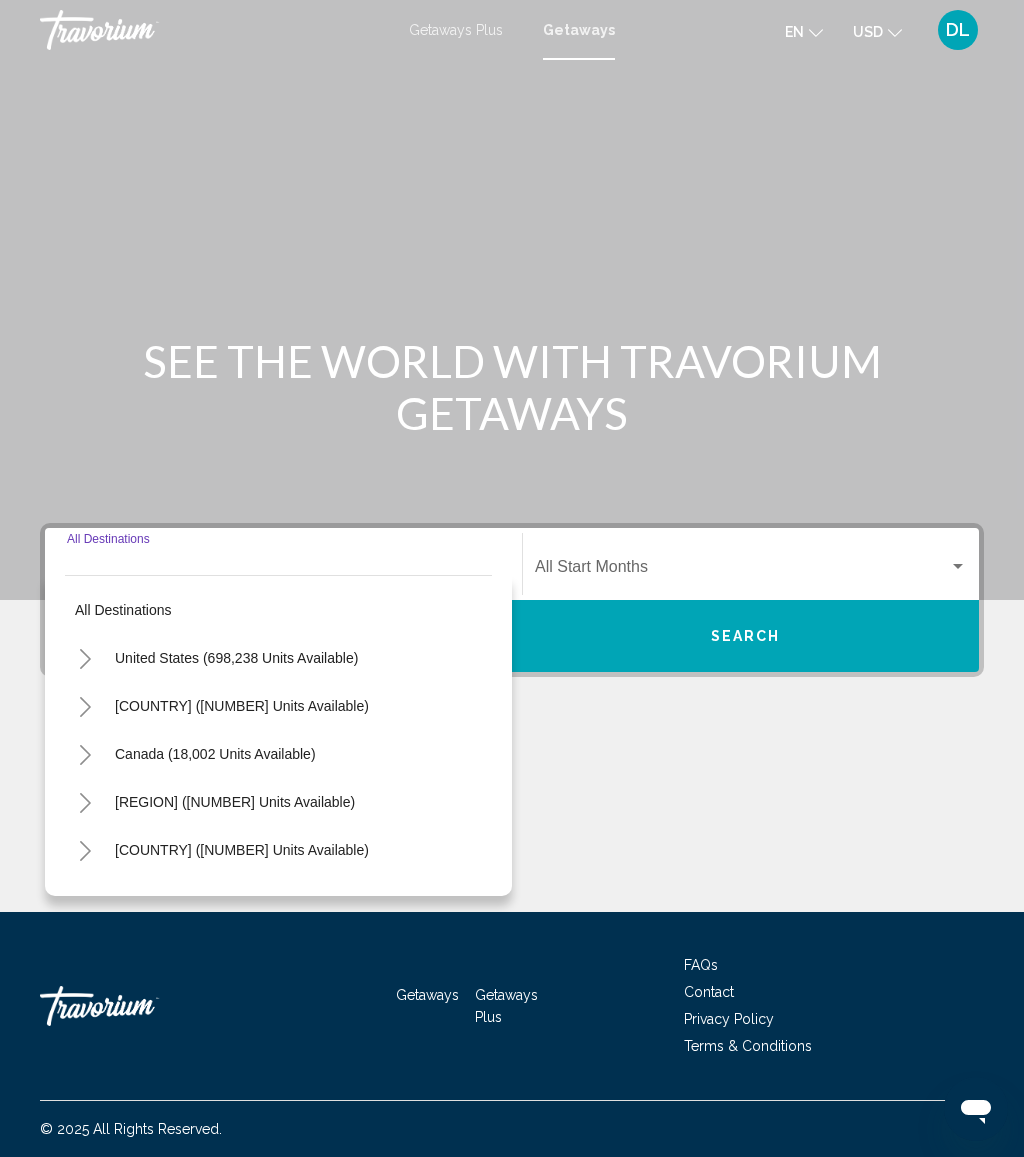click on "United States (698,238 units available)" at bounding box center (236, 658) 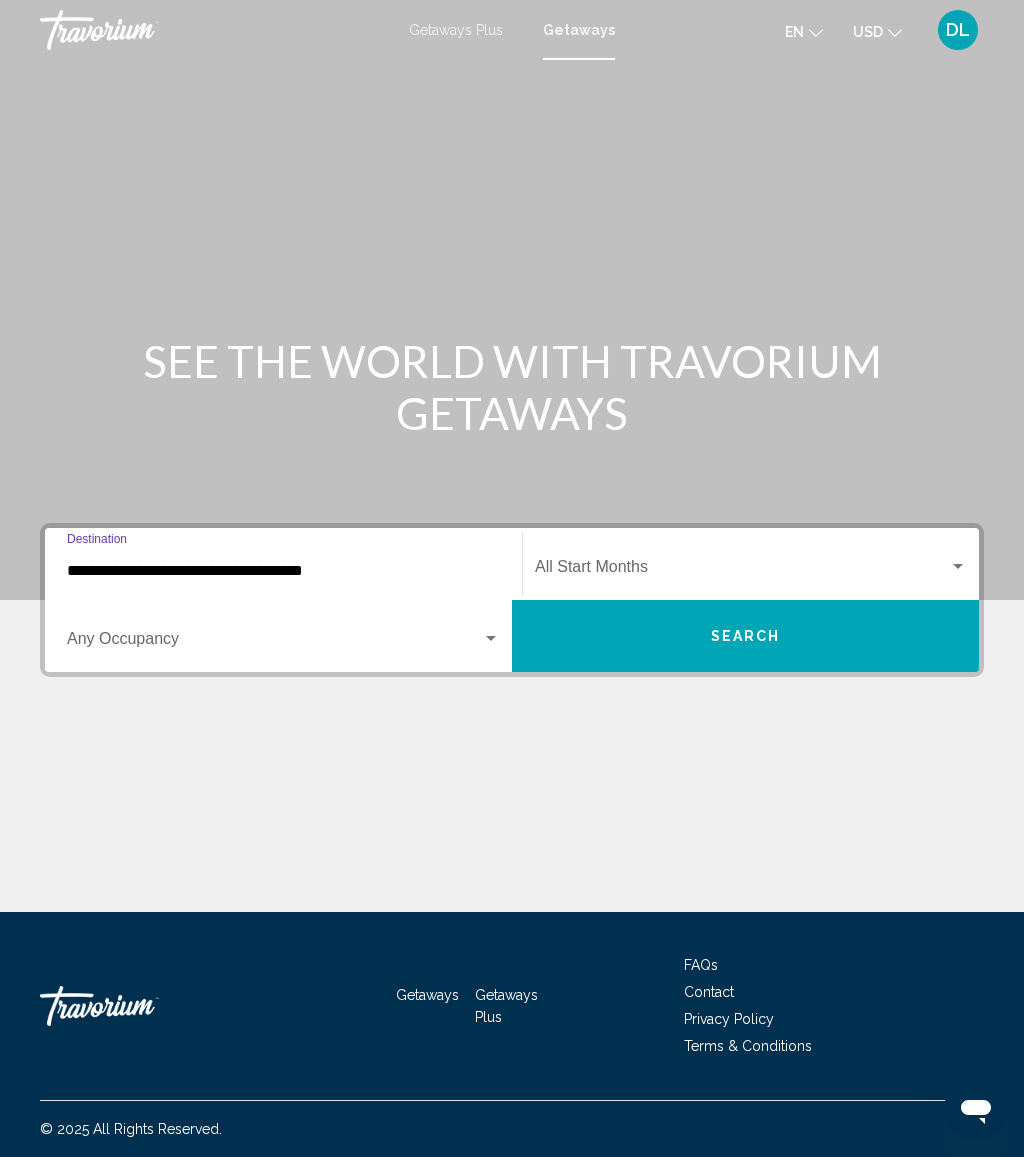 click at bounding box center (742, 571) 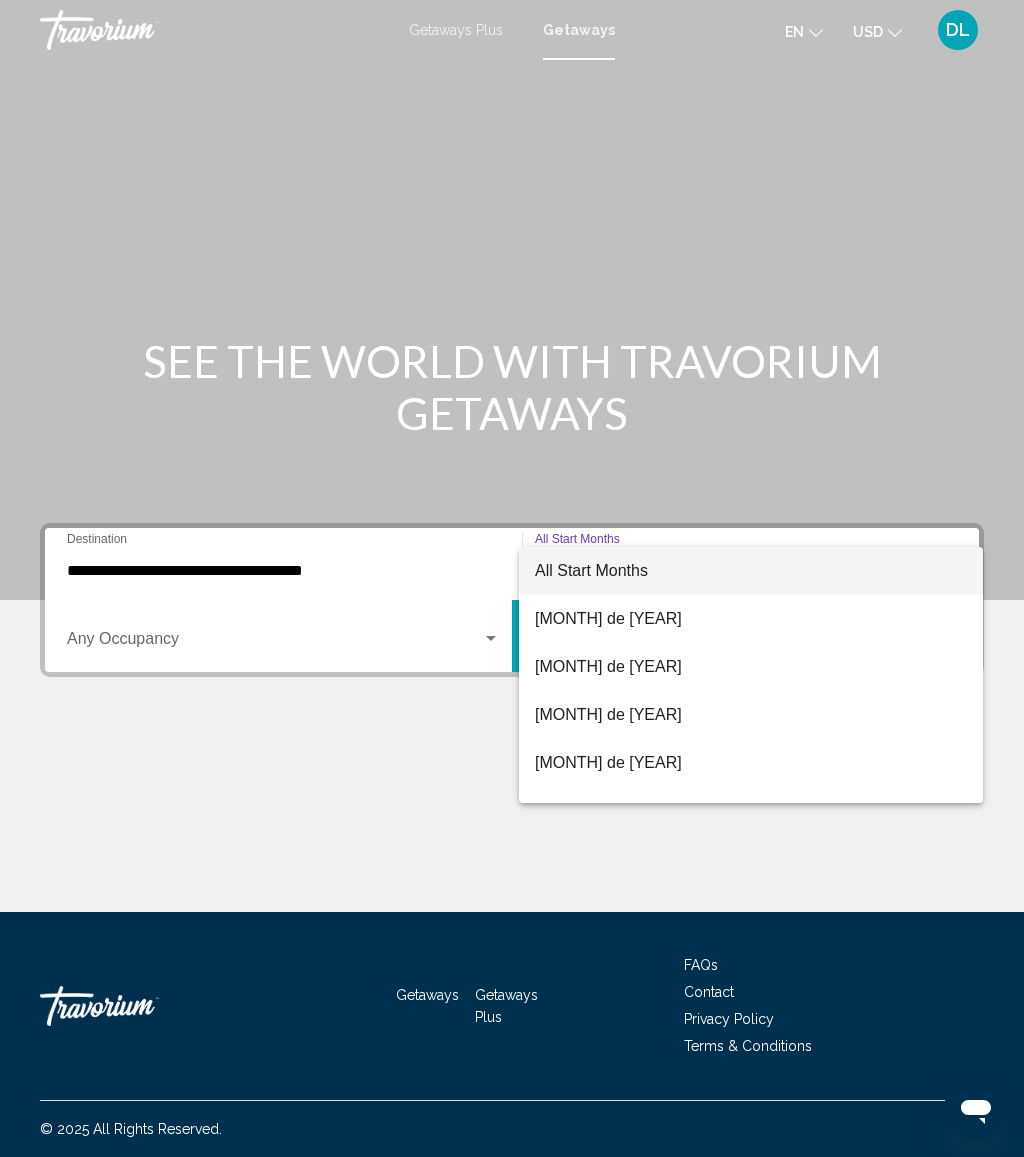click at bounding box center (512, 578) 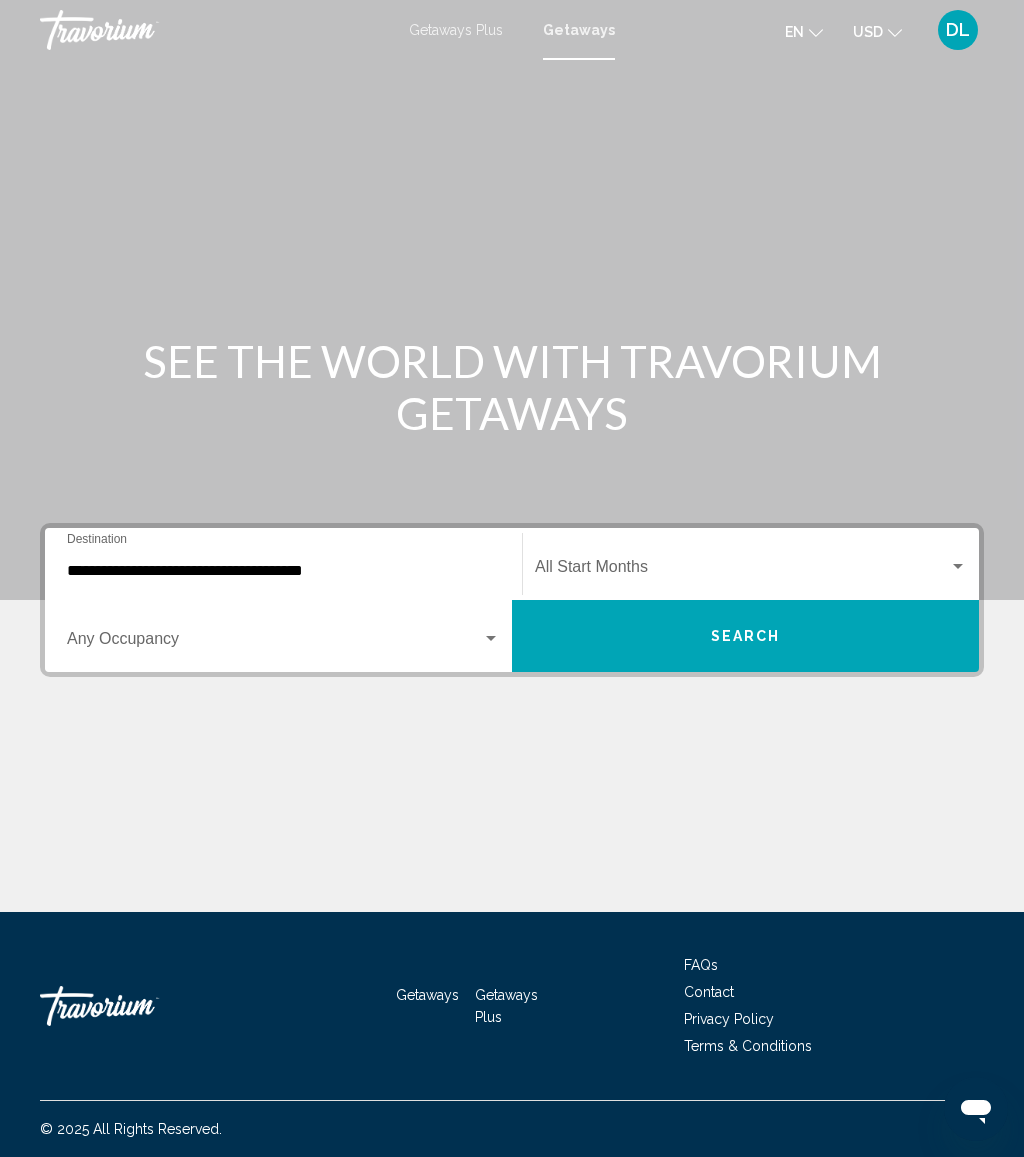 click at bounding box center (274, 643) 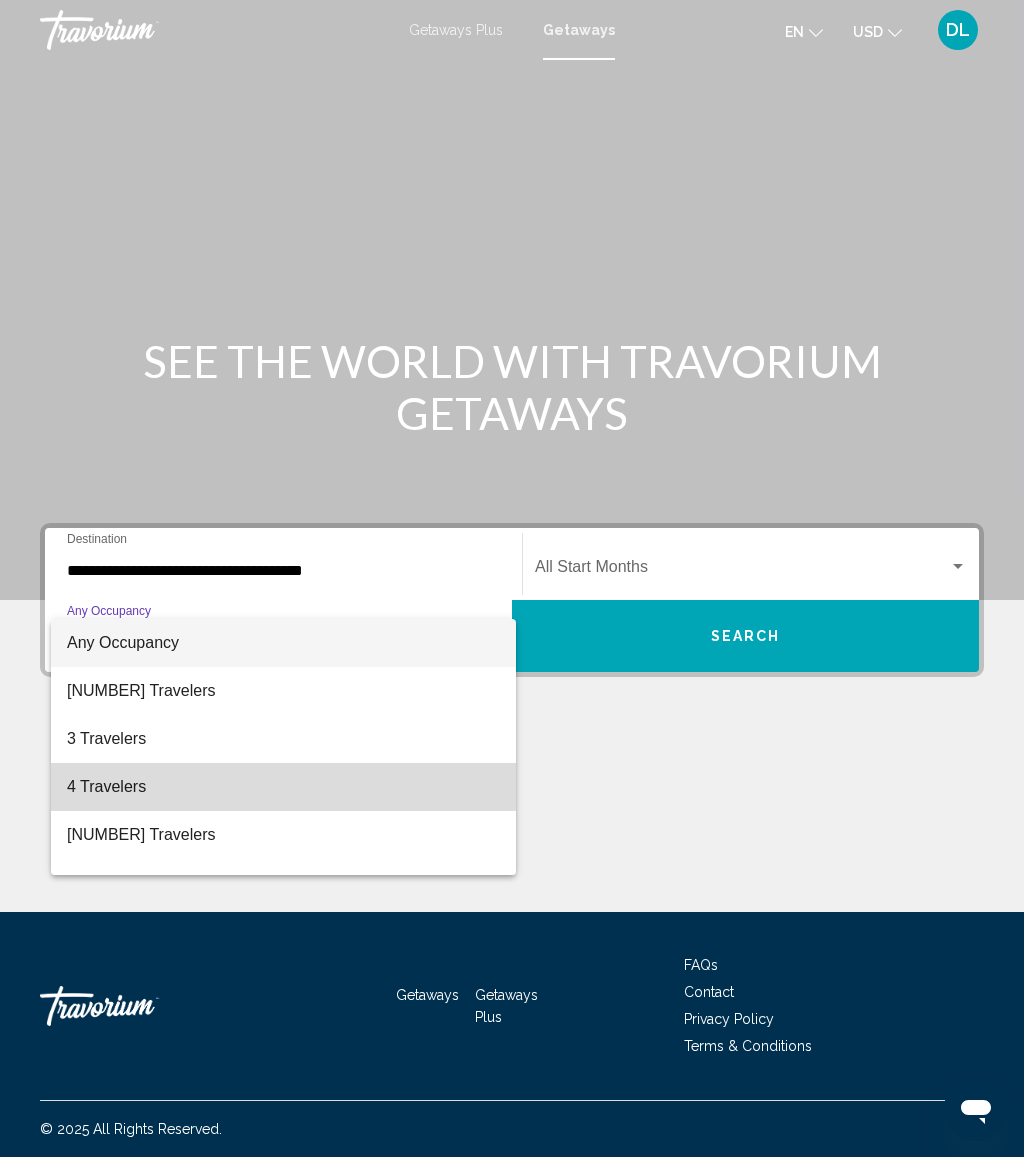 click on "4 Travelers" at bounding box center [283, 787] 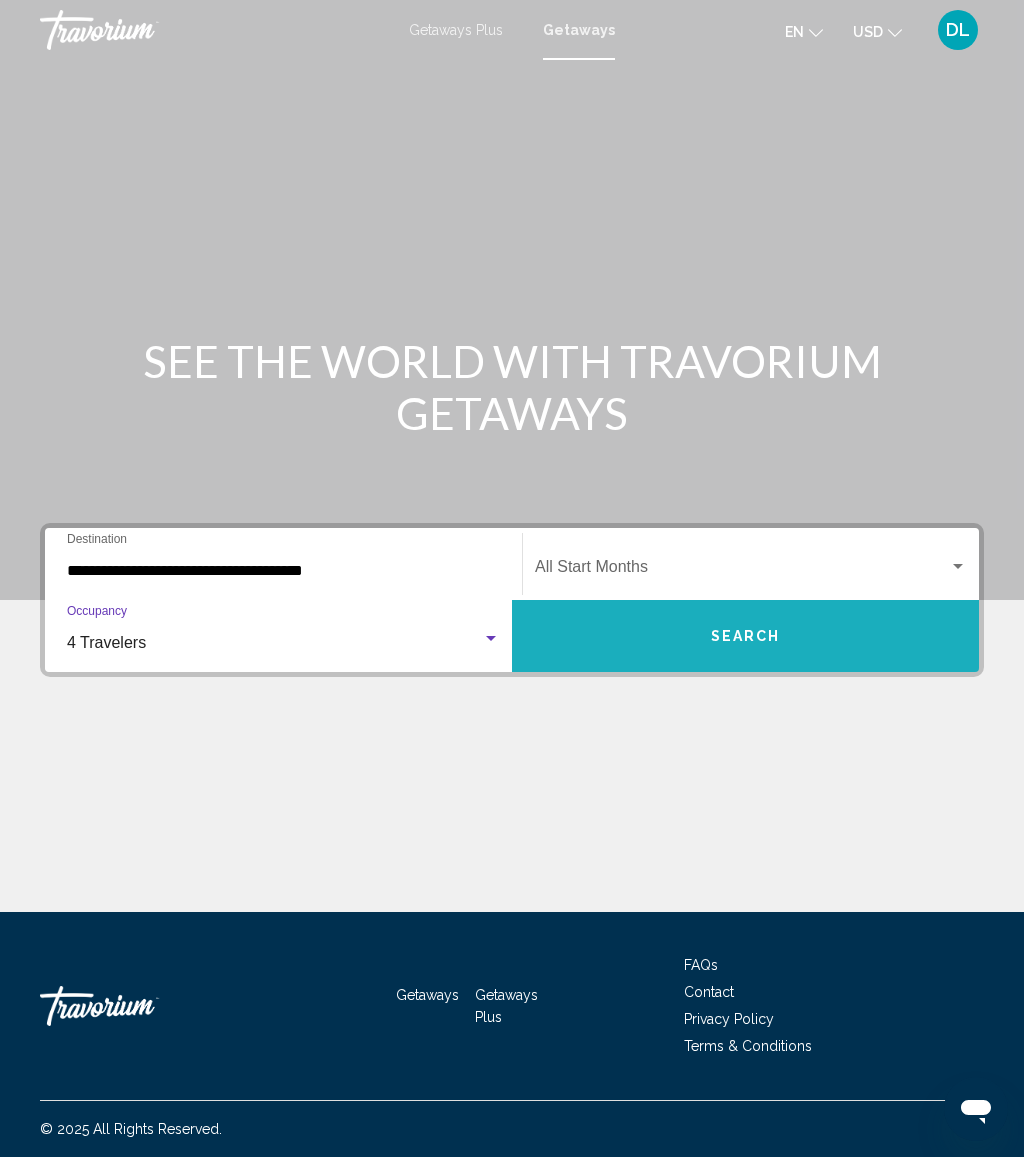 click on "Search" at bounding box center (745, 636) 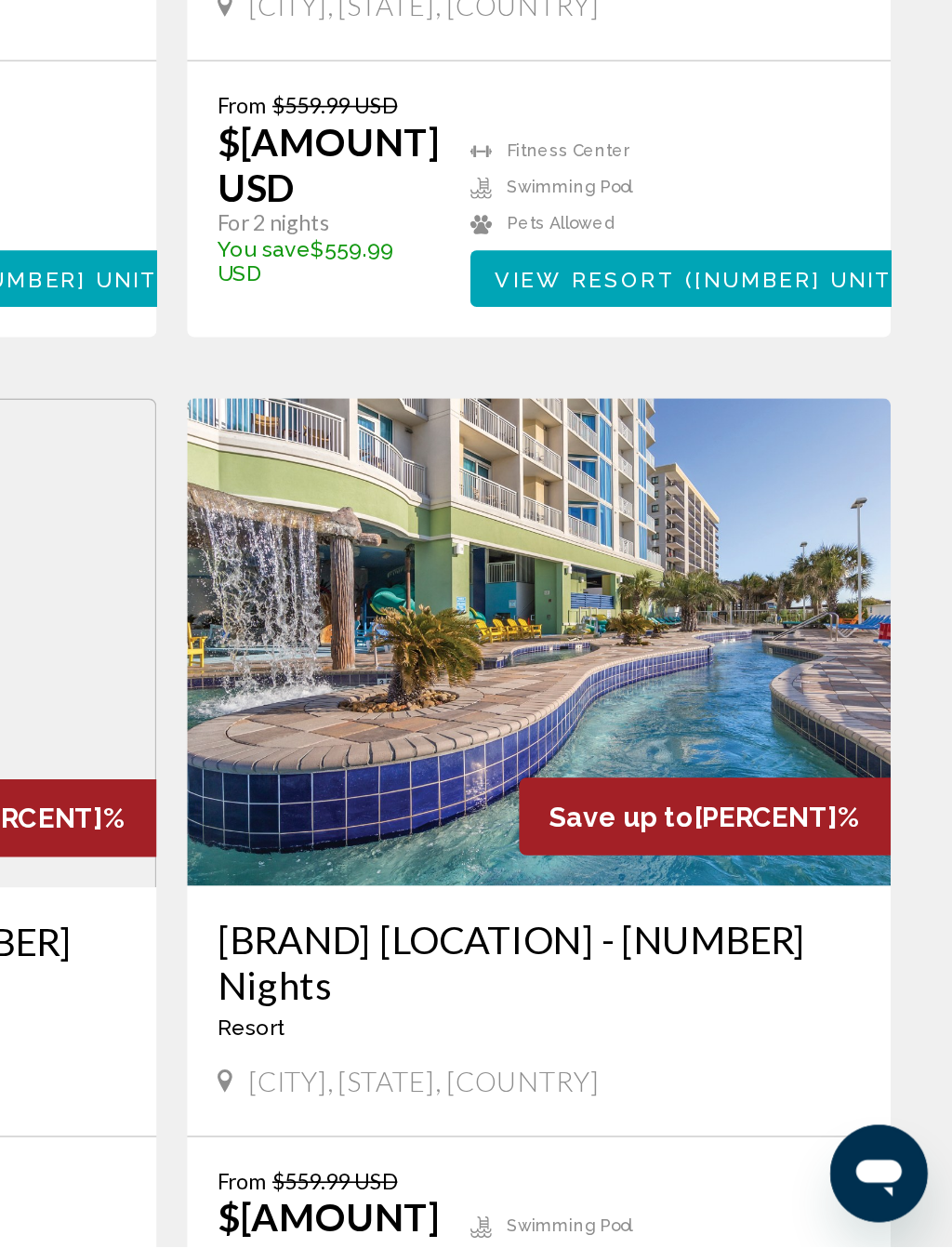 scroll, scrollTop: 2943, scrollLeft: 0, axis: vertical 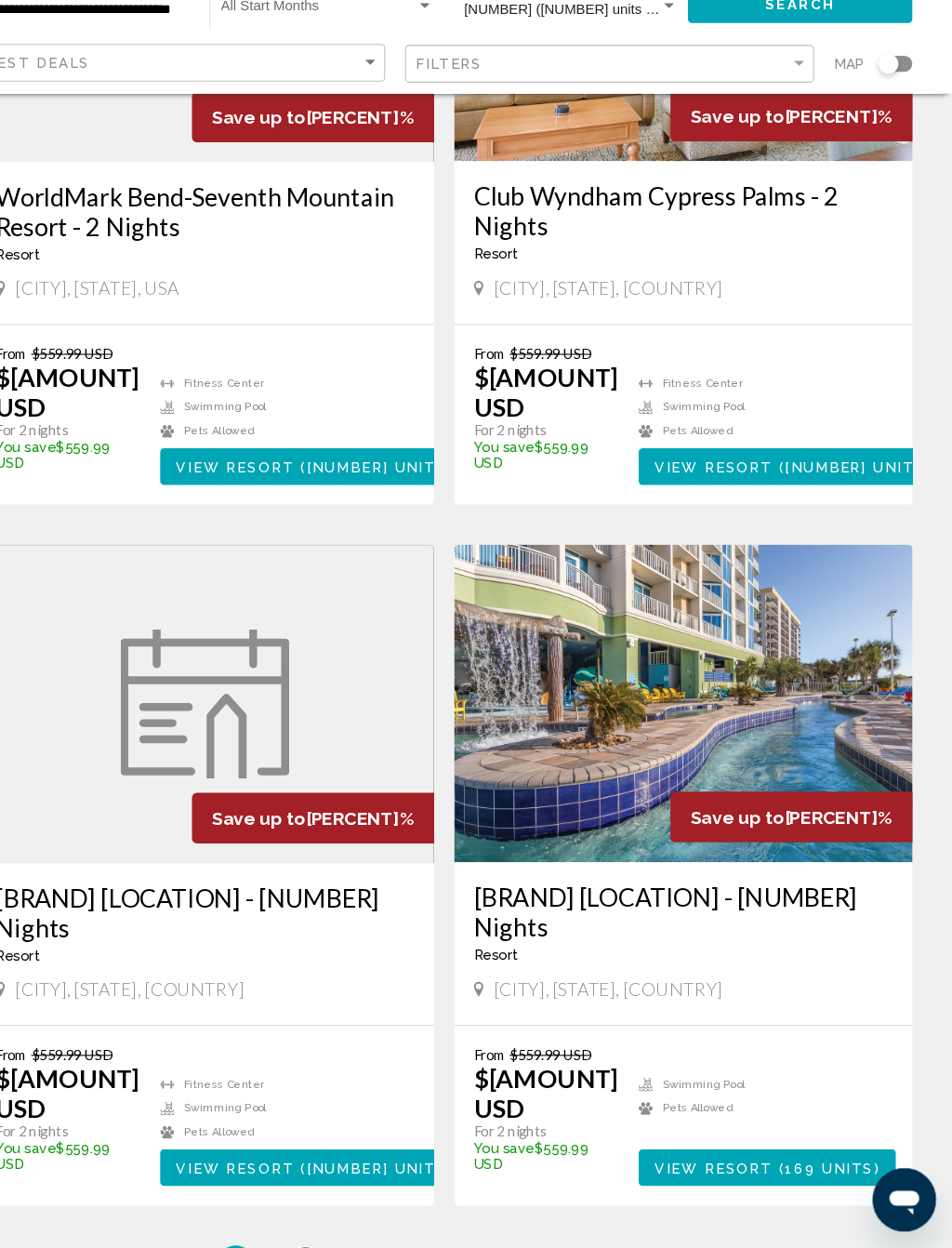 click on "2" at bounding box center (346, 1265) 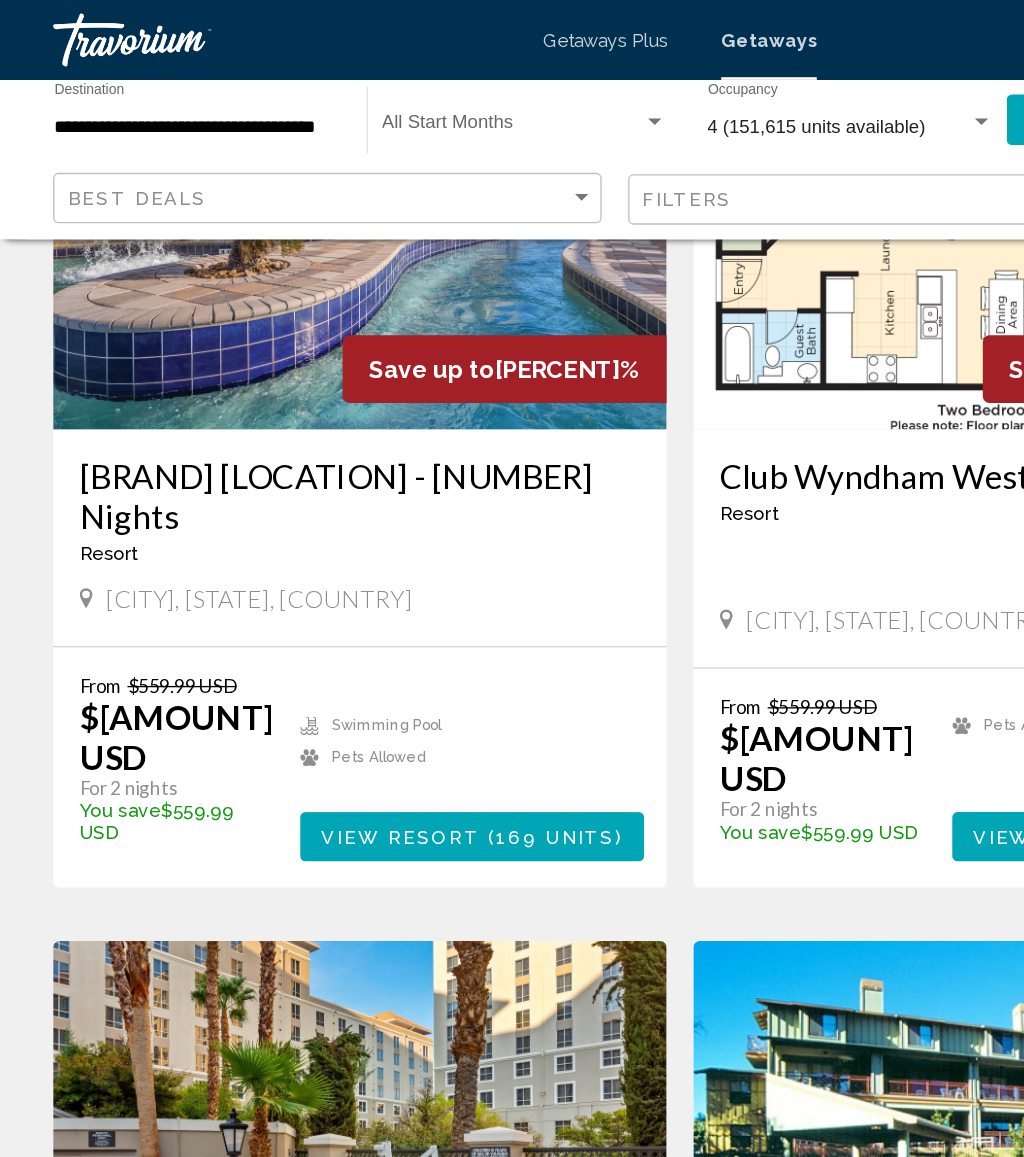scroll, scrollTop: 0, scrollLeft: 0, axis: both 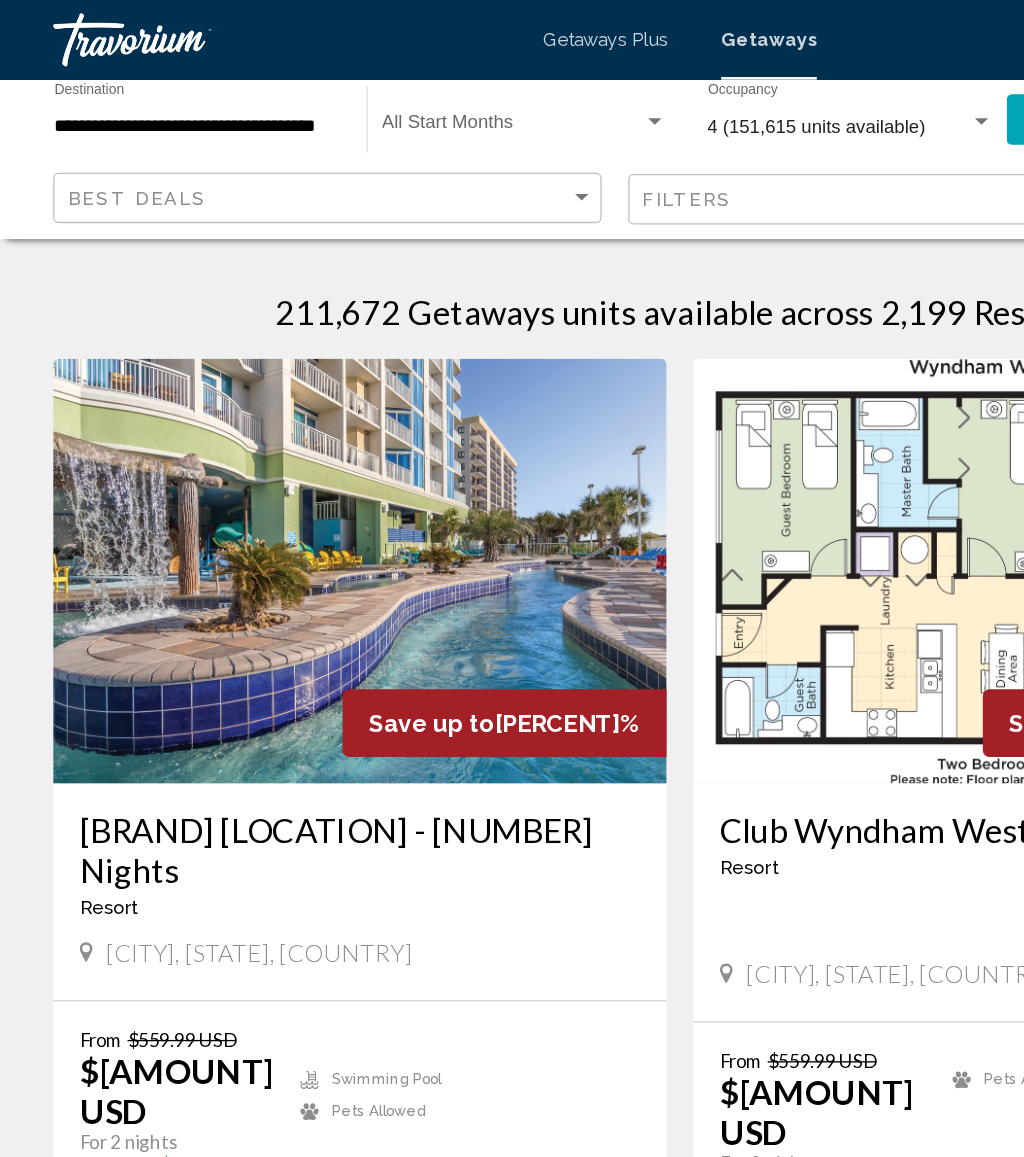 click on "**********" at bounding box center [148, 96] 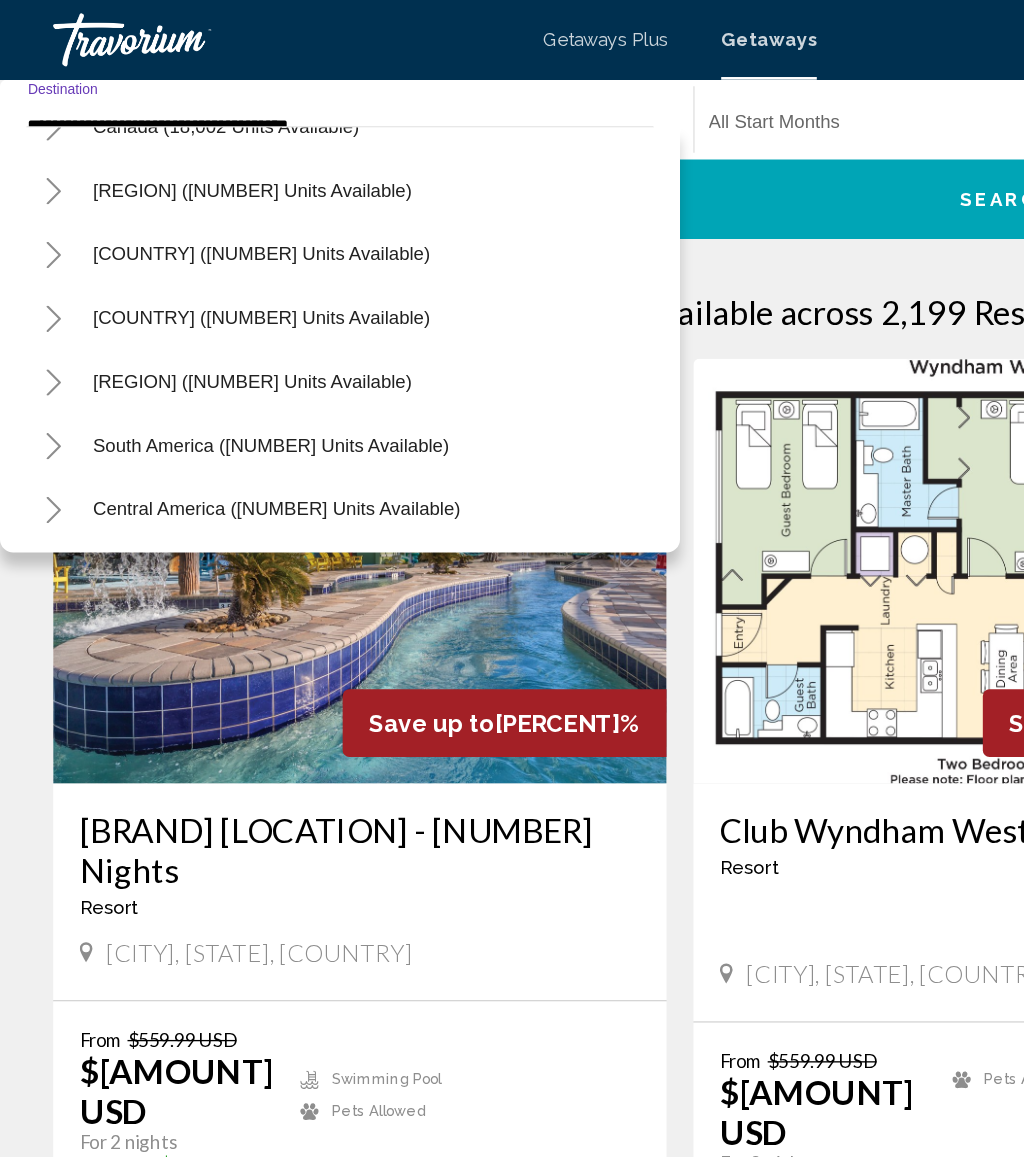 scroll, scrollTop: 2341, scrollLeft: 0, axis: vertical 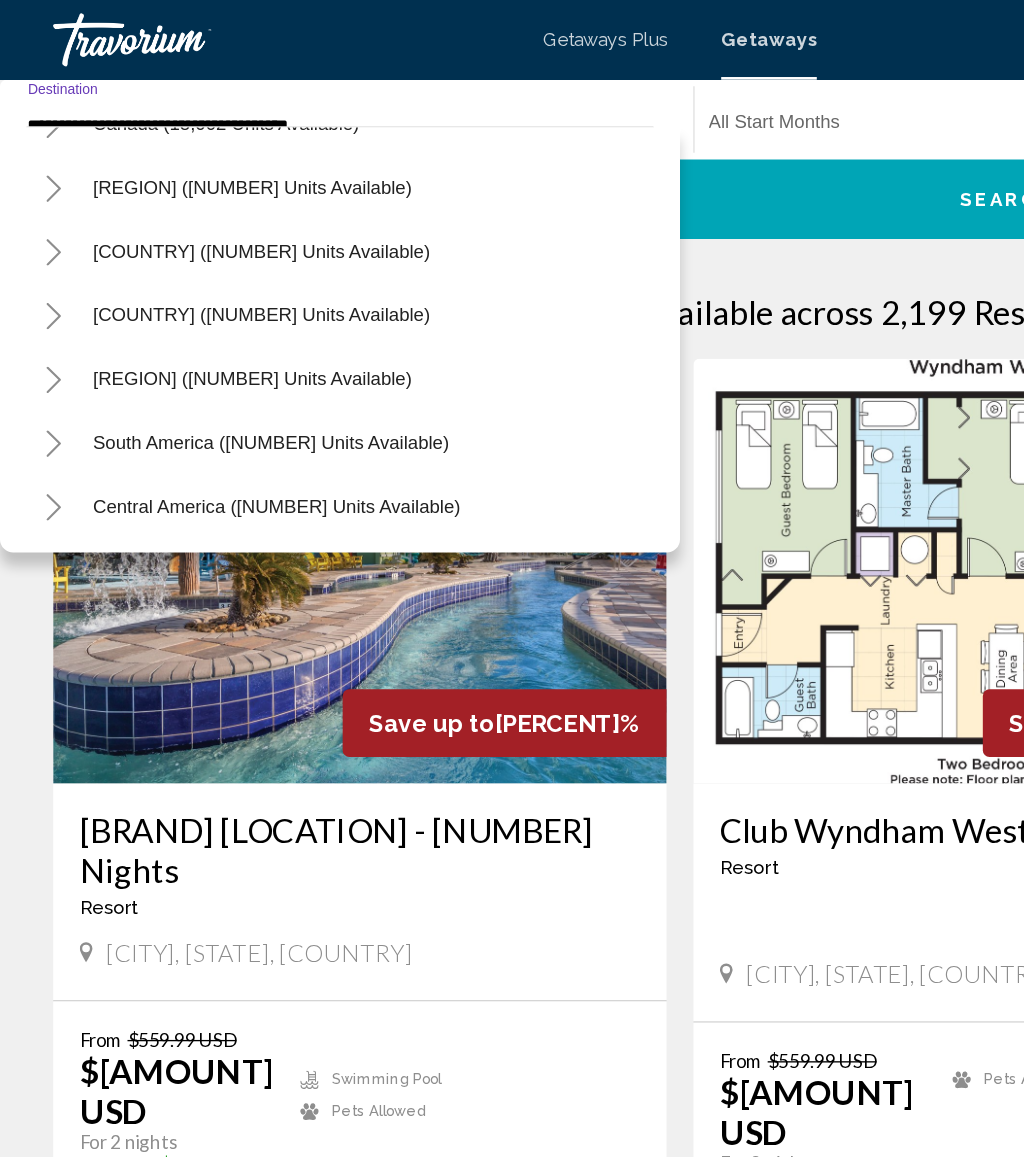 click on "**********" at bounding box center (261, 90) 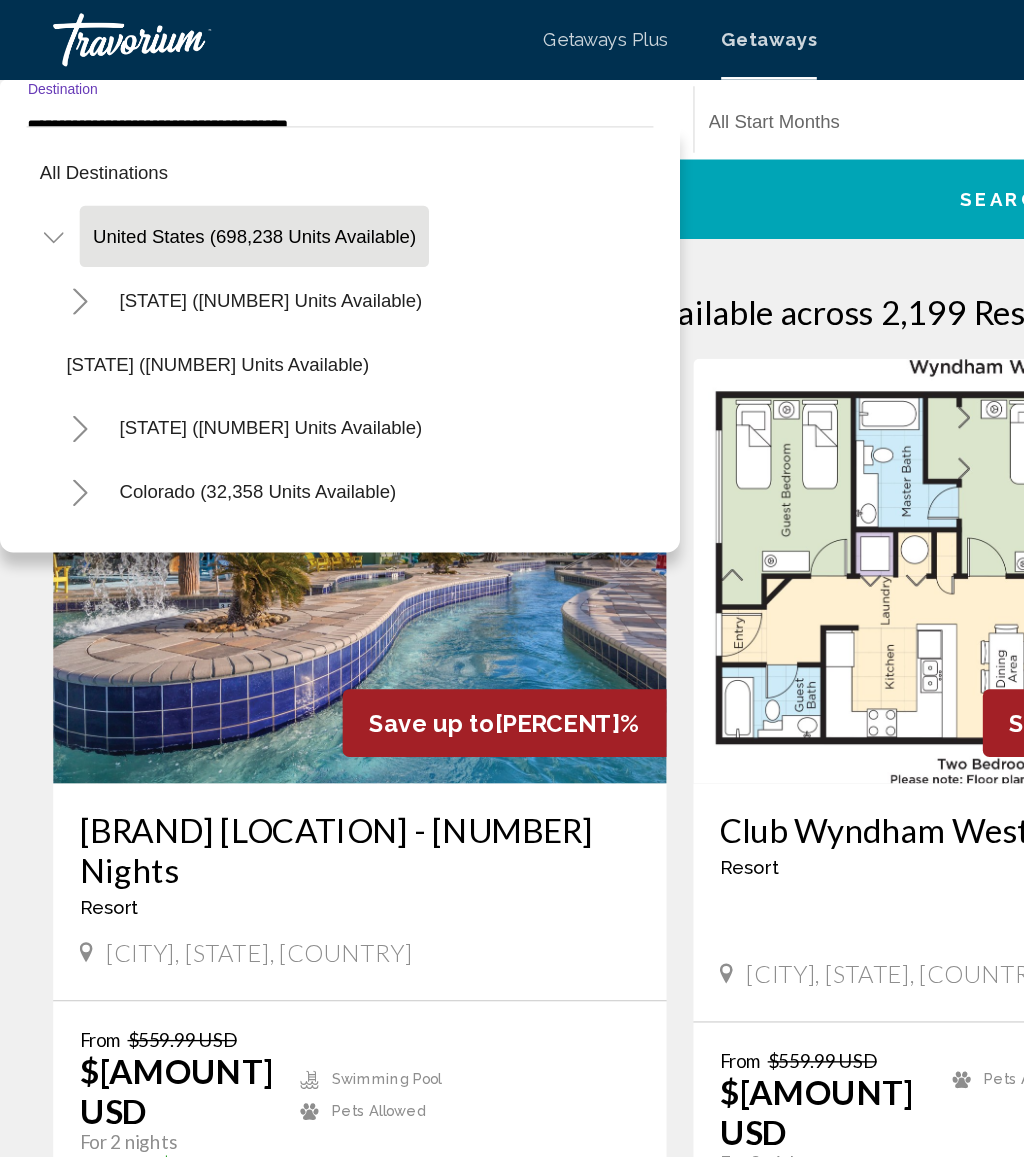 click on "**********" at bounding box center [261, 96] 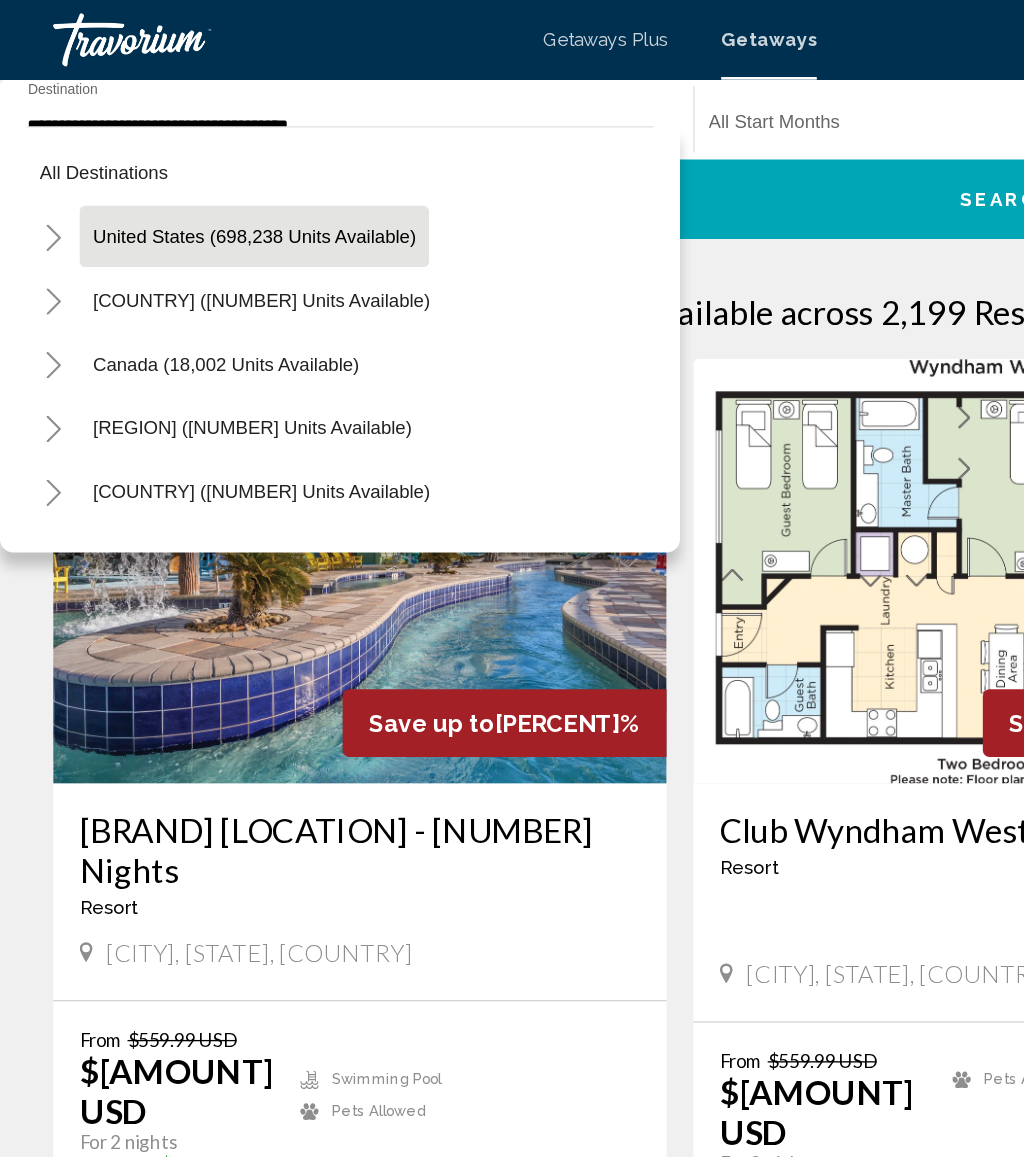click on "Caribbean & Atlantic Islands (48,674 units available)" at bounding box center [191, 178] 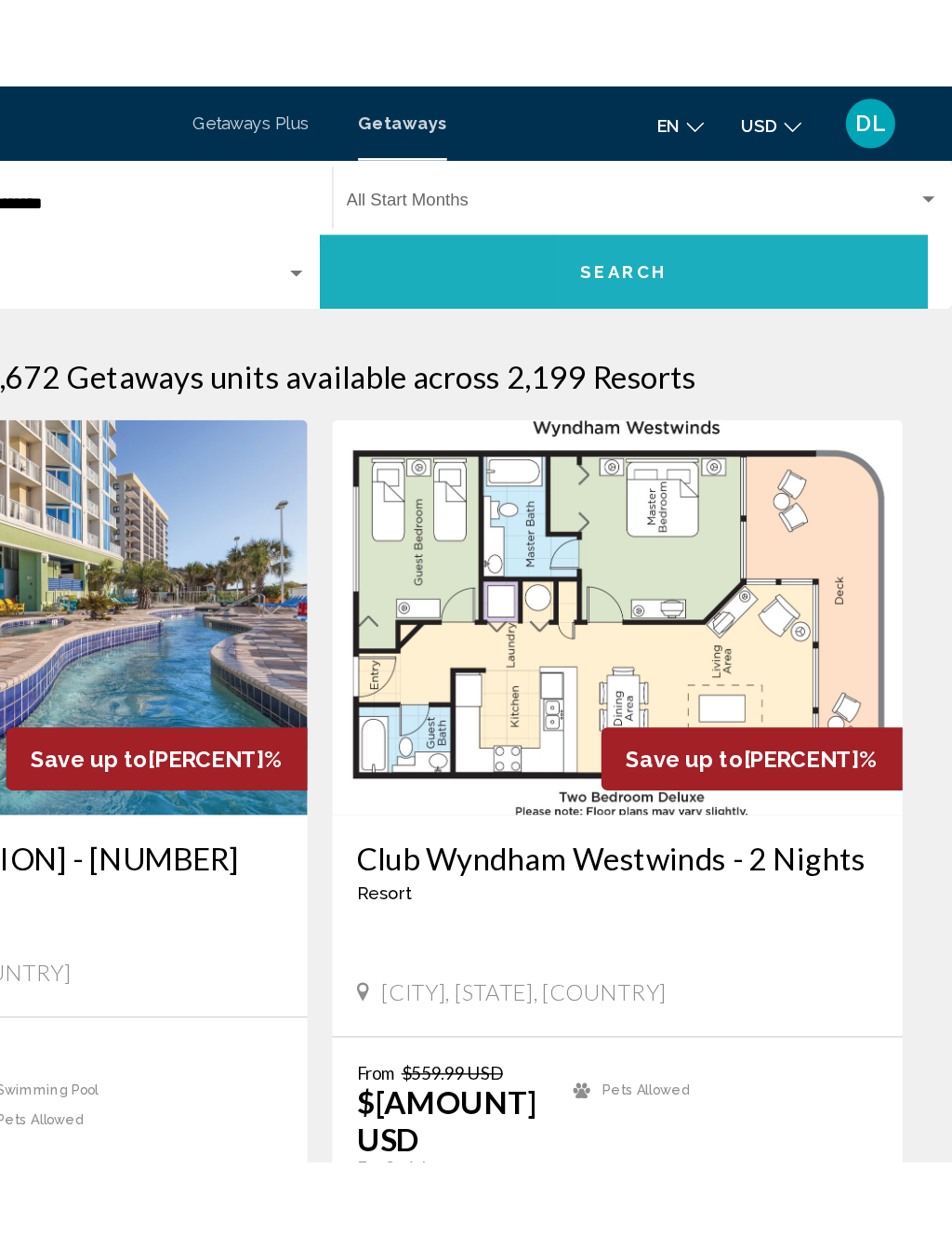 scroll, scrollTop: 0, scrollLeft: 0, axis: both 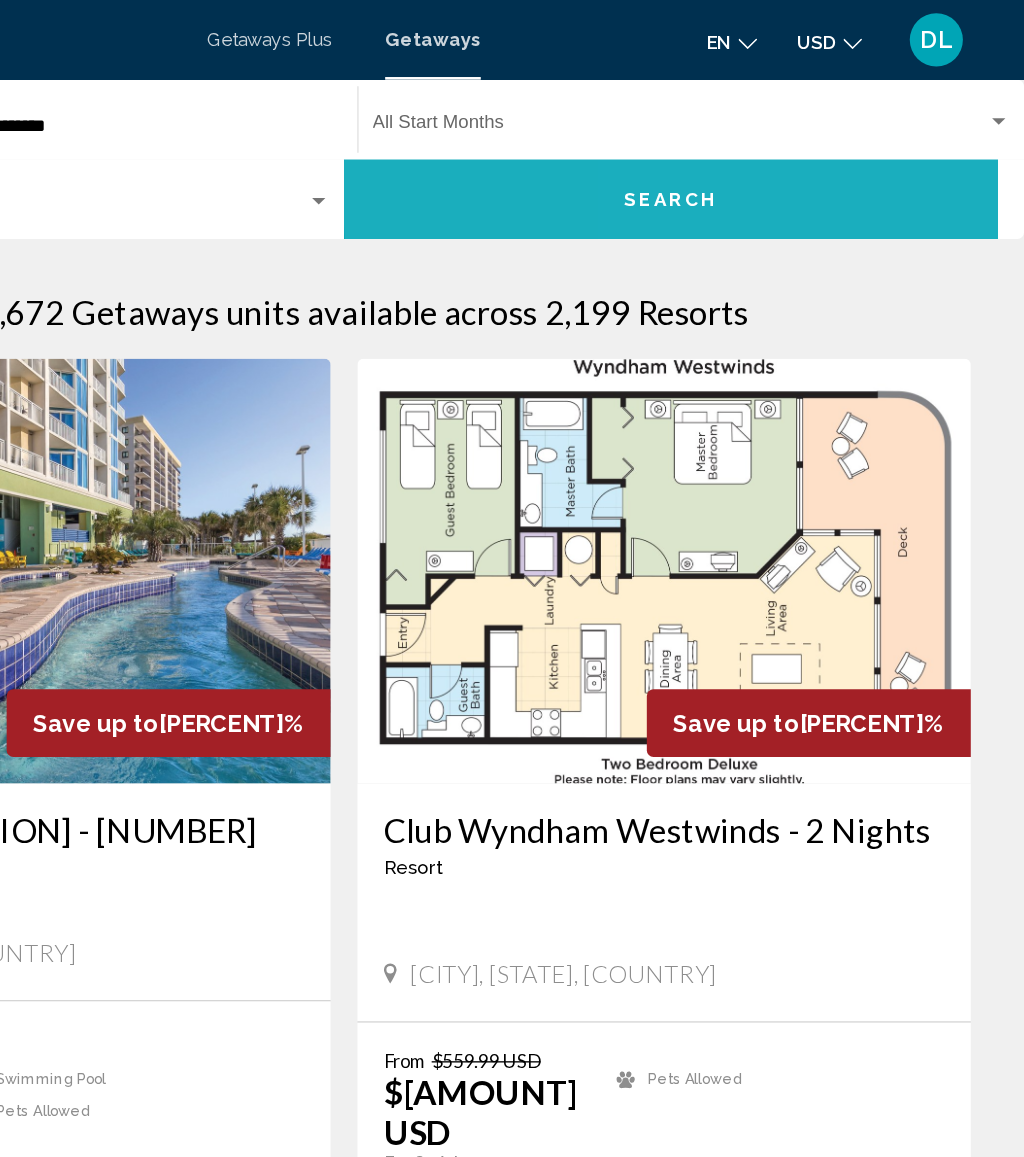 click on "••••••" at bounding box center (758, 150) 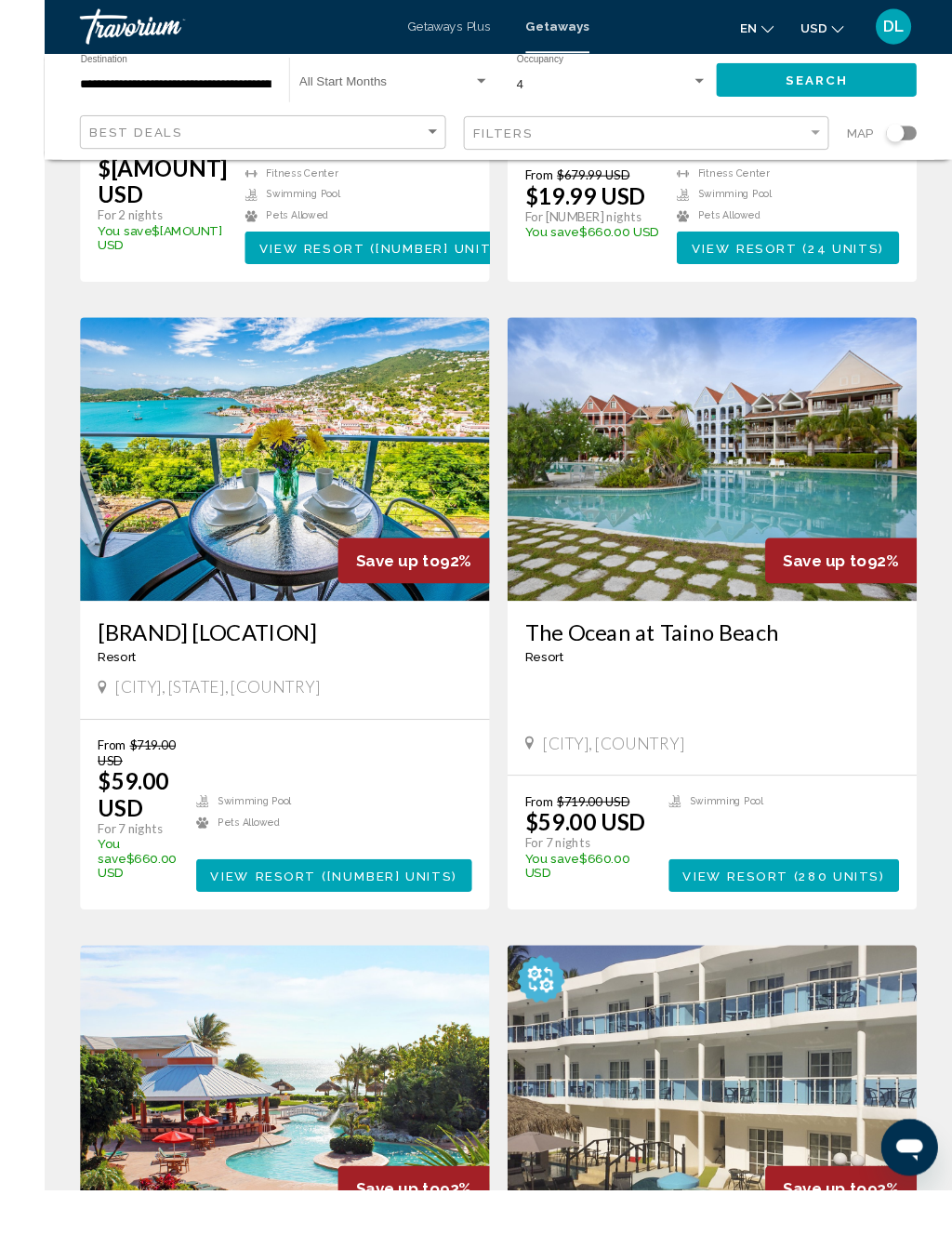 scroll, scrollTop: 622, scrollLeft: 0, axis: vertical 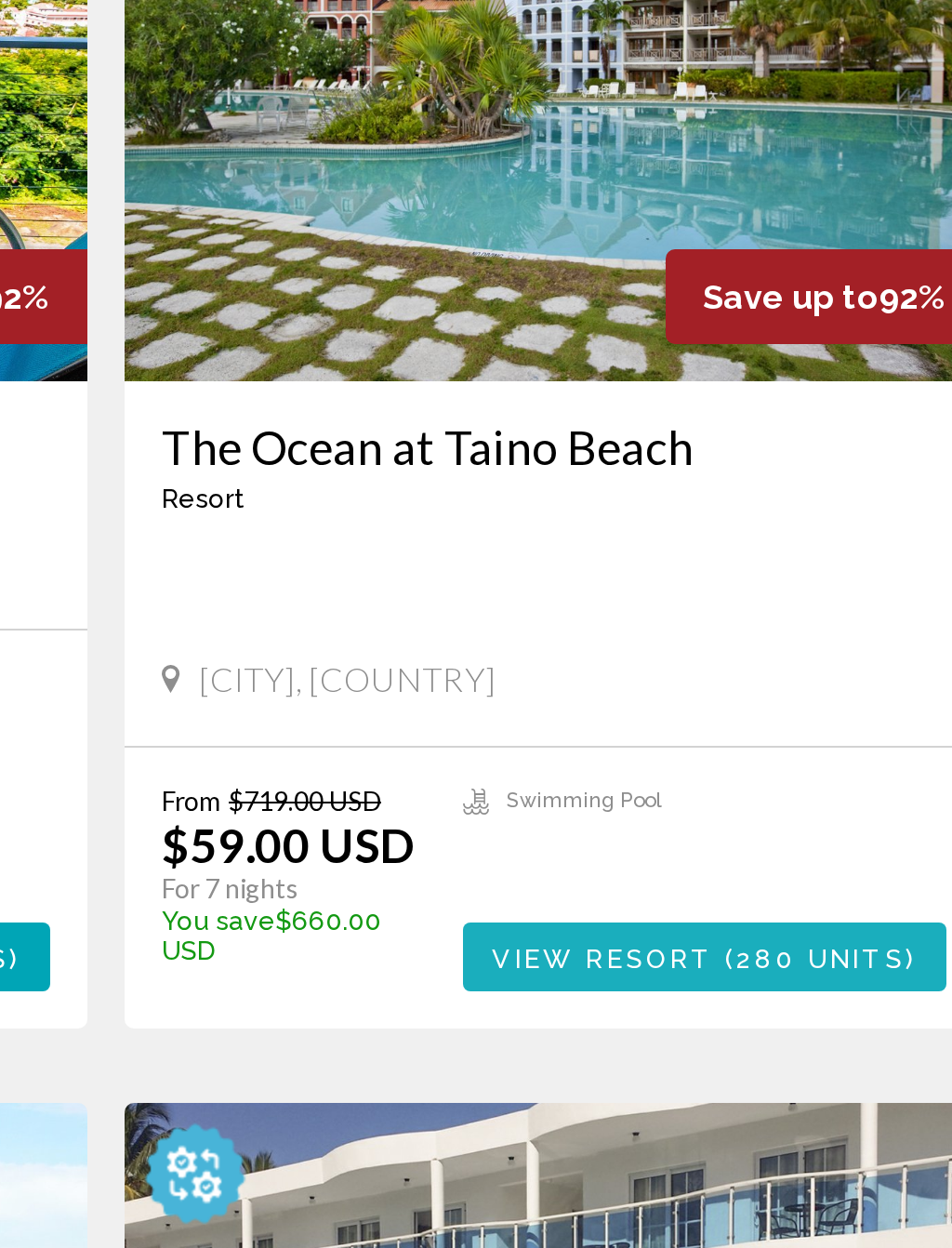 click on "280 units" at bounding box center (833, 858) 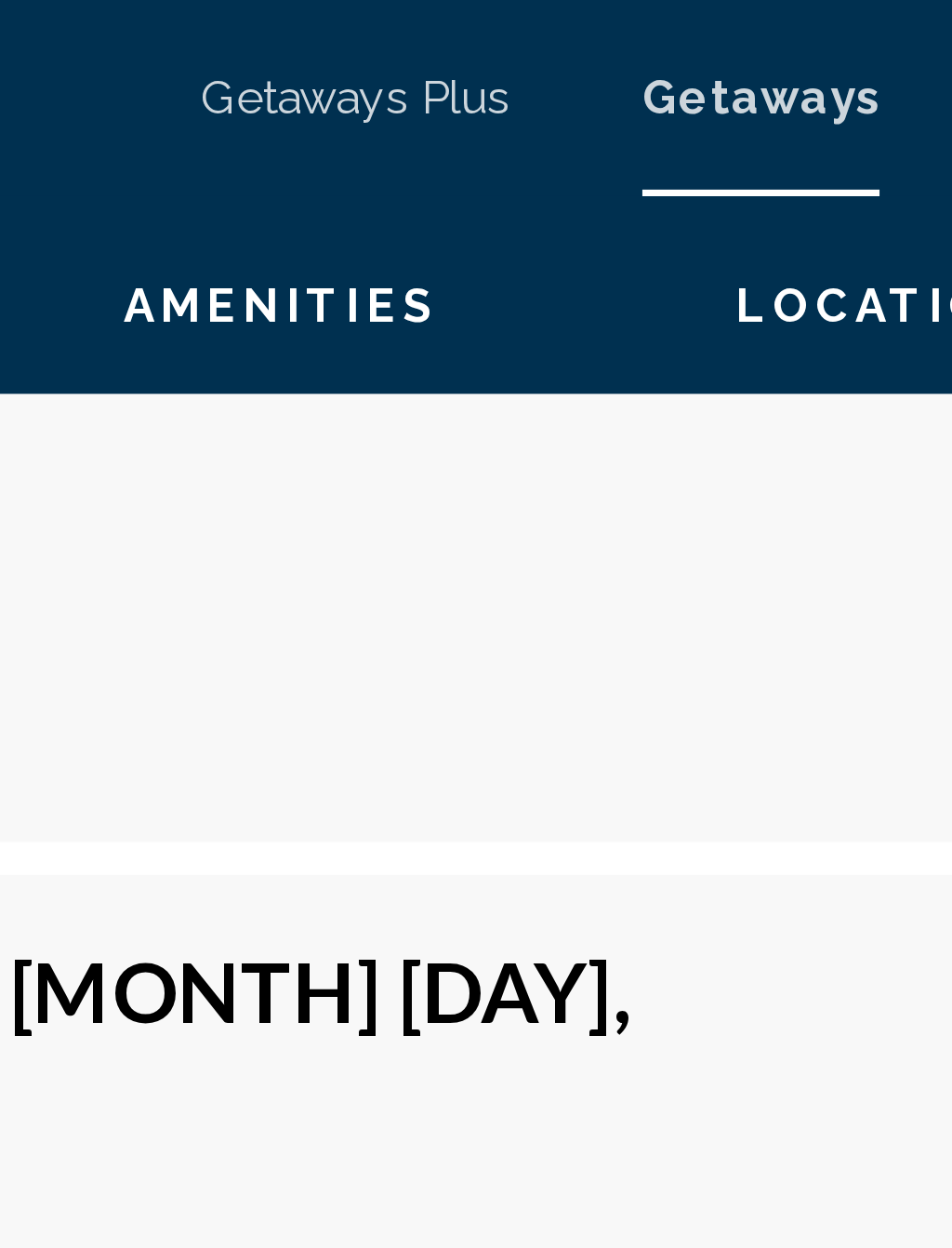 scroll, scrollTop: 9037, scrollLeft: 0, axis: vertical 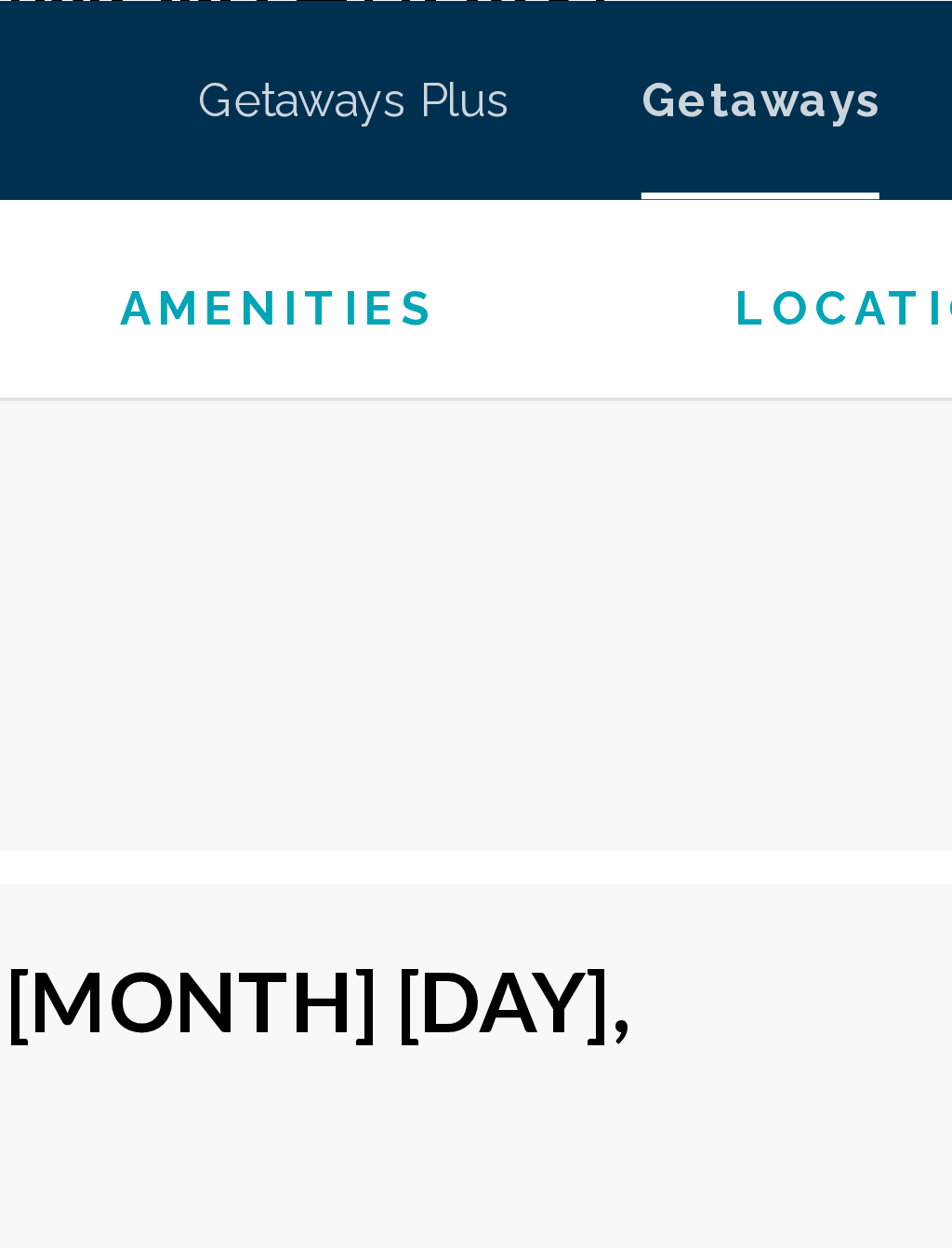 click on "Getaways Plus" at bounding box center [424, 28] 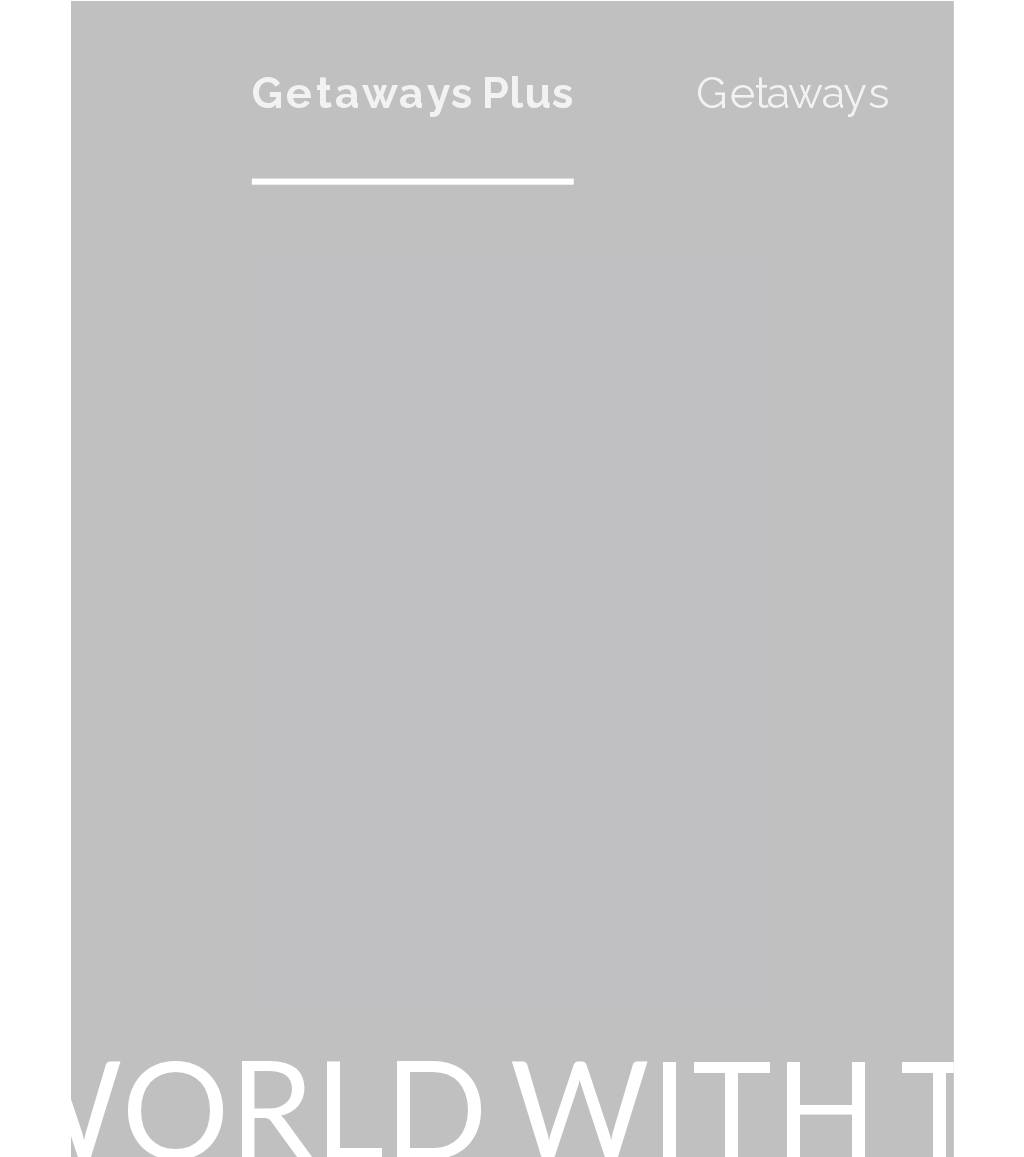 scroll, scrollTop: 0, scrollLeft: 0, axis: both 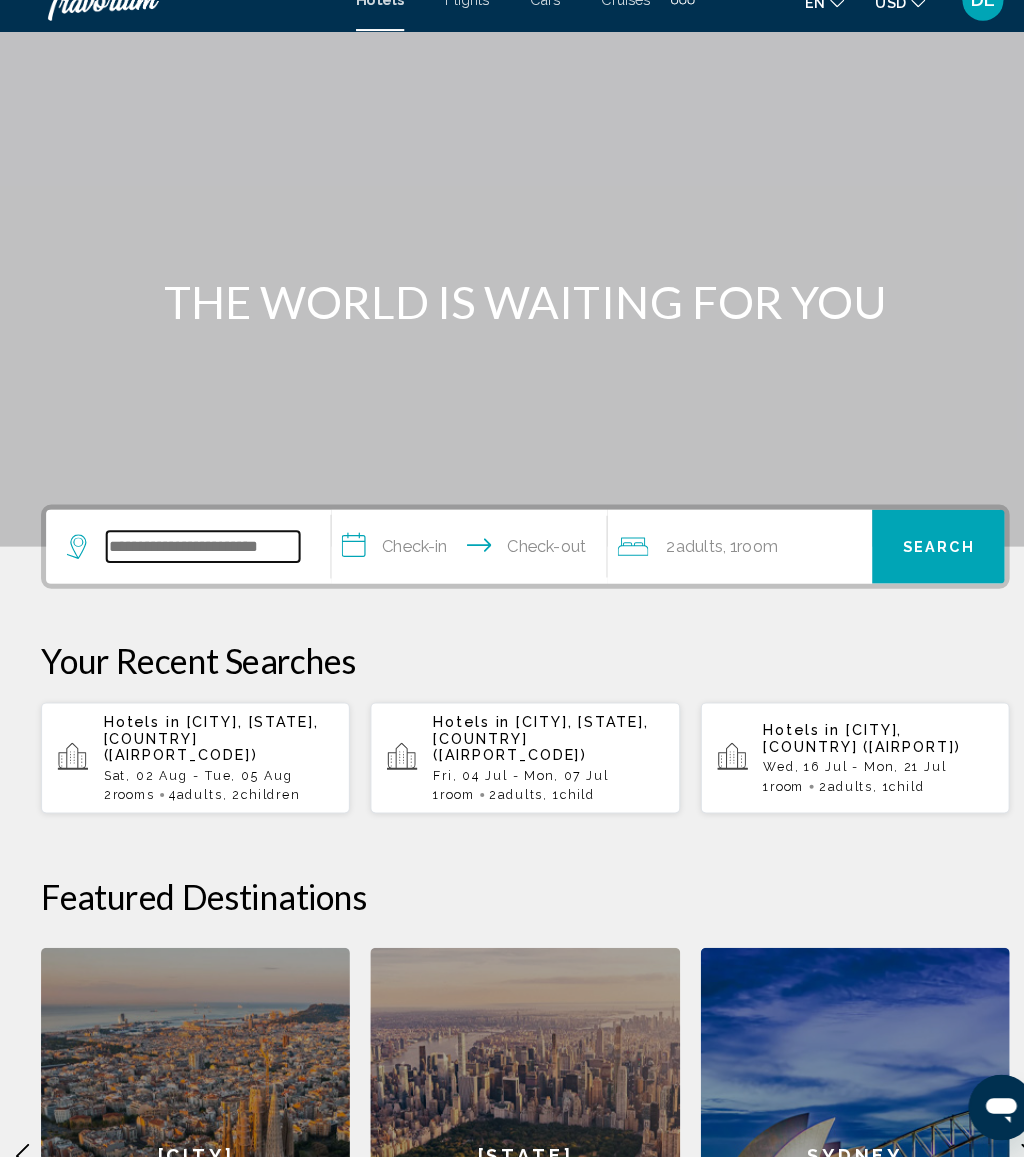 click at bounding box center (198, 562) 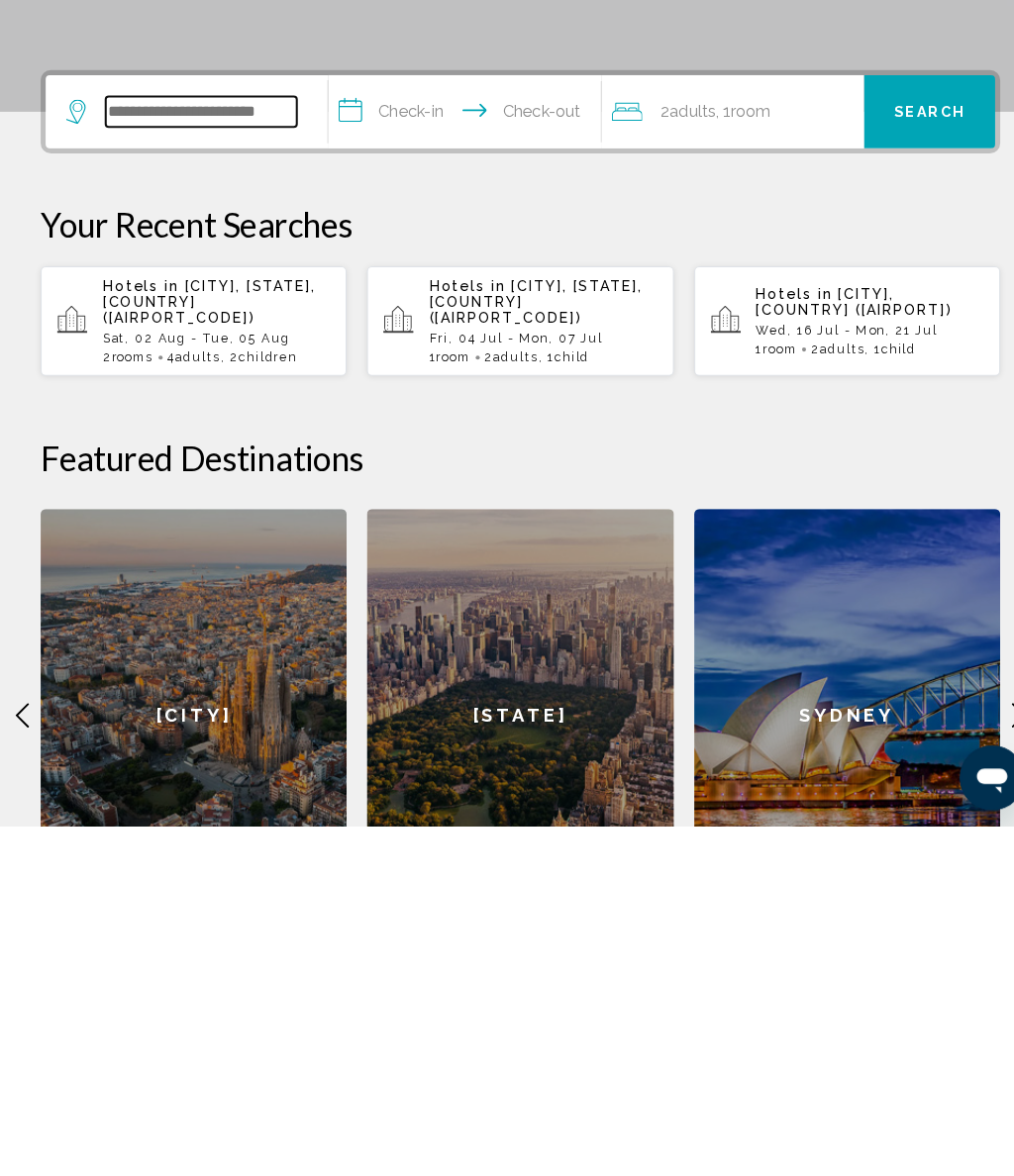 scroll, scrollTop: 118, scrollLeft: 0, axis: vertical 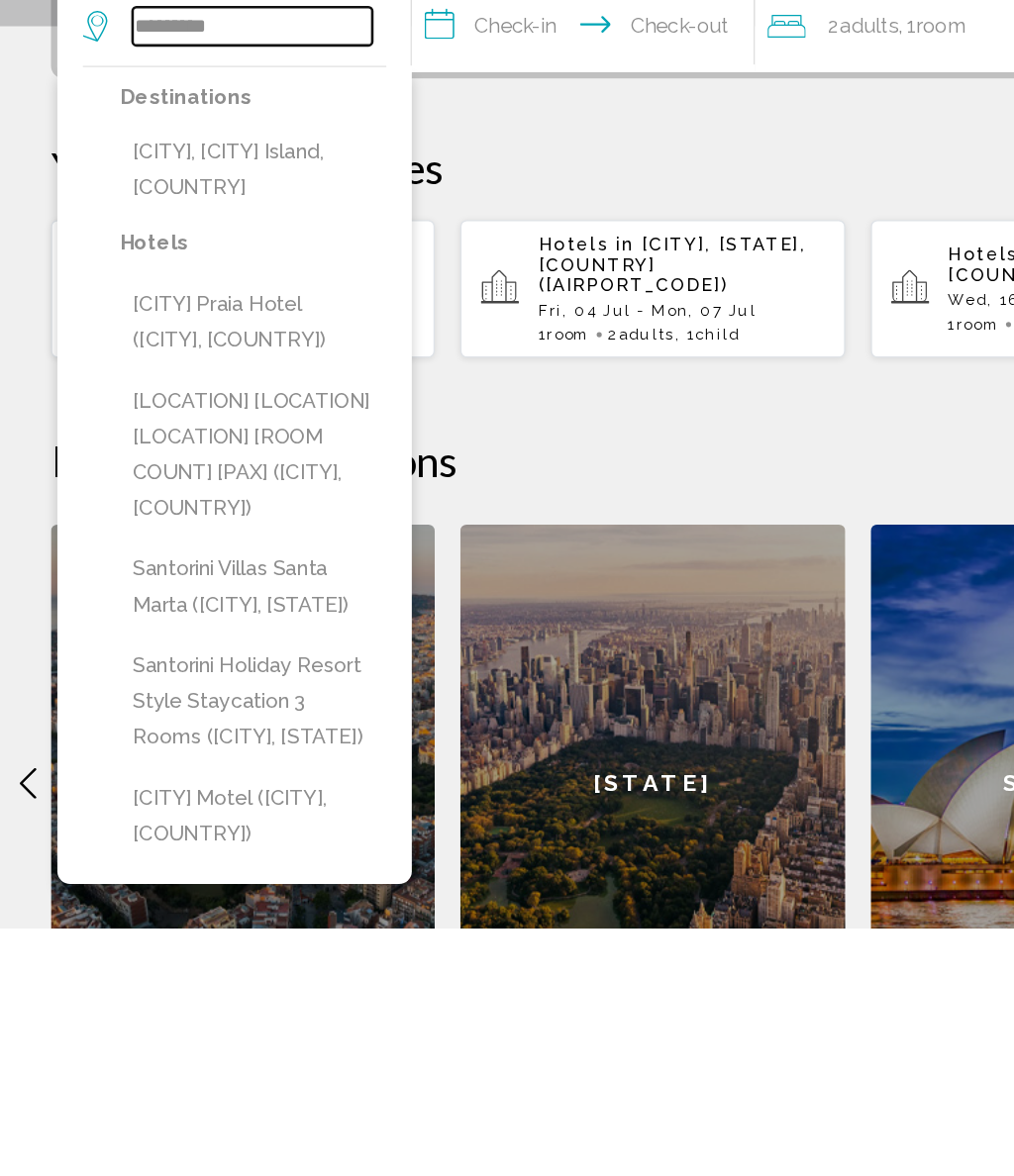 type on "*********" 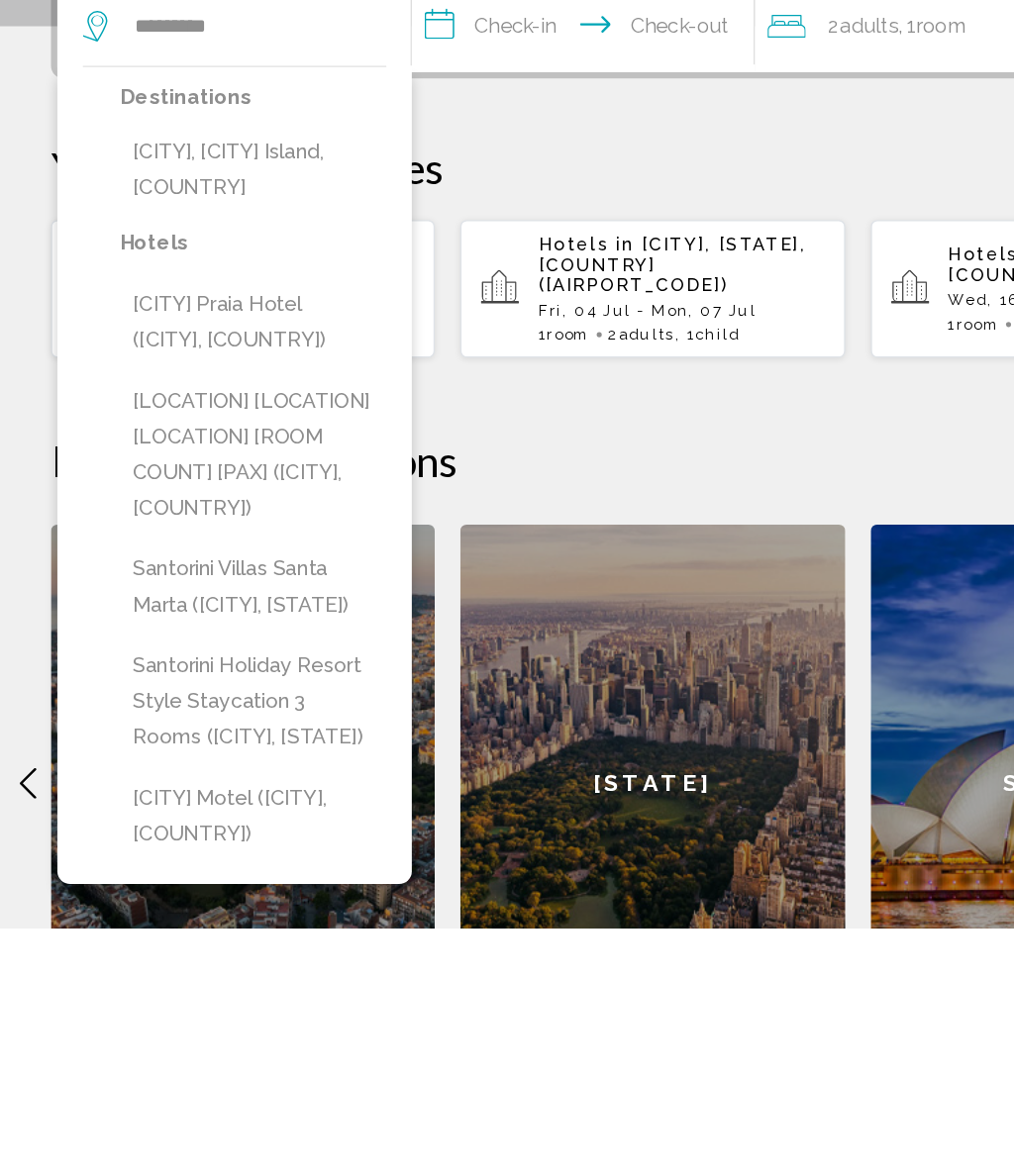 click on "[CITY], [CITY] Island, [COUNTRY]" at bounding box center (196, 588) 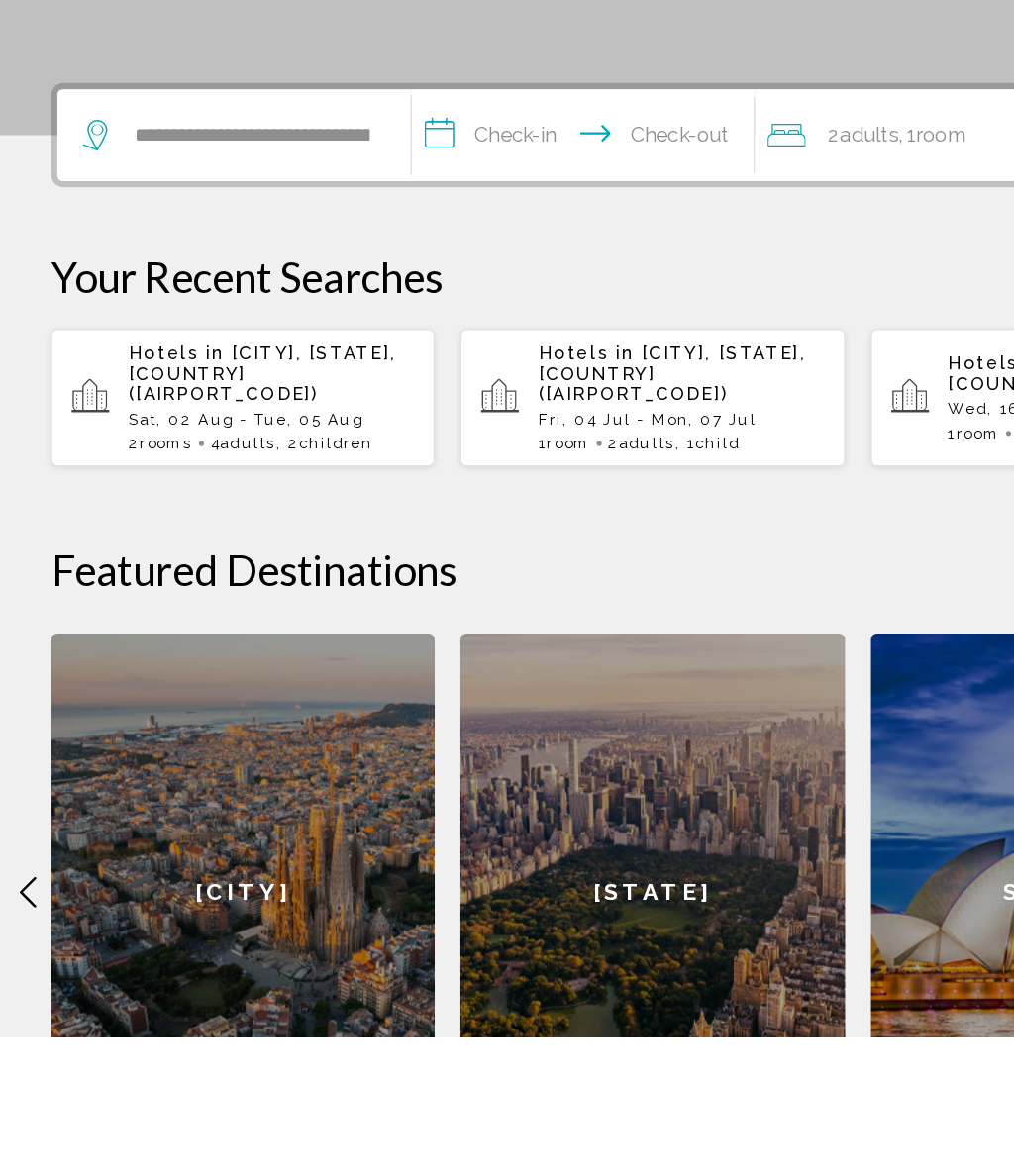 click on "**********" at bounding box center (456, 479) 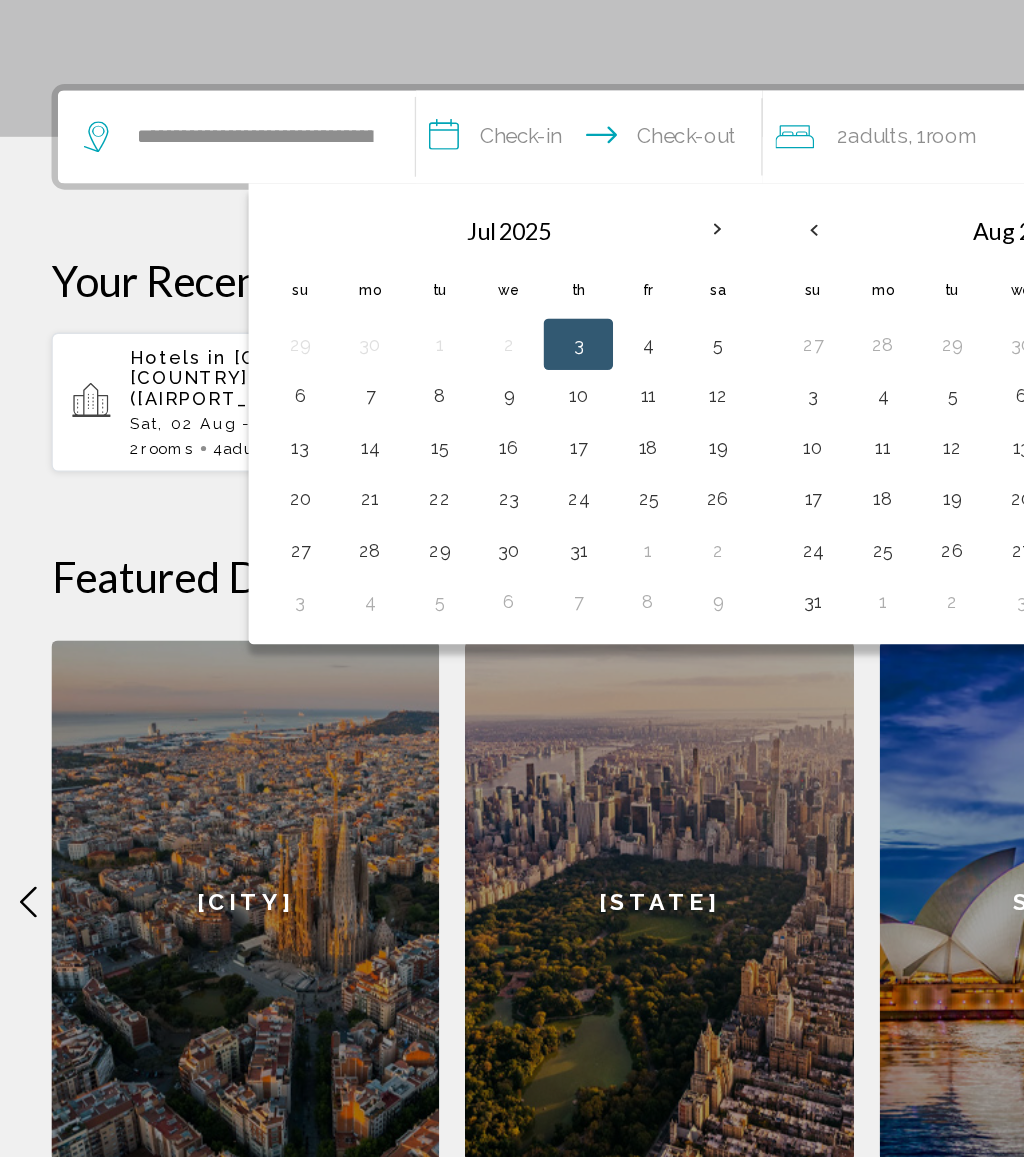scroll, scrollTop: 235, scrollLeft: 0, axis: vertical 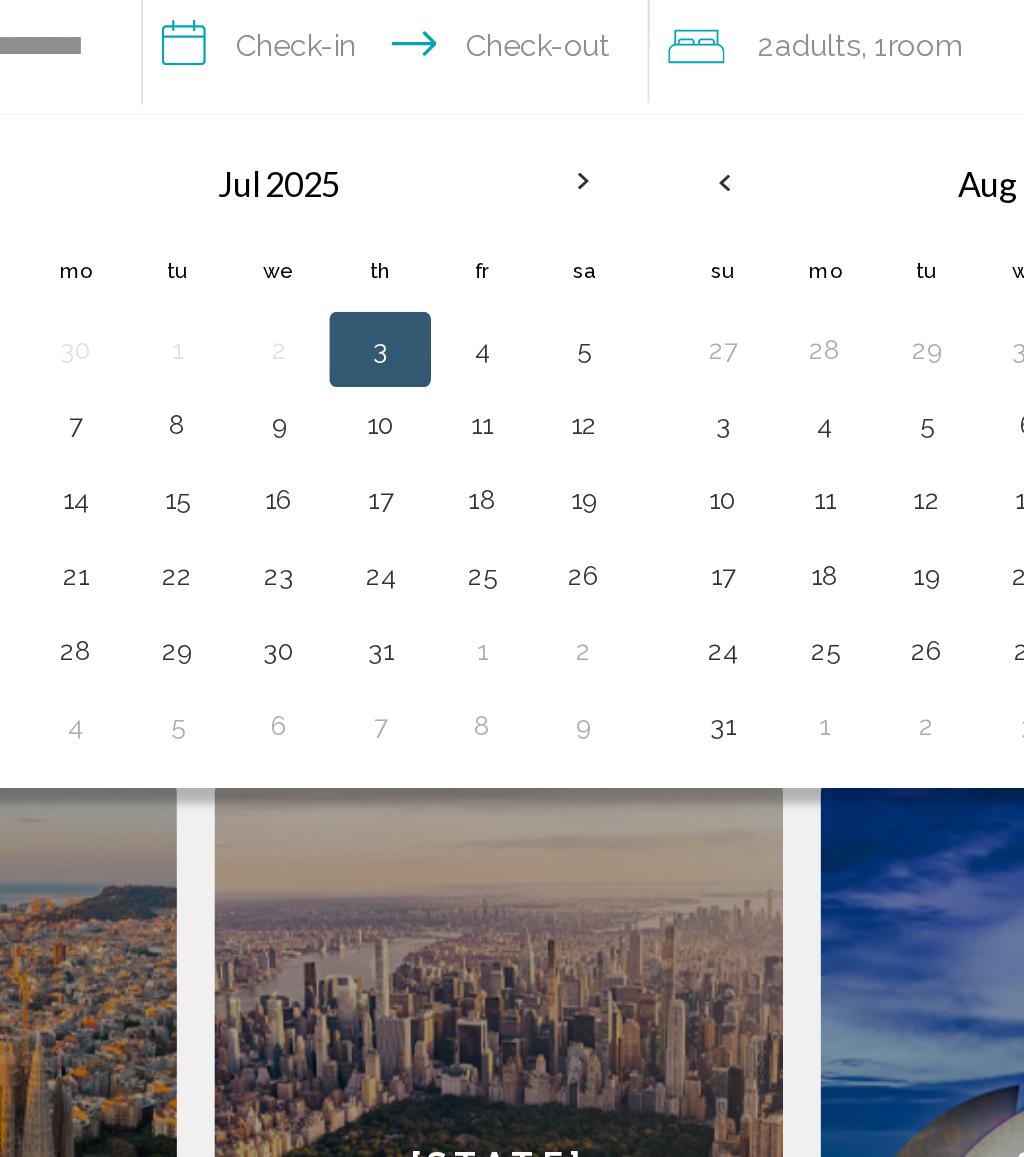 click on "23" at bounding box center [395, 646] 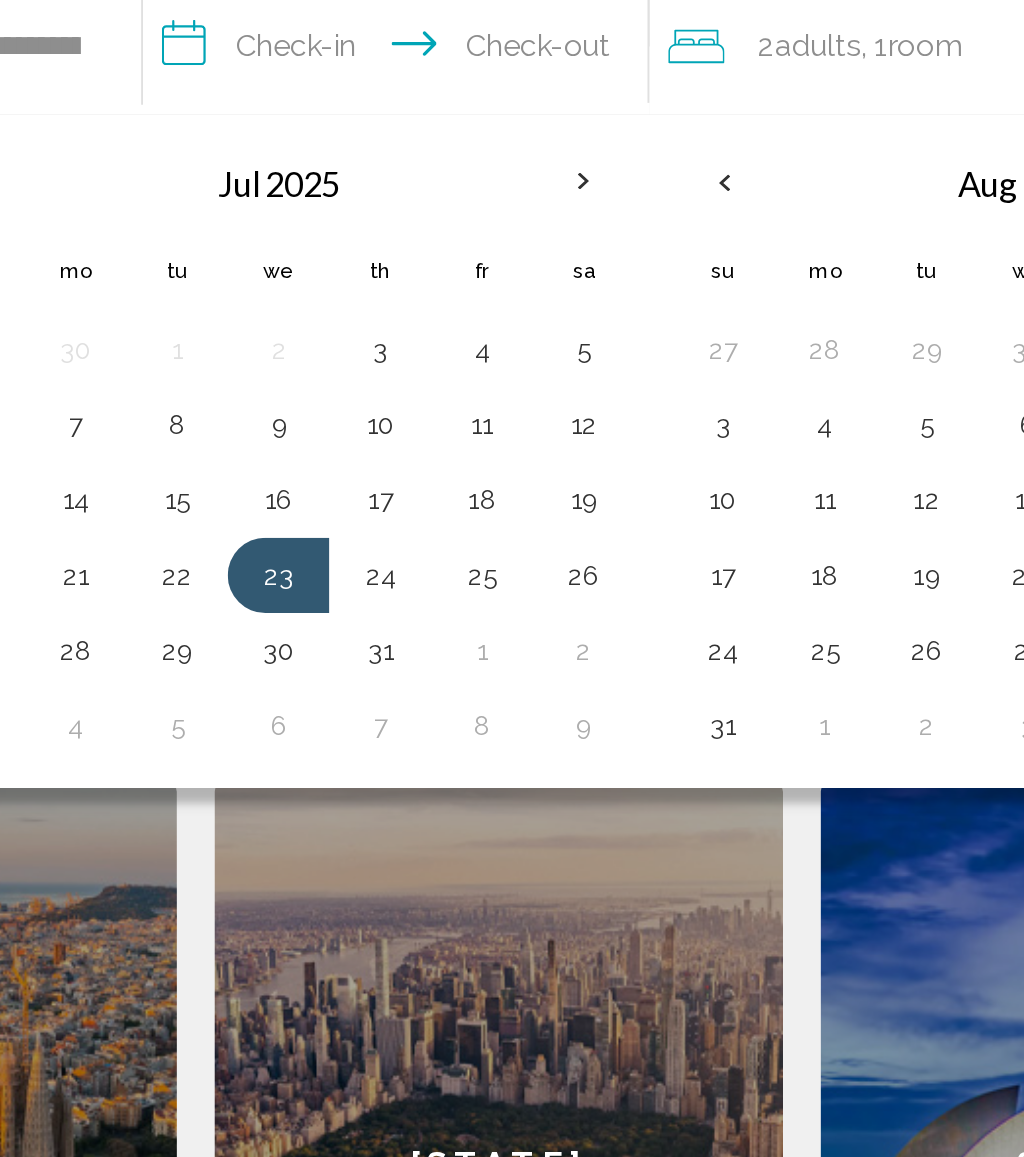 click on "30" at bounding box center [395, 686] 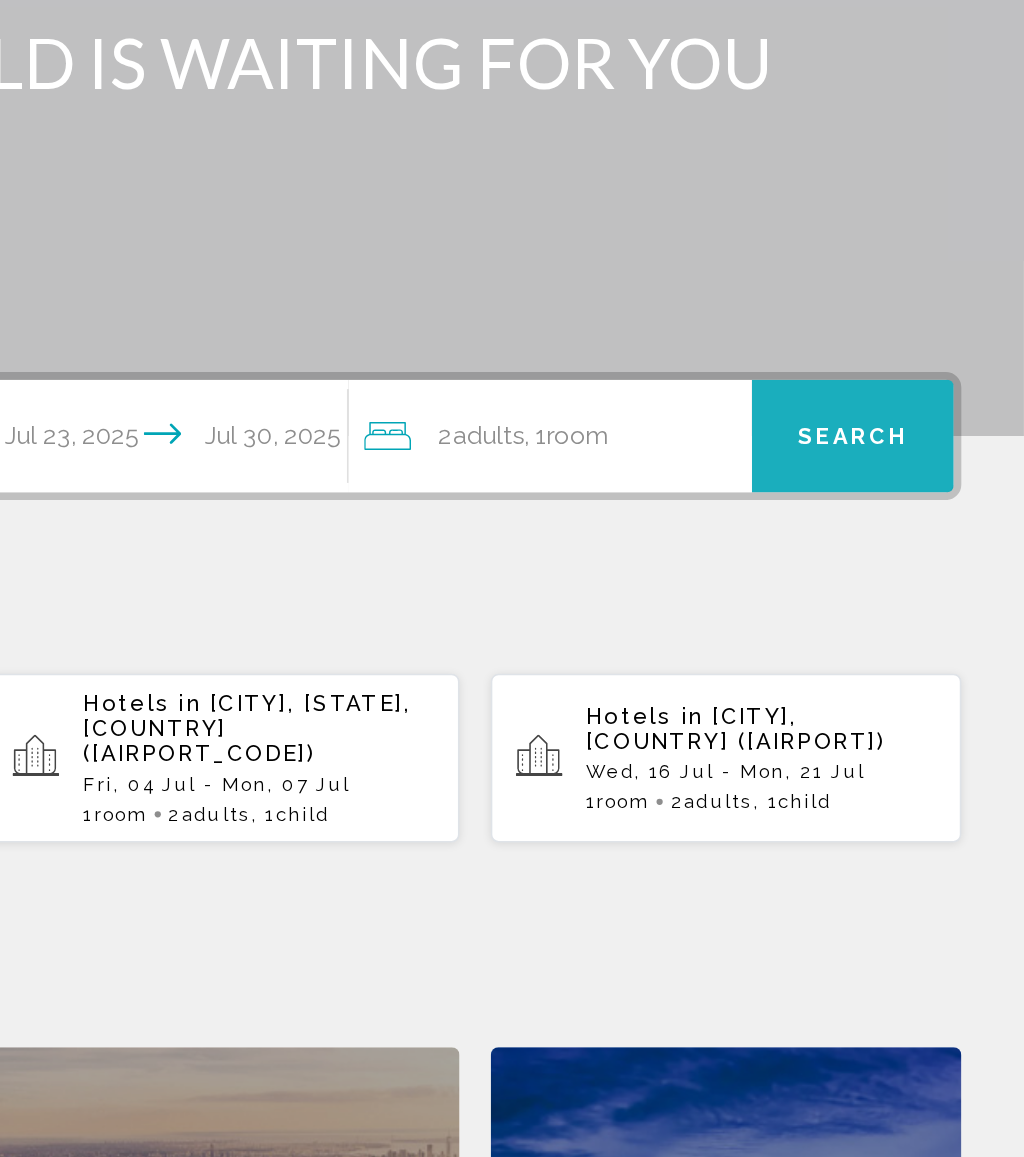 click on "Search" at bounding box center (915, 366) 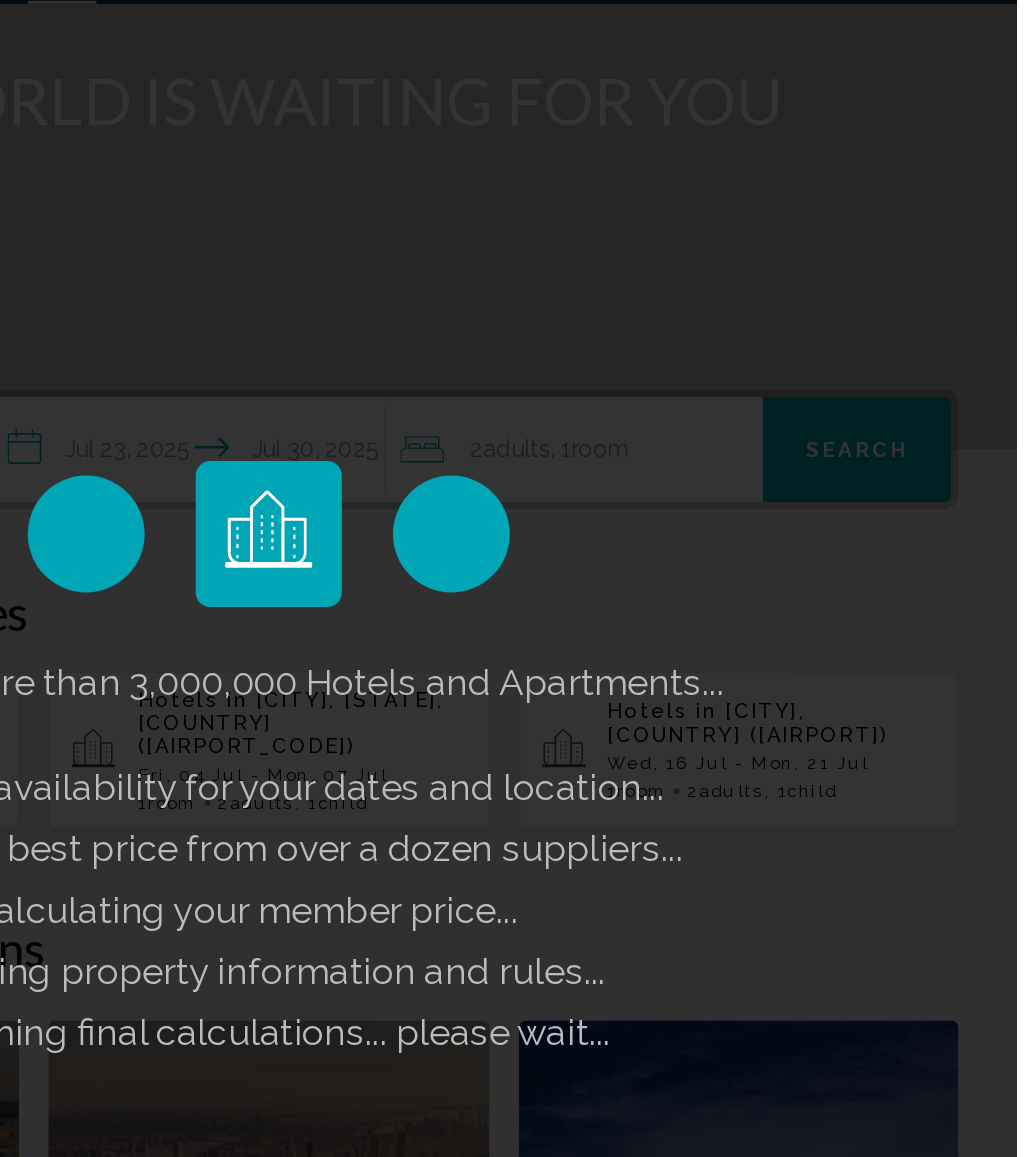 scroll, scrollTop: 165, scrollLeft: 0, axis: vertical 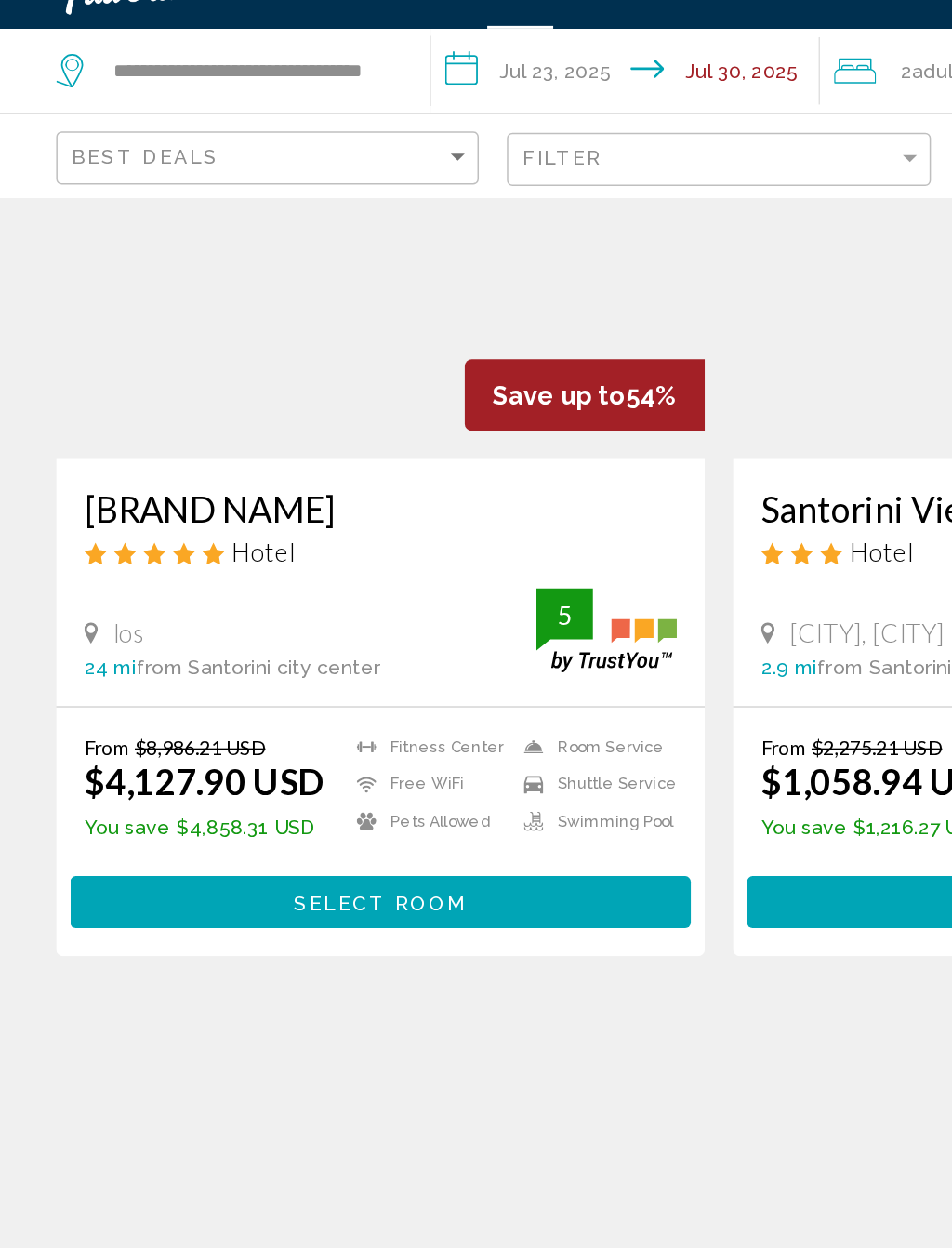 click on "Select Room" at bounding box center (252, 633) 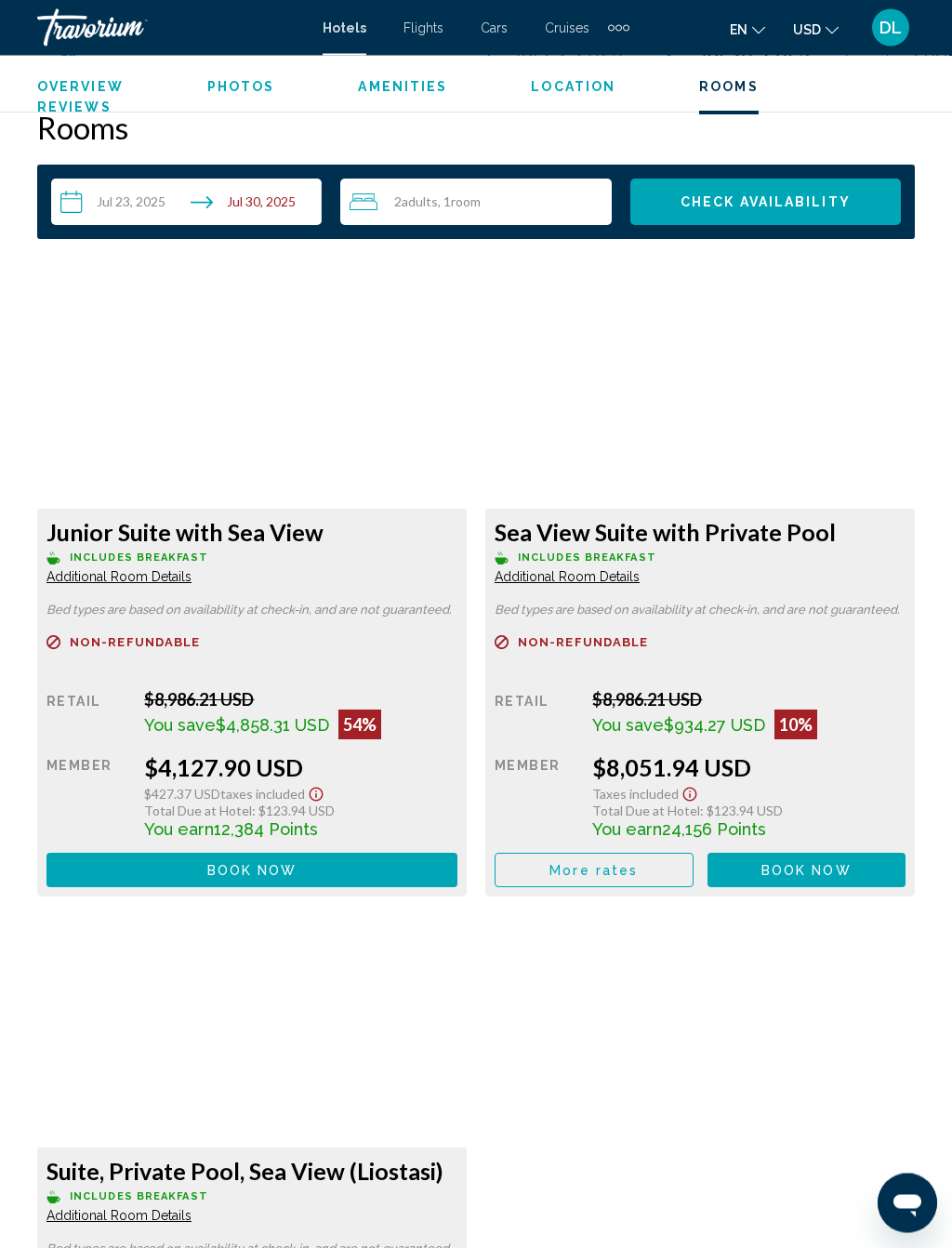 scroll, scrollTop: 2982, scrollLeft: 0, axis: vertical 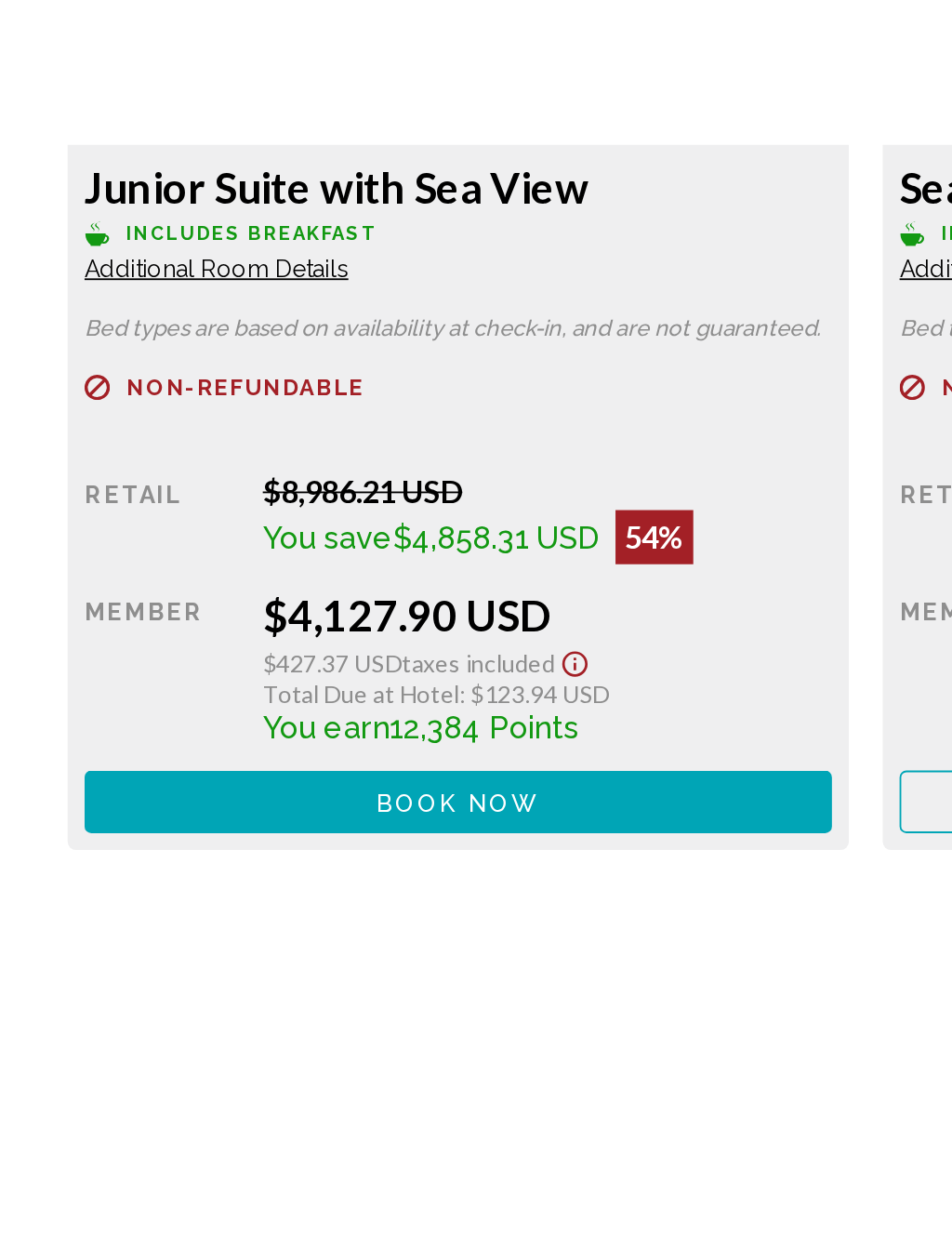 click on "Book now No longer available" at bounding box center (252, 809) 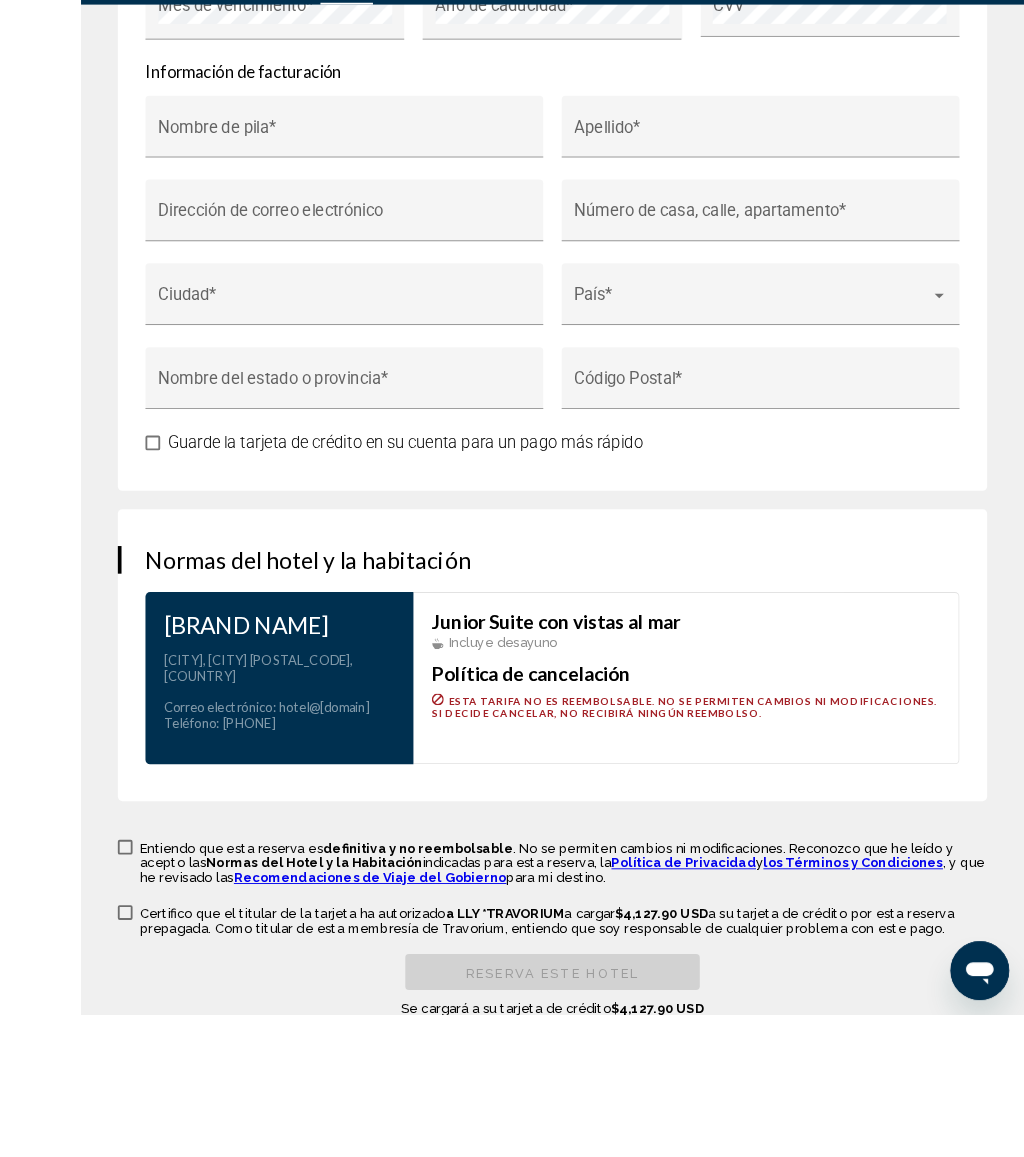 scroll, scrollTop: 3066, scrollLeft: 0, axis: vertical 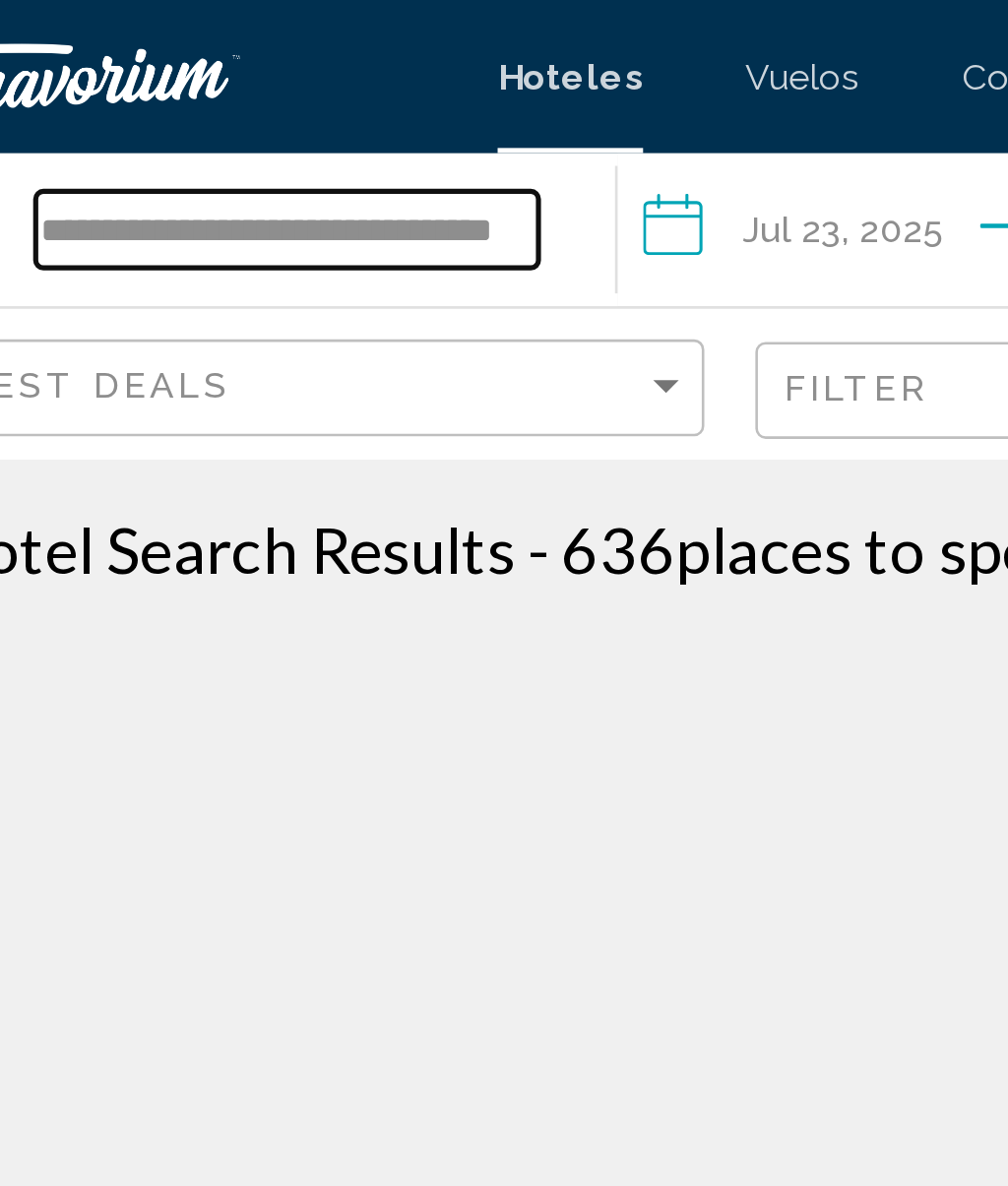 click on "**********" at bounding box center (174, 89) 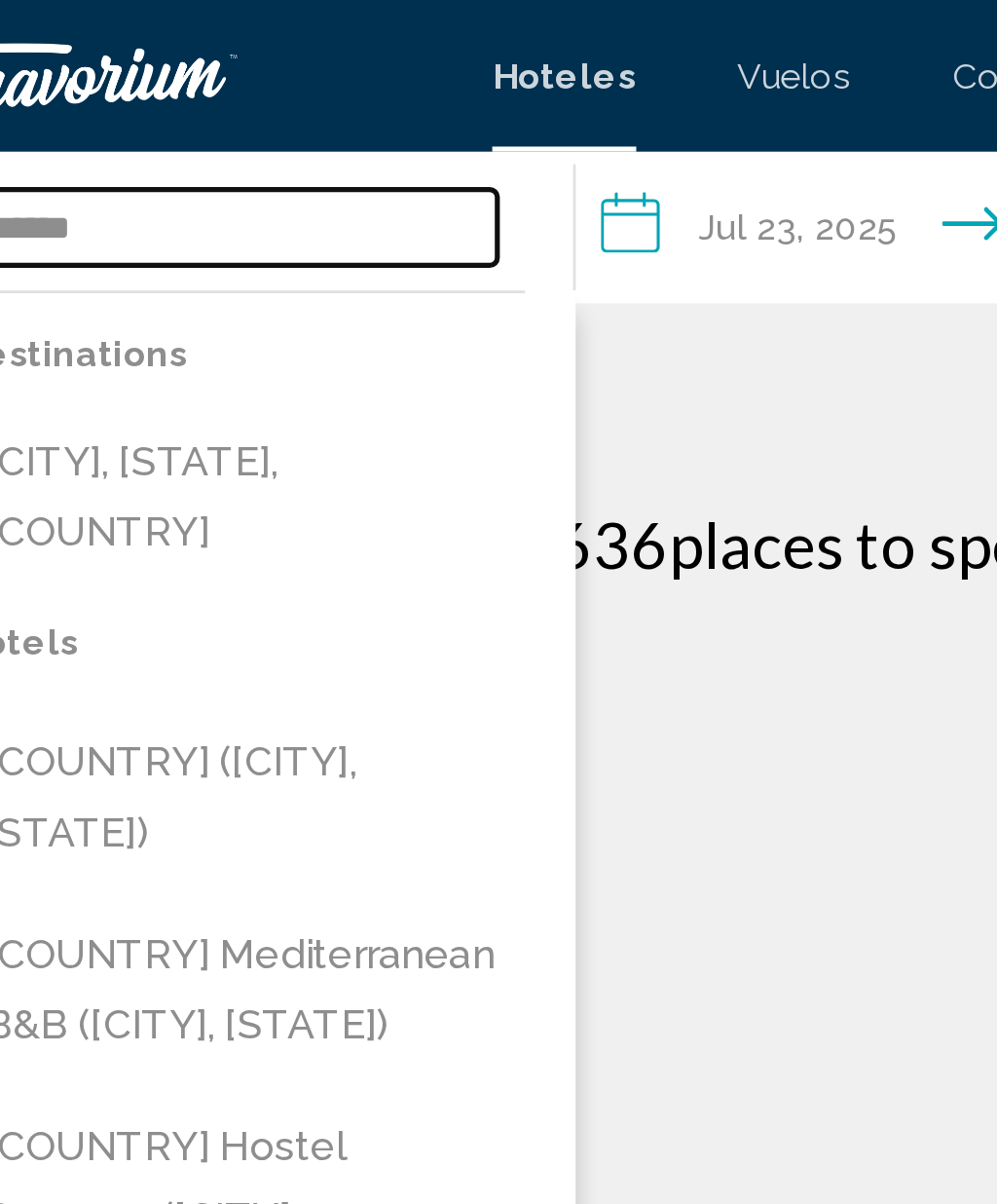 click on "******" at bounding box center (156, 88) 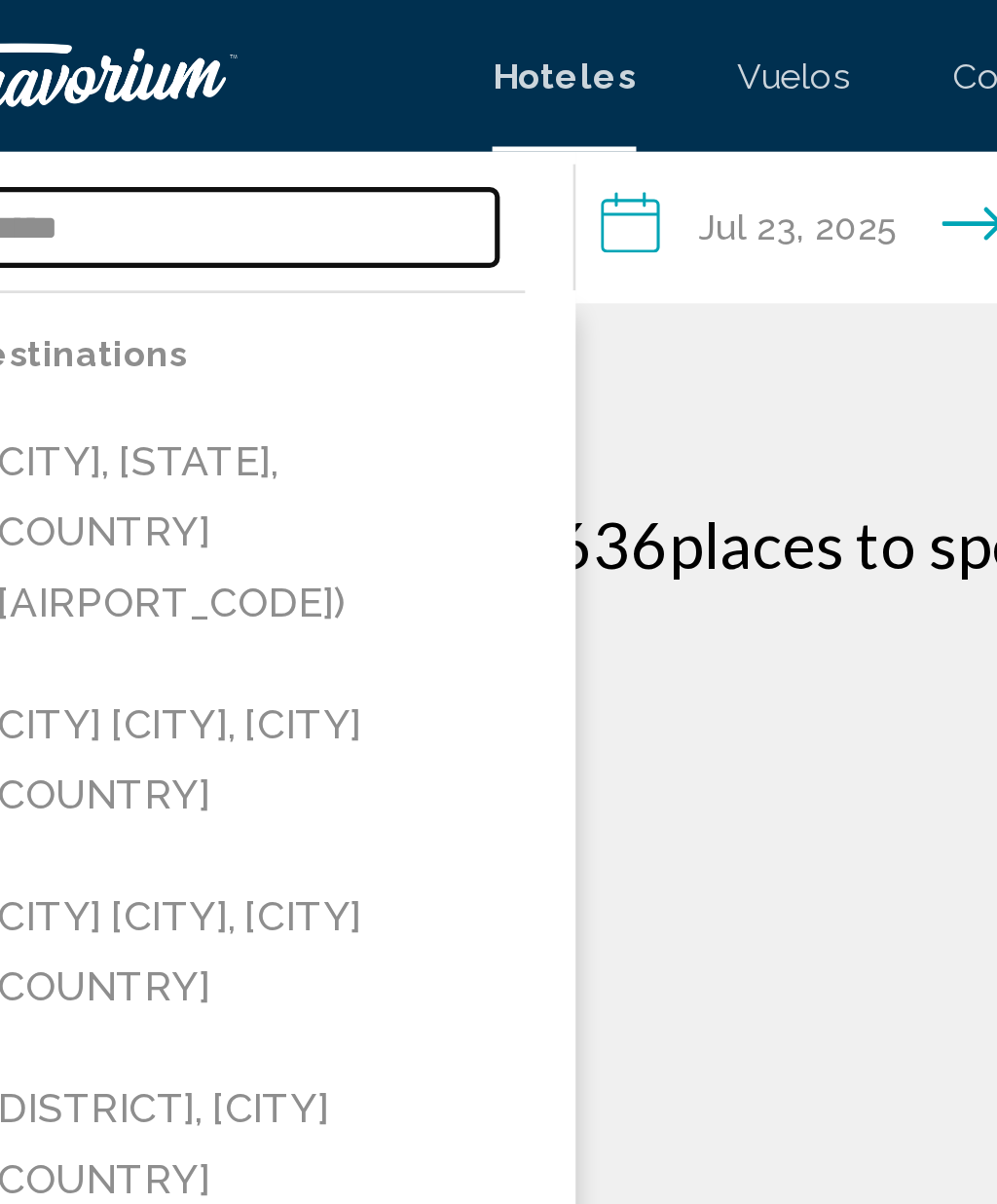 type on "*****" 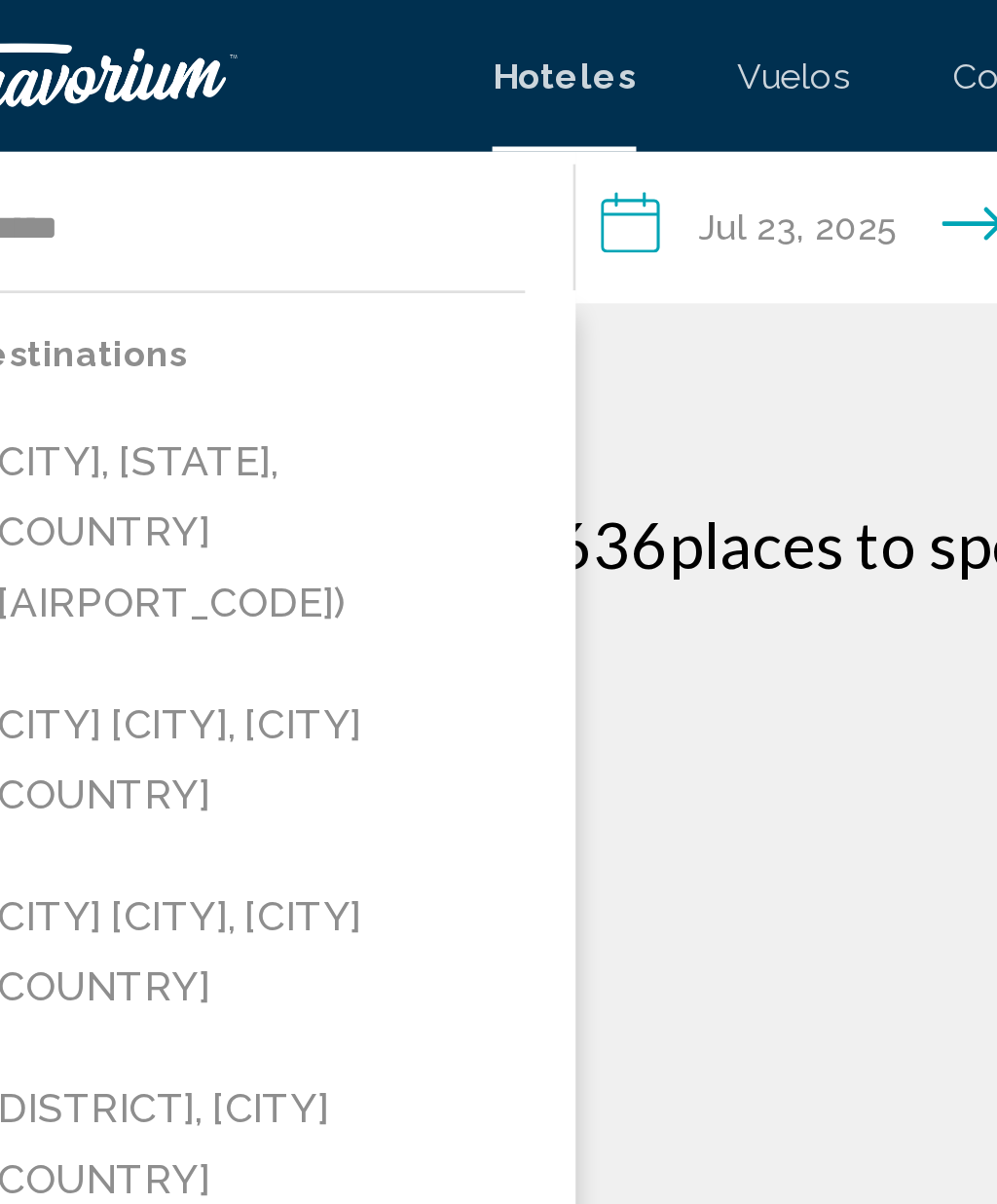 click on "Dubai, Dubai Emirate, United Arab Emirates (DXB)" at bounding box center [157, 206] 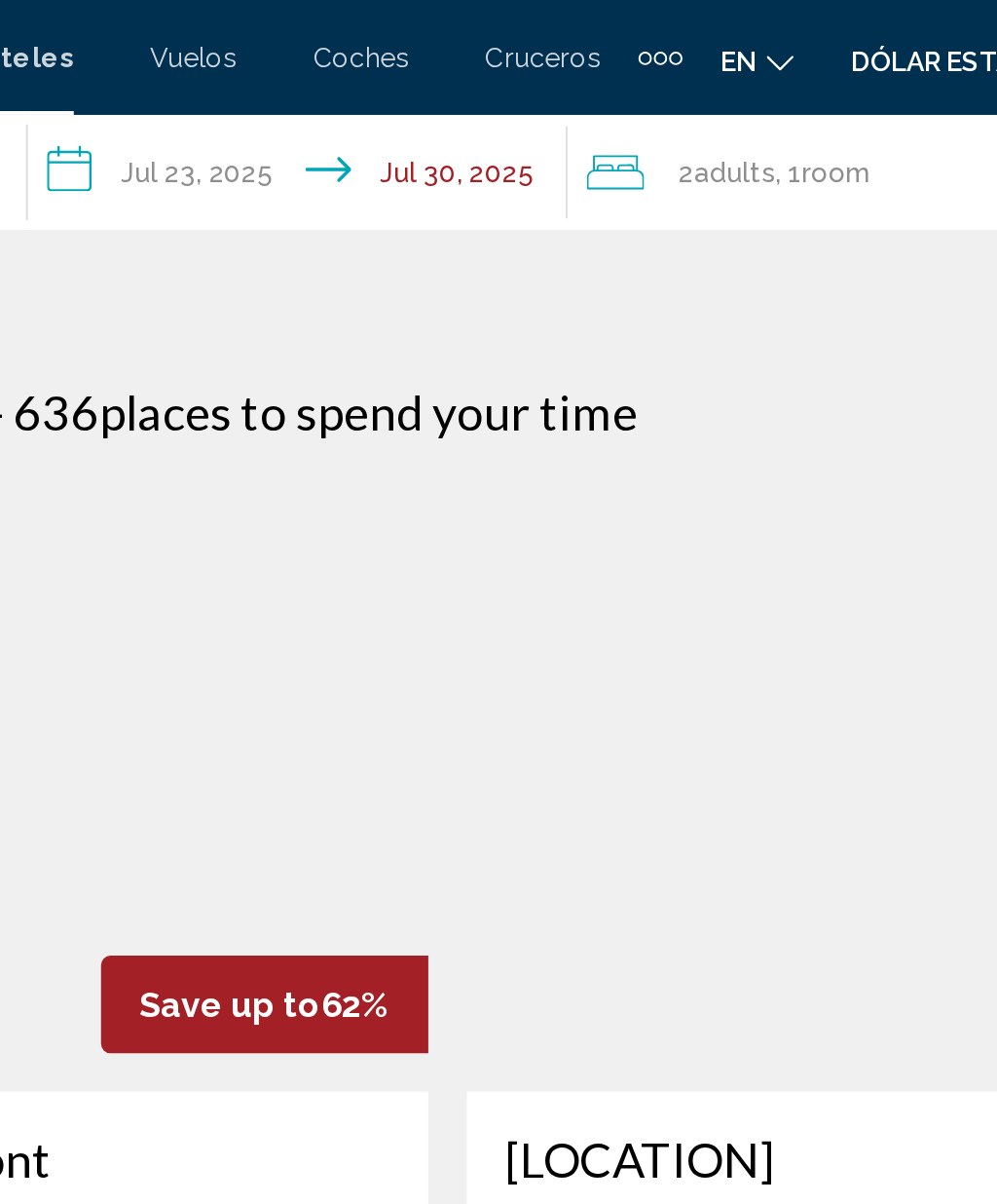 click on "**********" at bounding box center (426, 91) 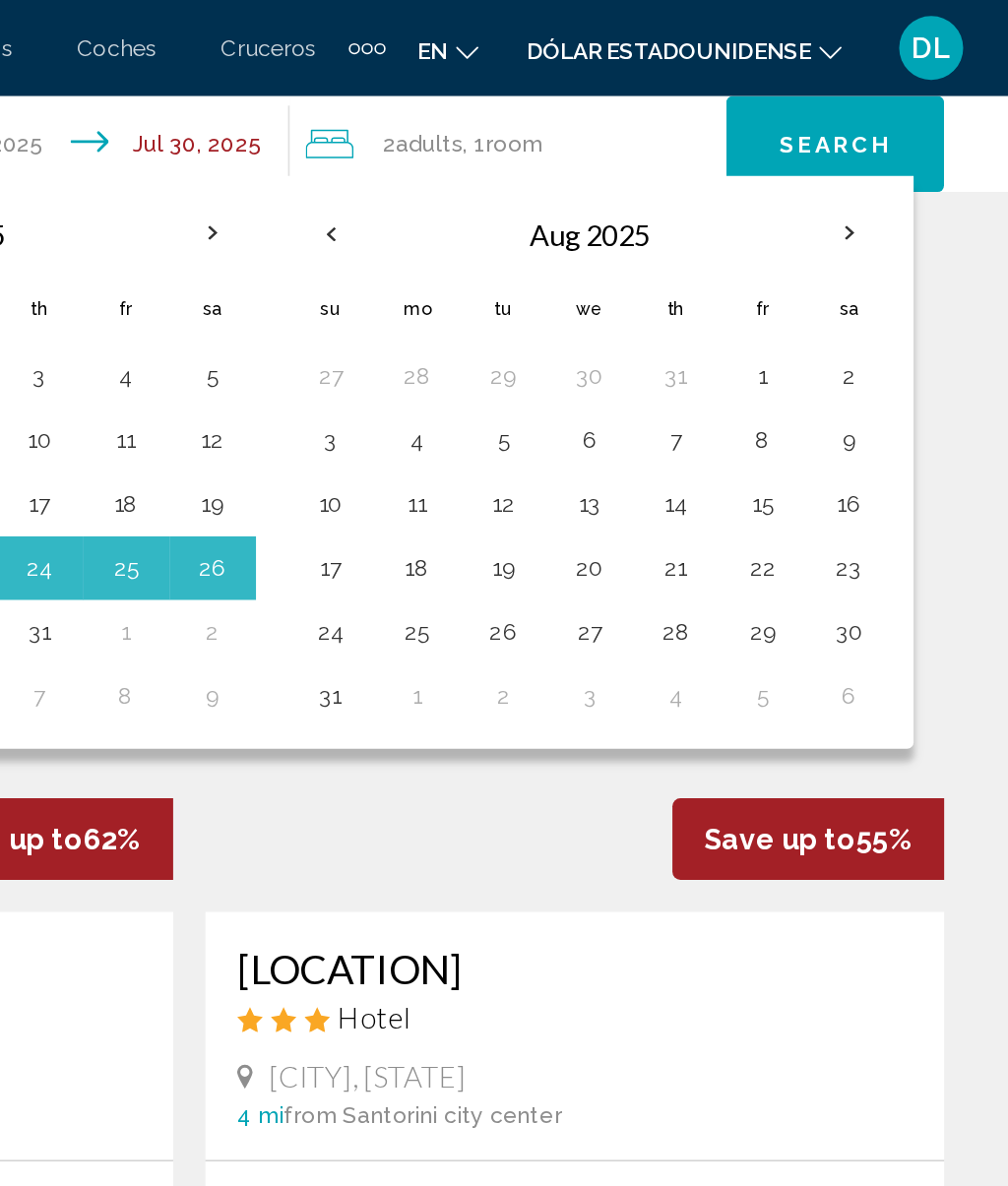 click at bounding box center [911, 144] 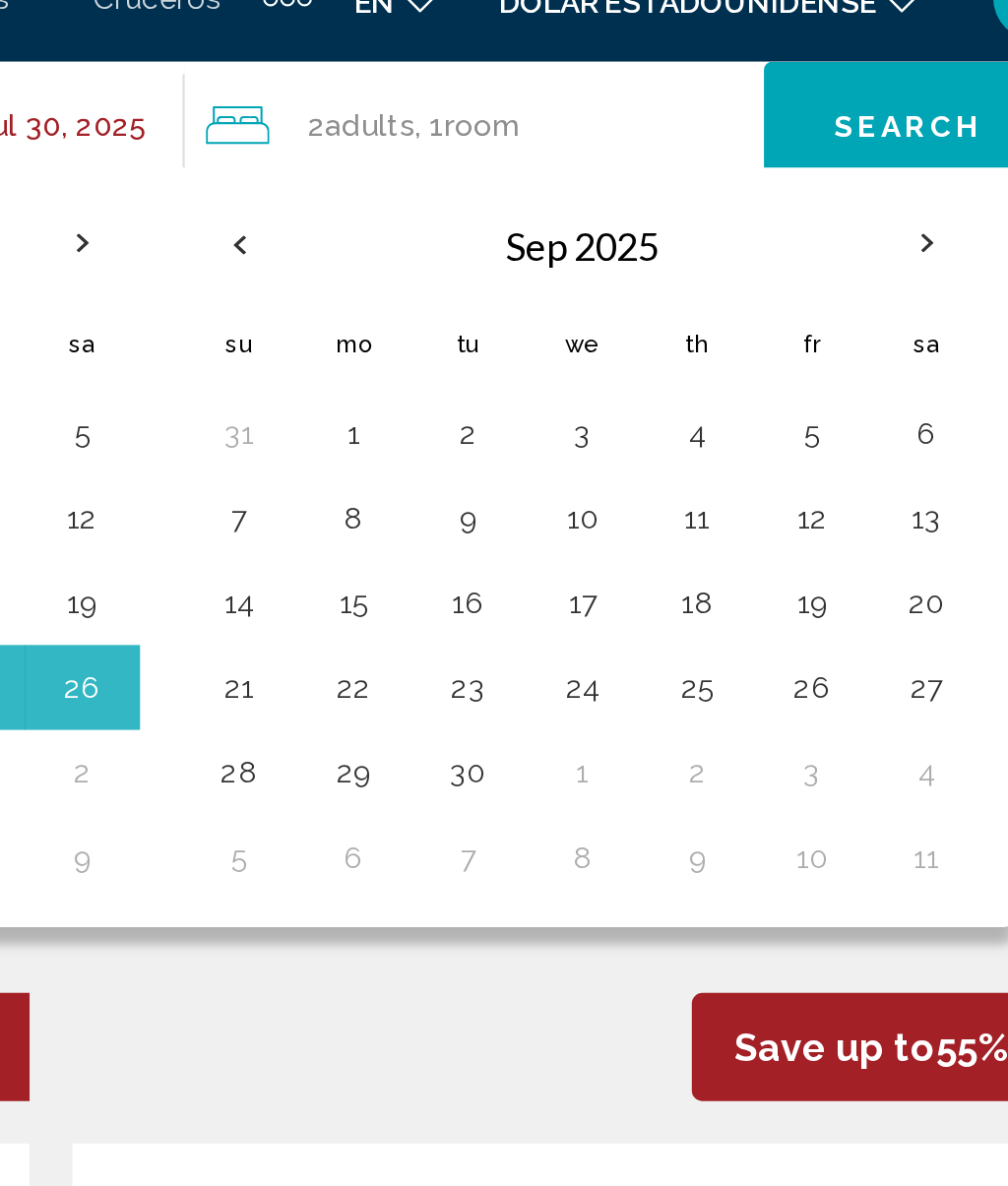 click on "•" at bounding box center [698, 231] 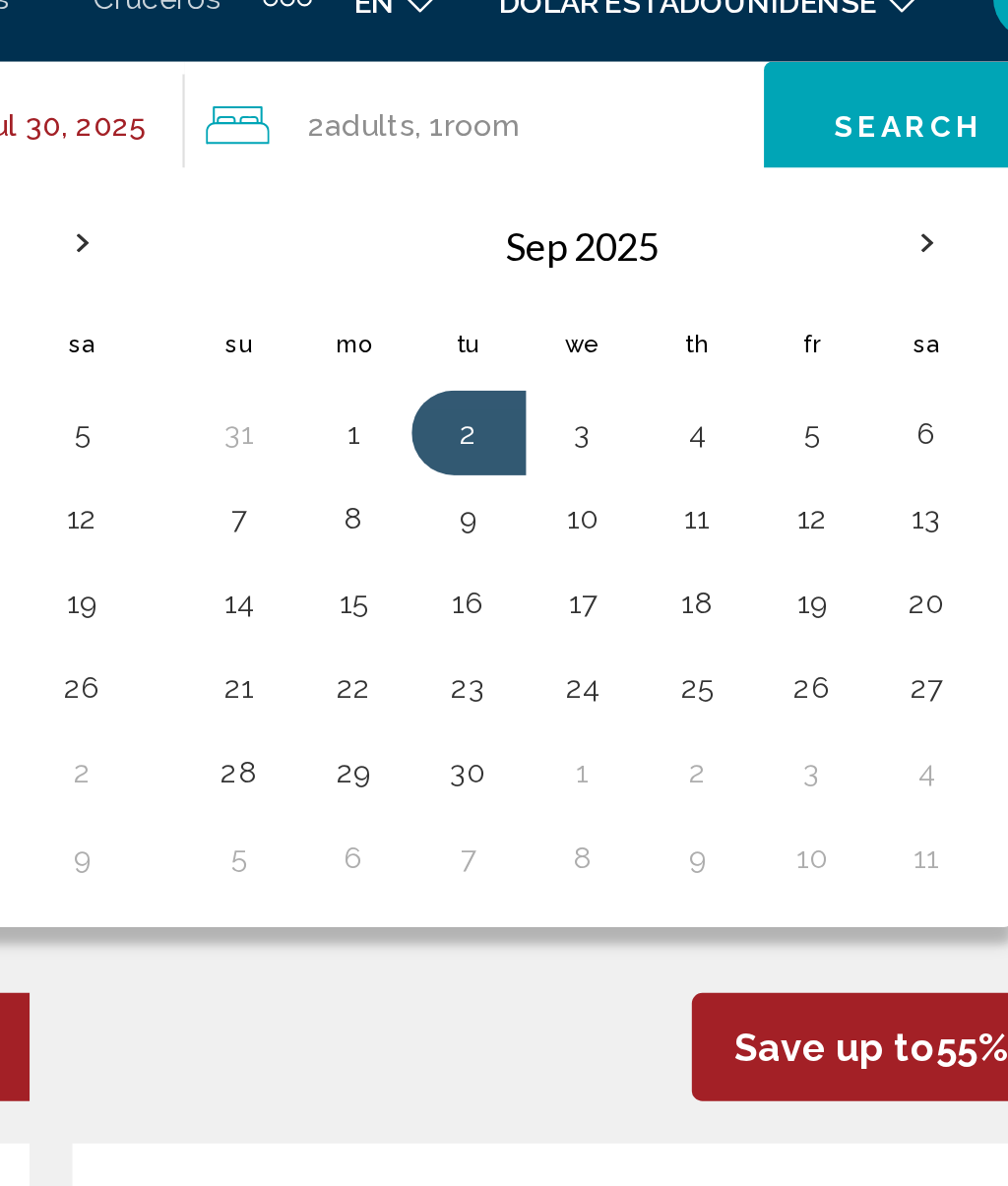 click on "•" at bounding box center [698, 271] 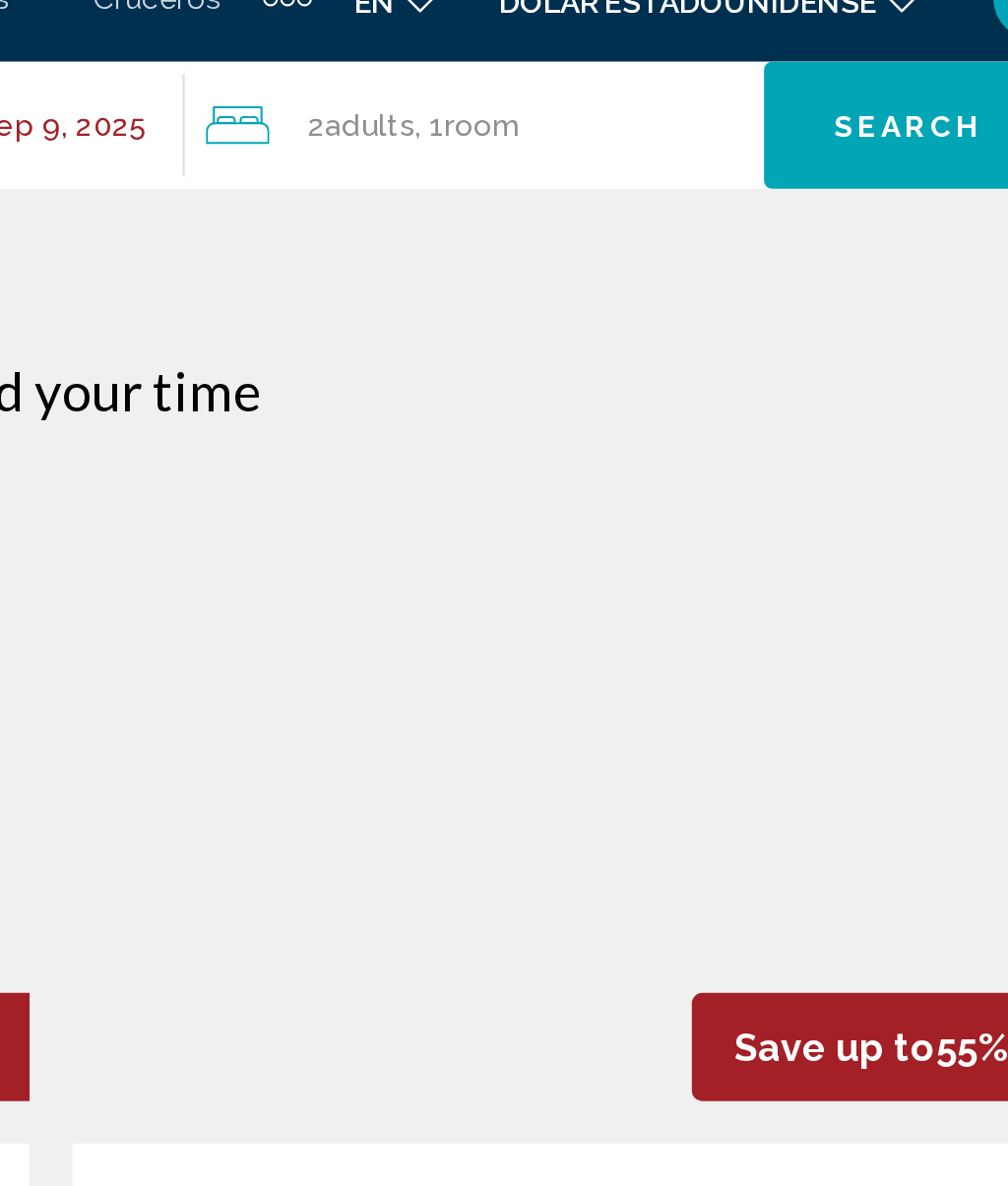 click on "••••••" at bounding box center (902, 90) 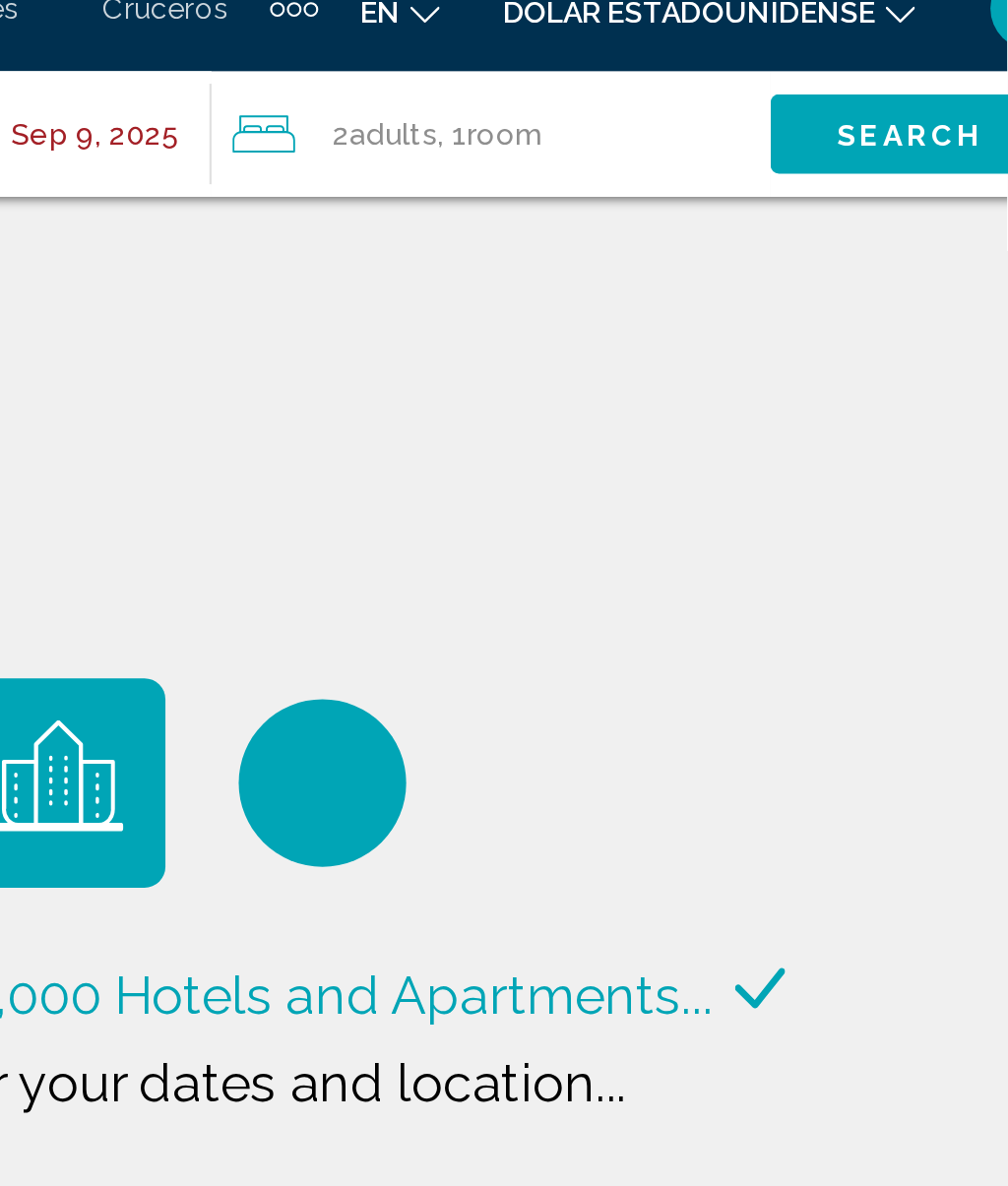 scroll, scrollTop: 0, scrollLeft: 0, axis: both 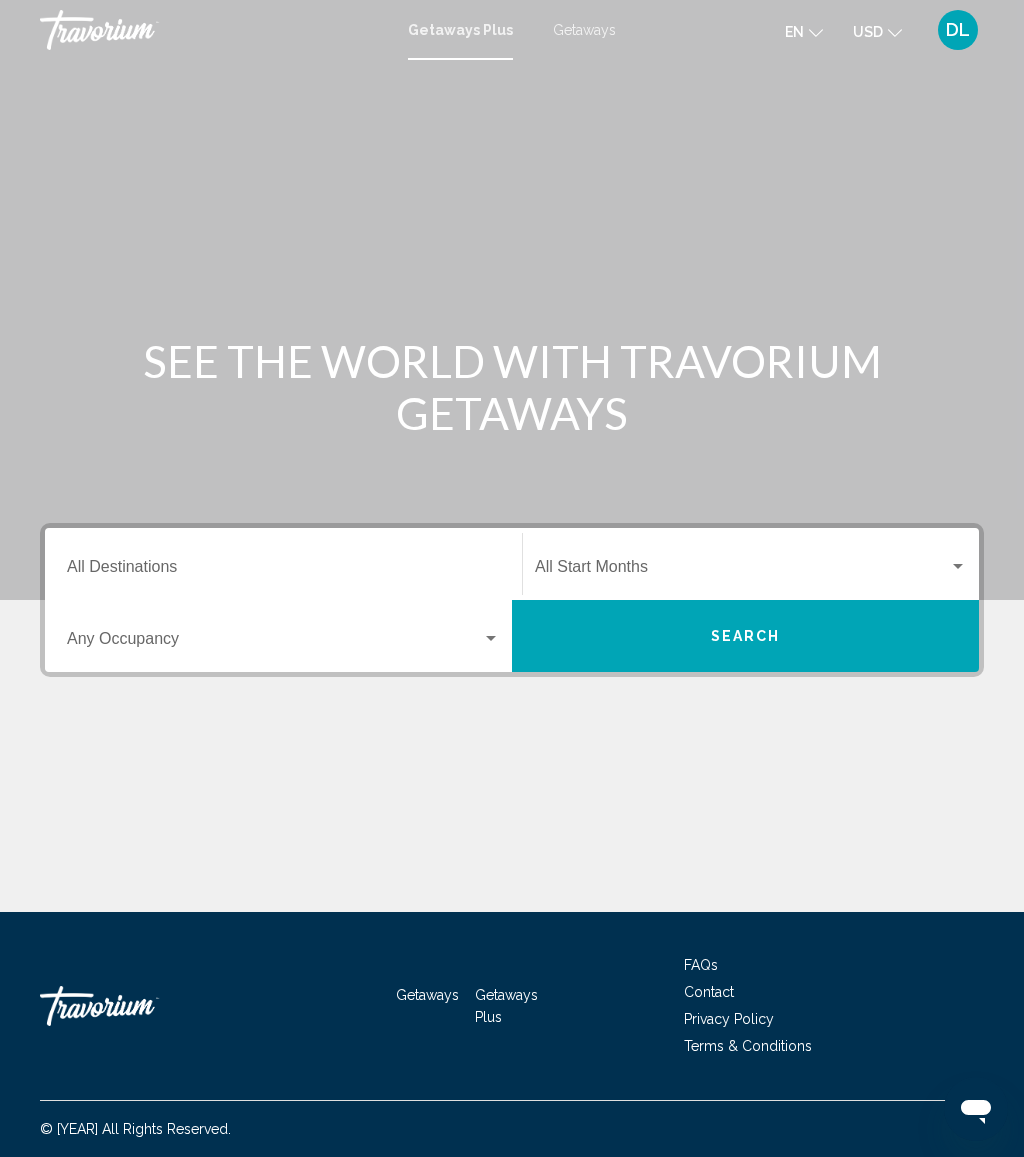 click on "Destination All Destinations" at bounding box center [283, 564] 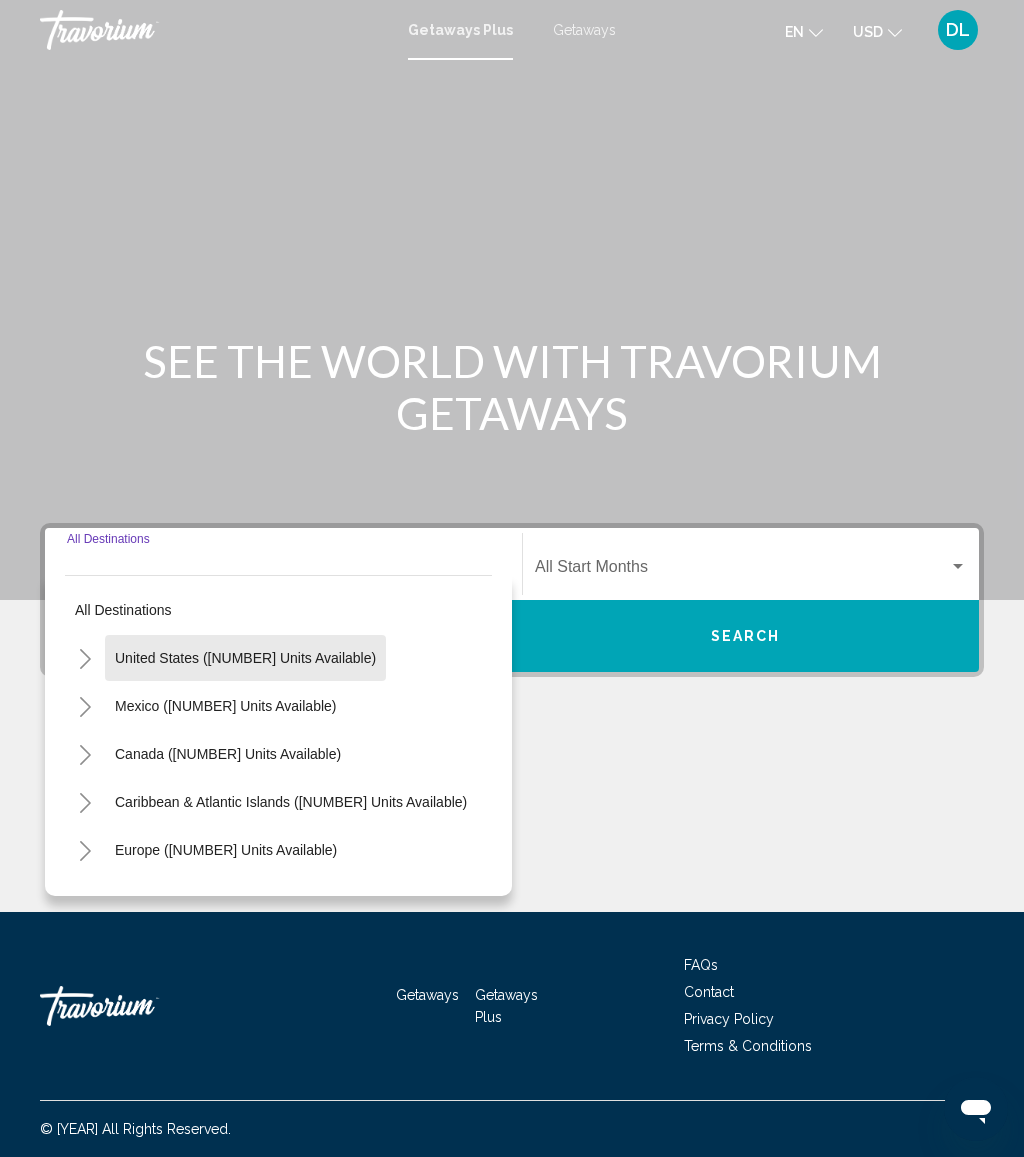 click on "United States ([NUMBER], [NUMBER] units available)" at bounding box center (245, 658) 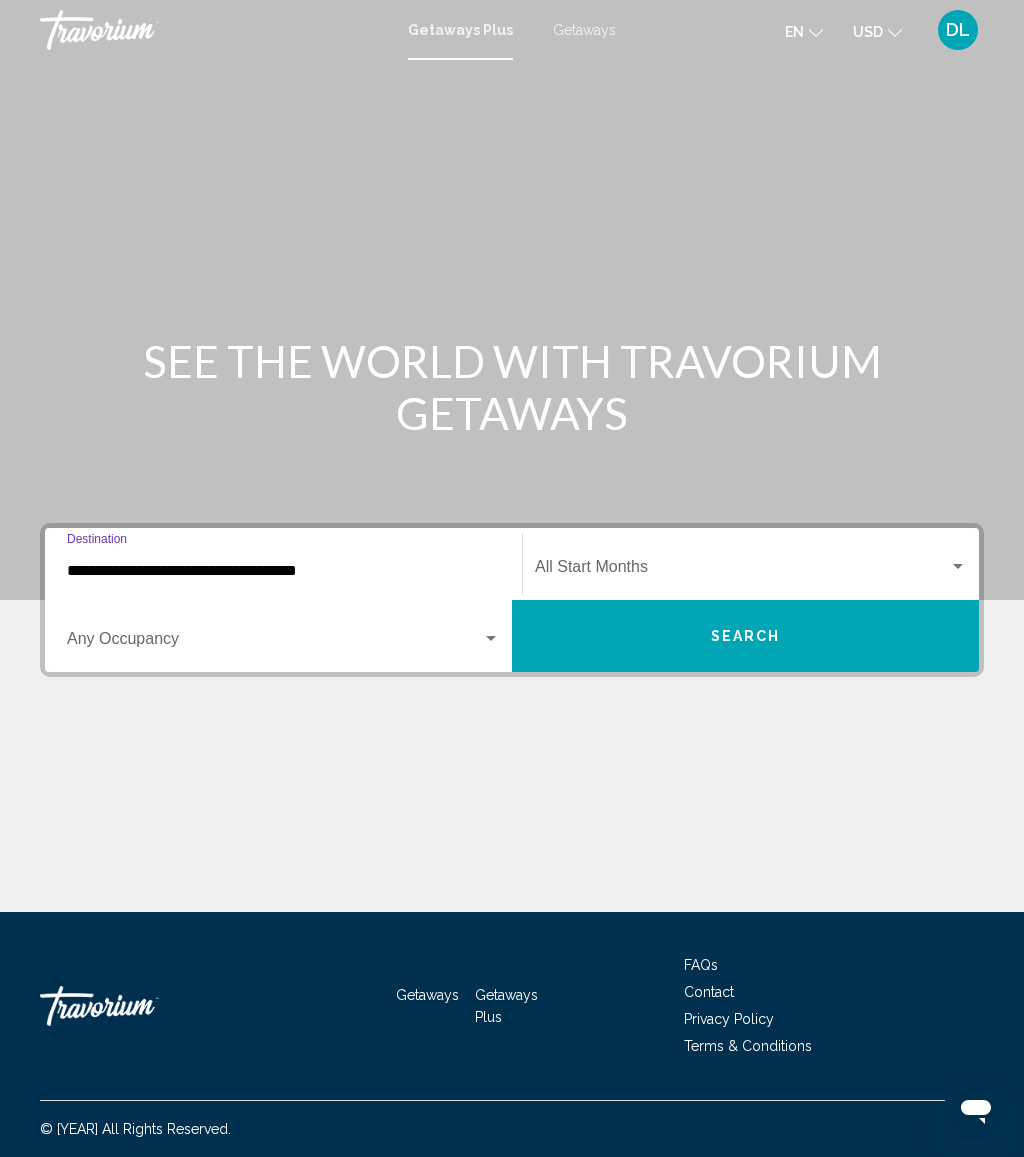 click on "Occupancy Any Occupancy" at bounding box center [283, 636] 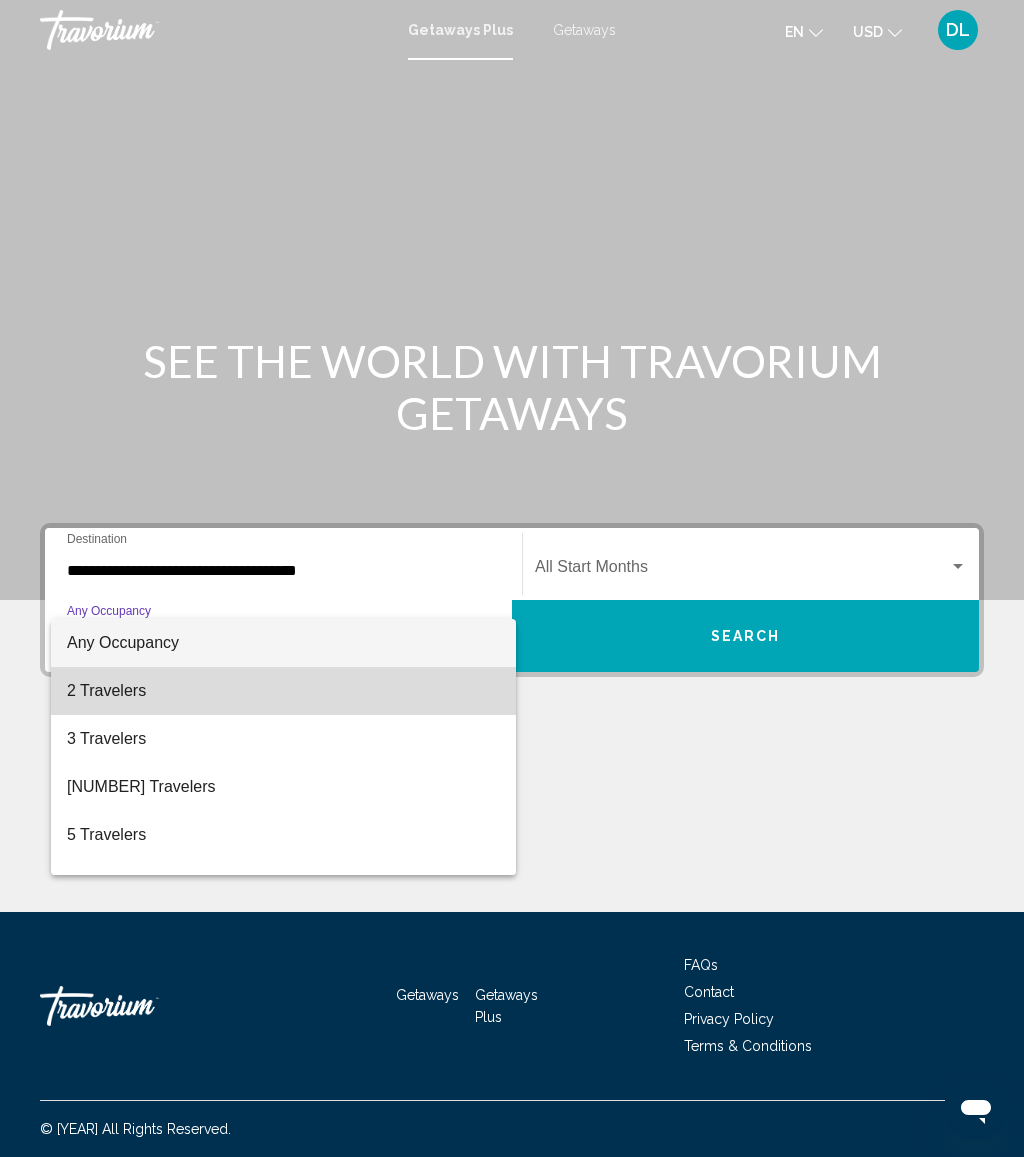 click on "[NUMBER] Travelers" at bounding box center [283, 691] 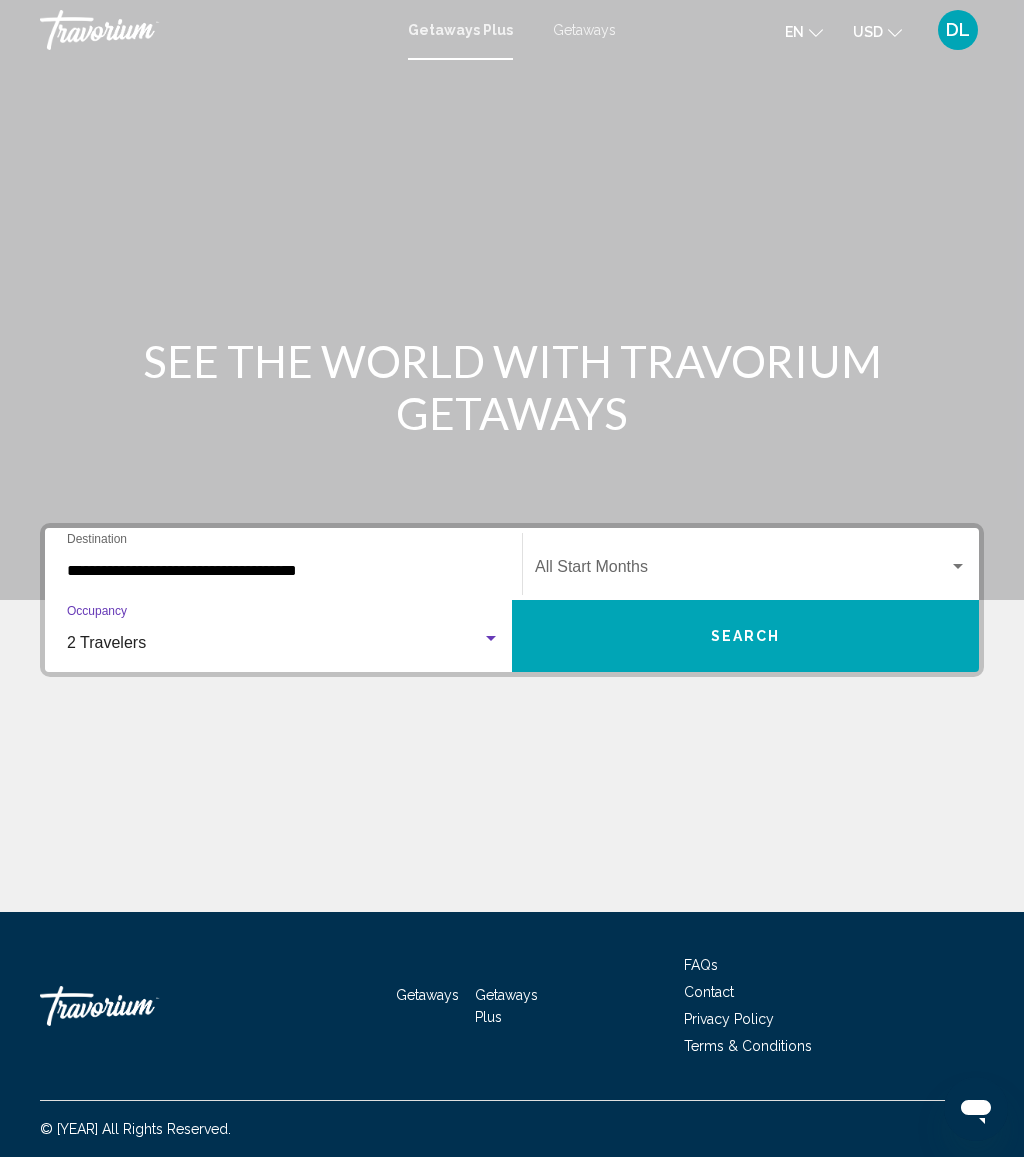 click at bounding box center (742, 571) 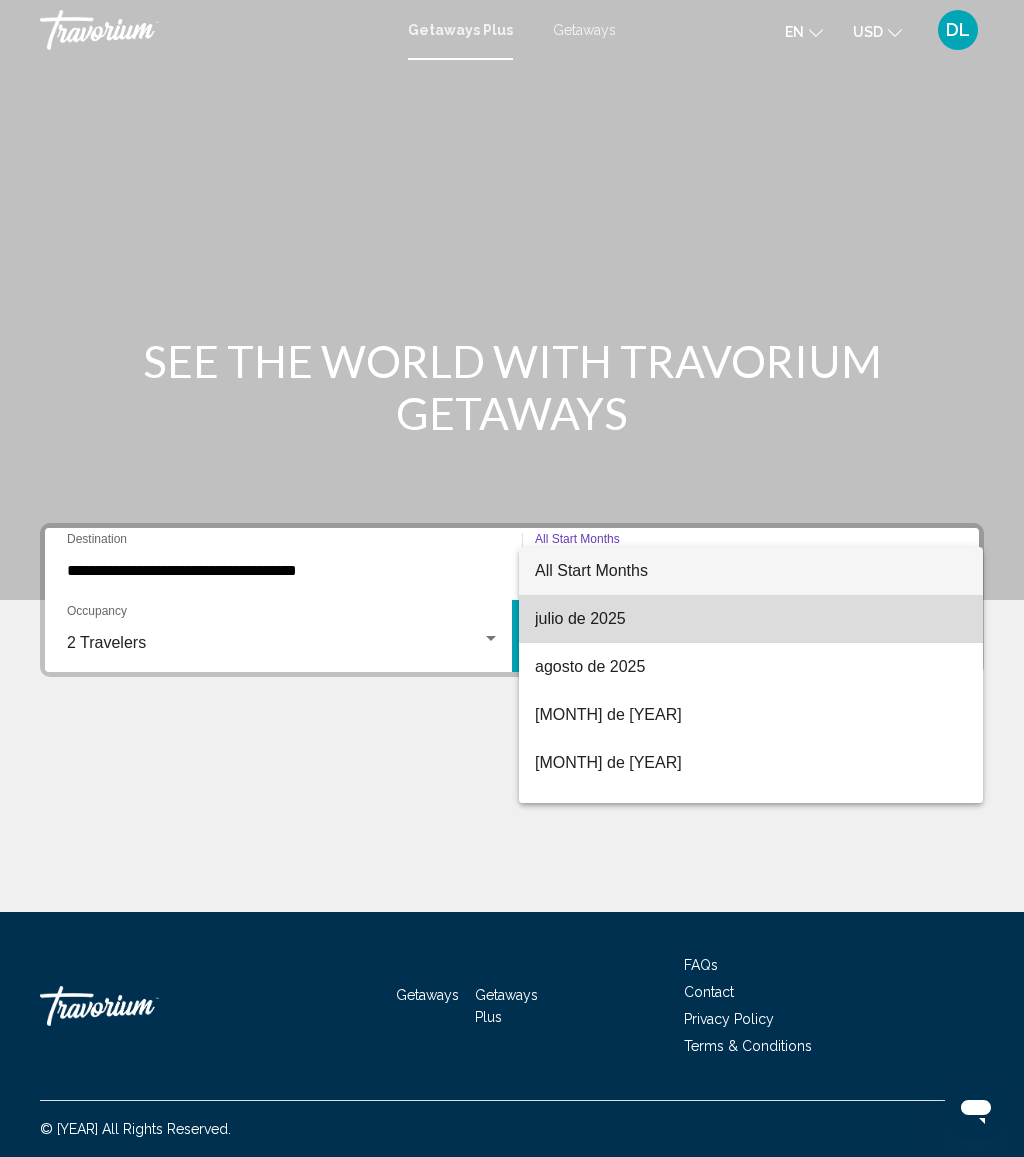 click on "julio de 2025" at bounding box center (751, 619) 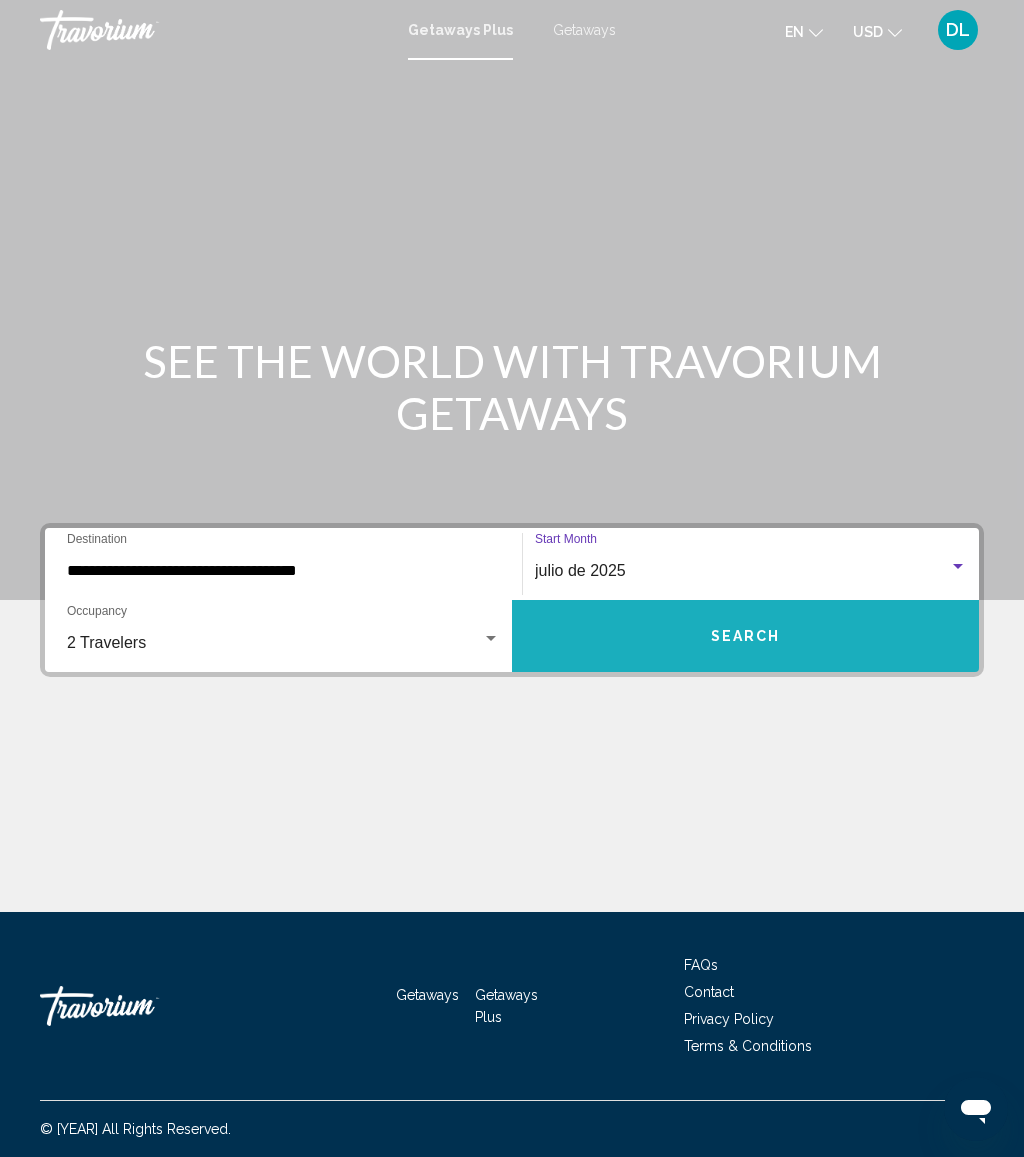 click on "Search" at bounding box center (745, 636) 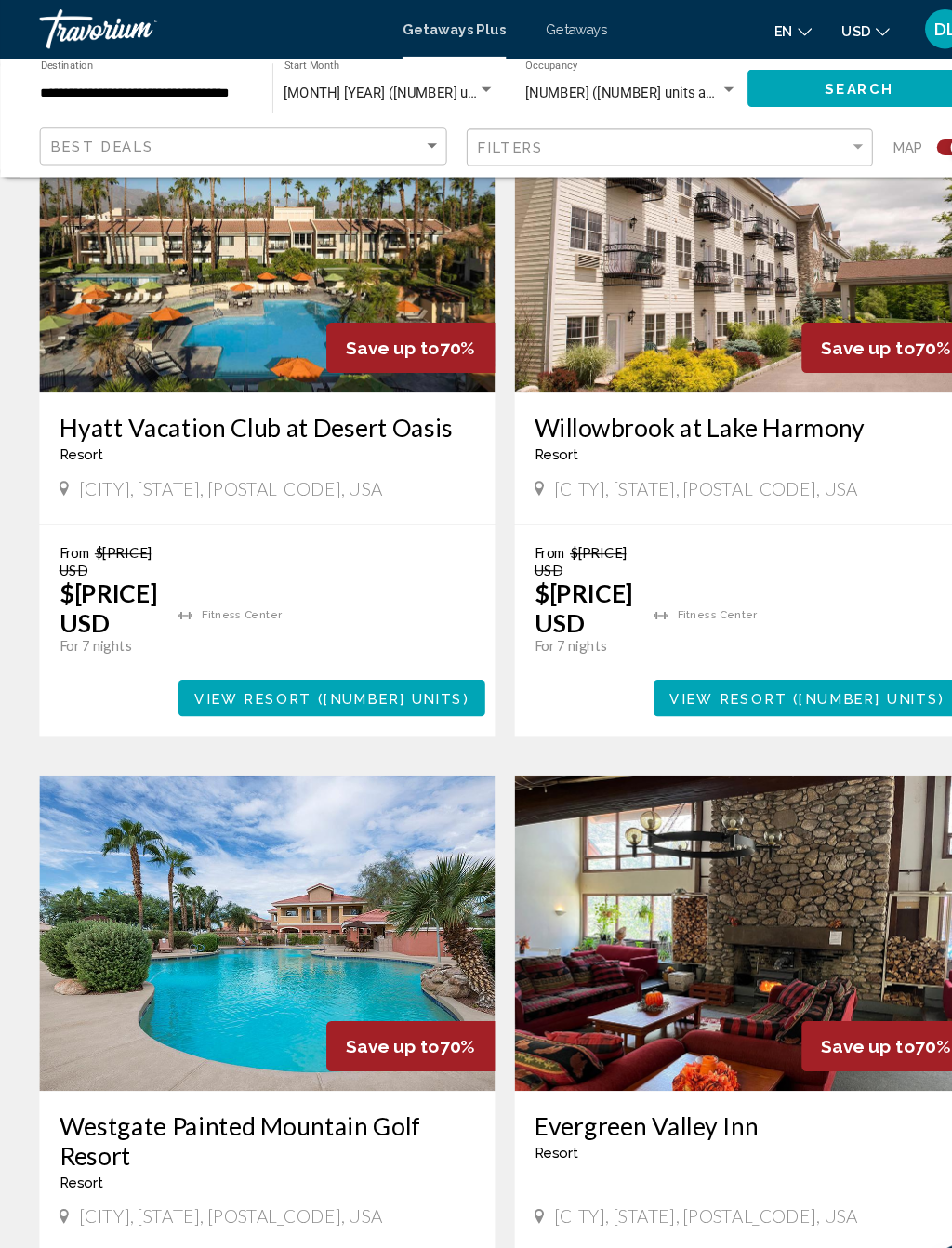 scroll, scrollTop: 676, scrollLeft: 0, axis: vertical 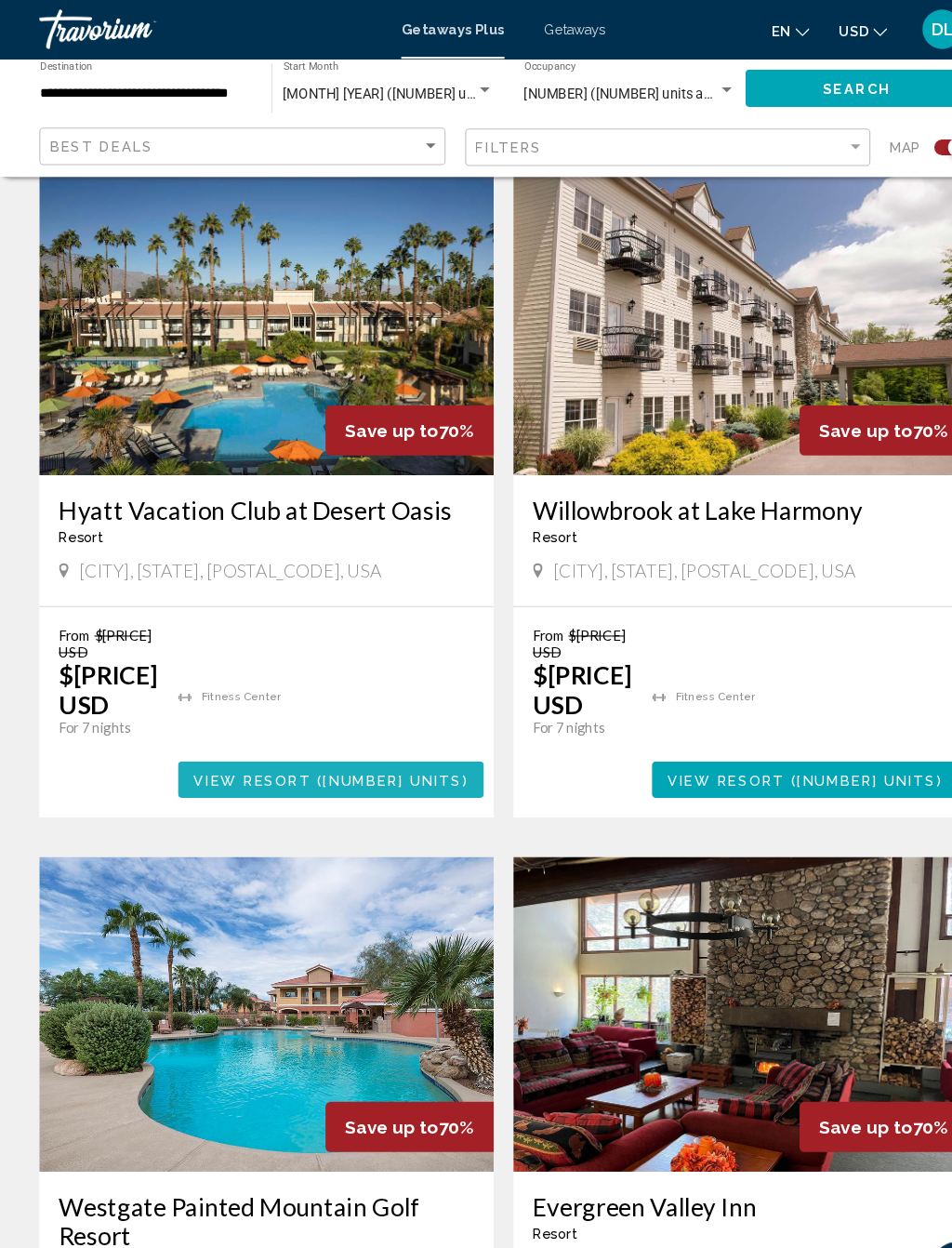 click on "73 units" at bounding box center (370, 737) 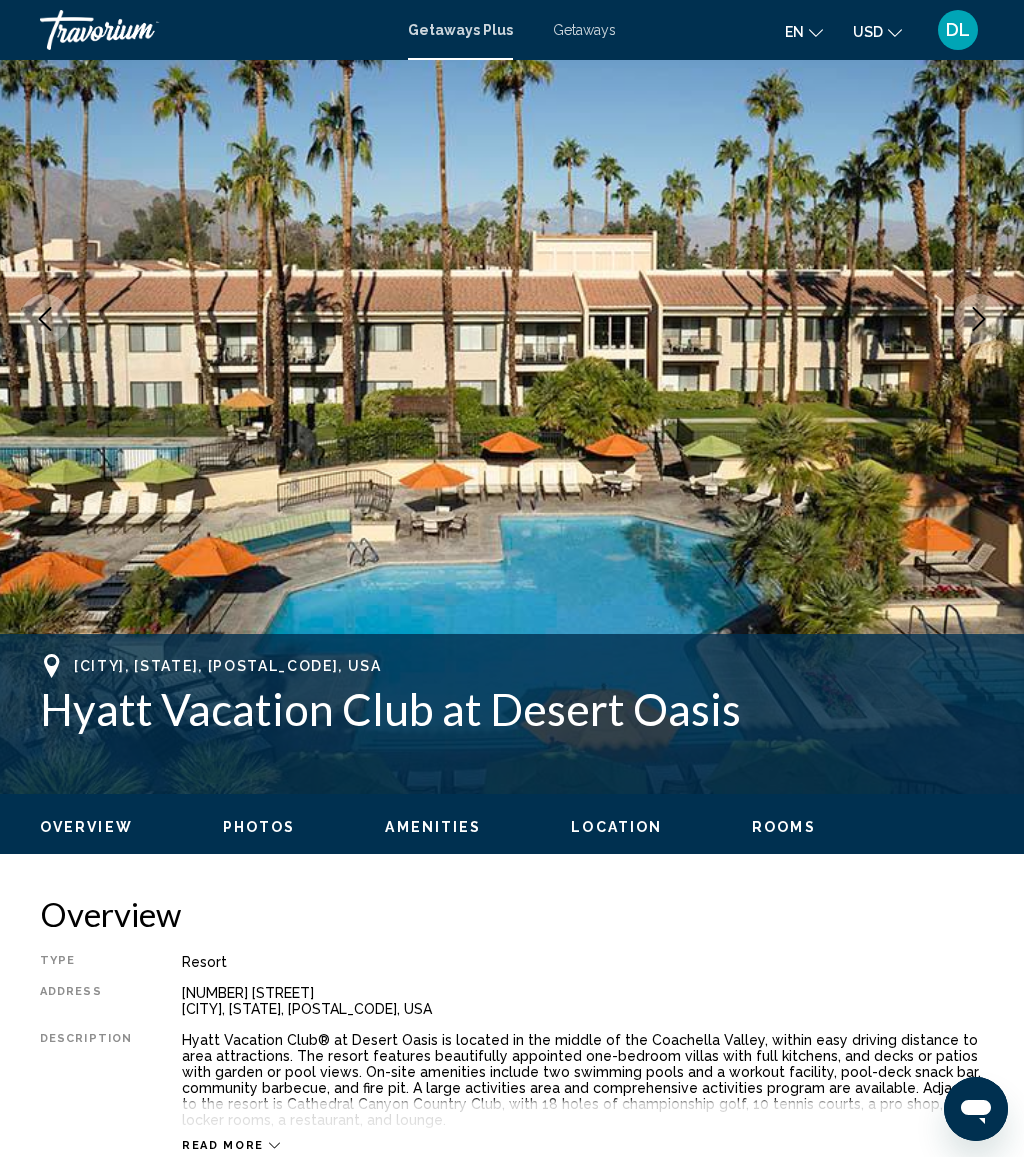 scroll, scrollTop: 0, scrollLeft: 0, axis: both 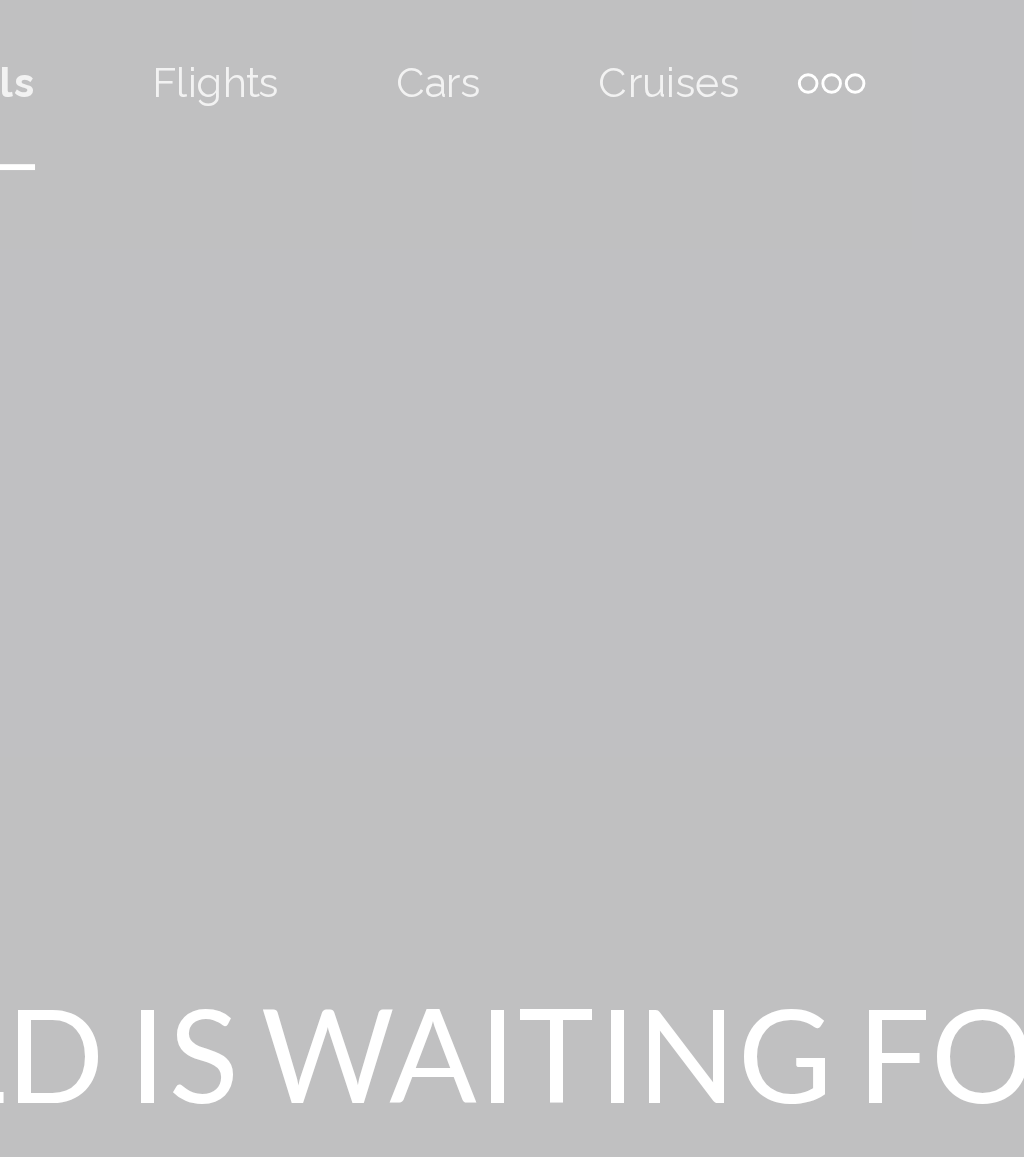 click at bounding box center [665, 30] 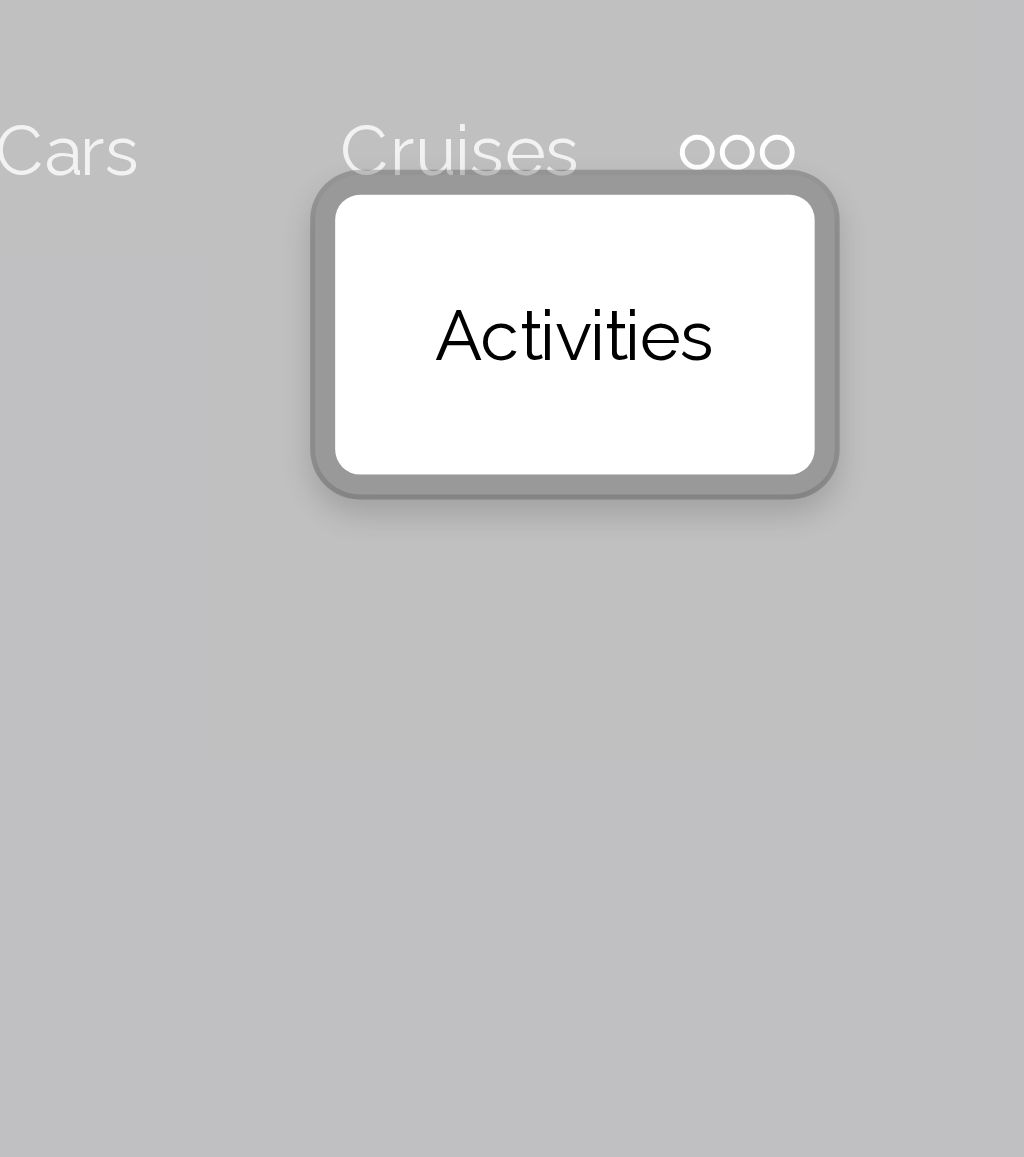 click on "Activities" at bounding box center (633, 67) 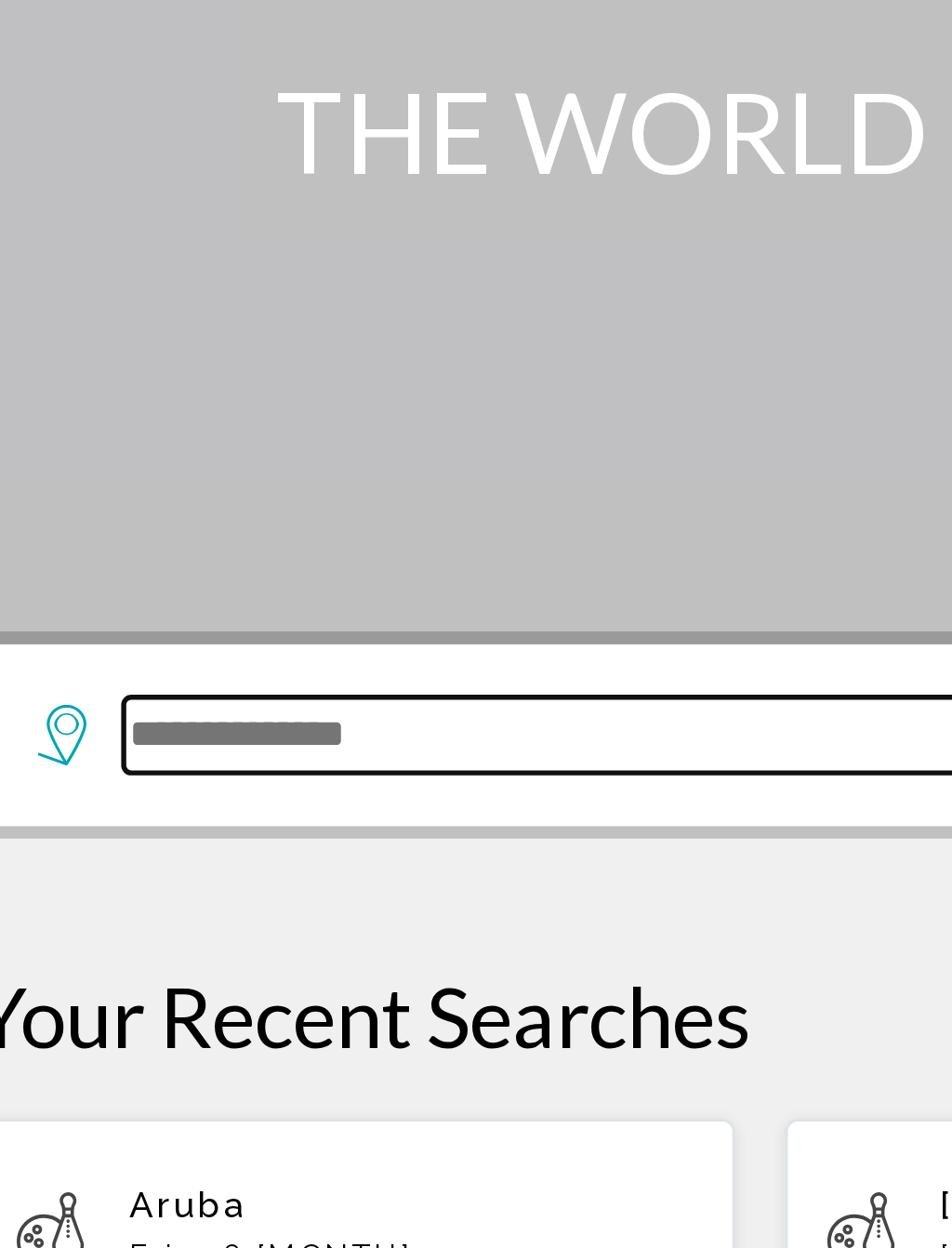 click at bounding box center (262, 558) 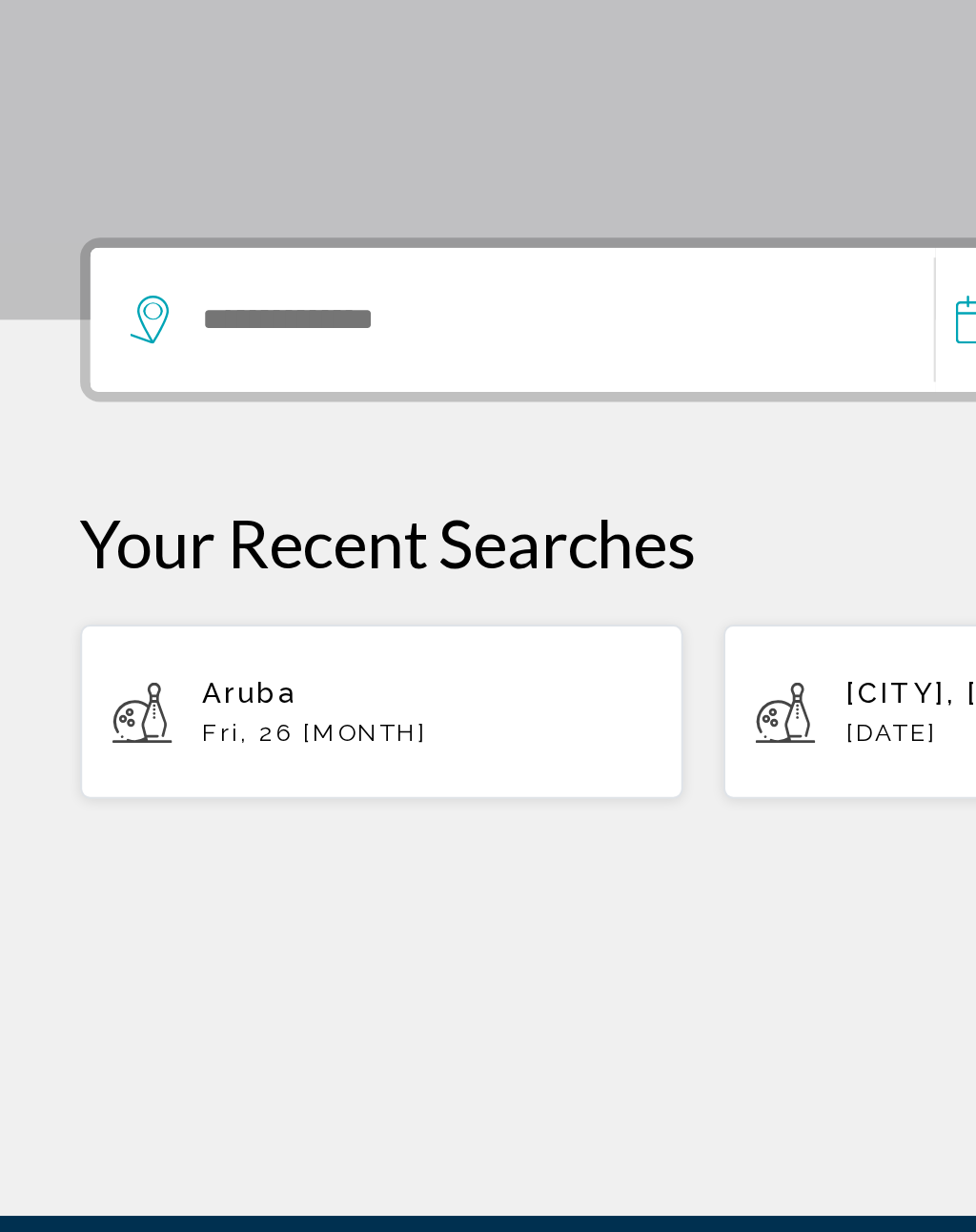 click on "Aruba  Fri, 26 Sep" at bounding box center [203, 758] 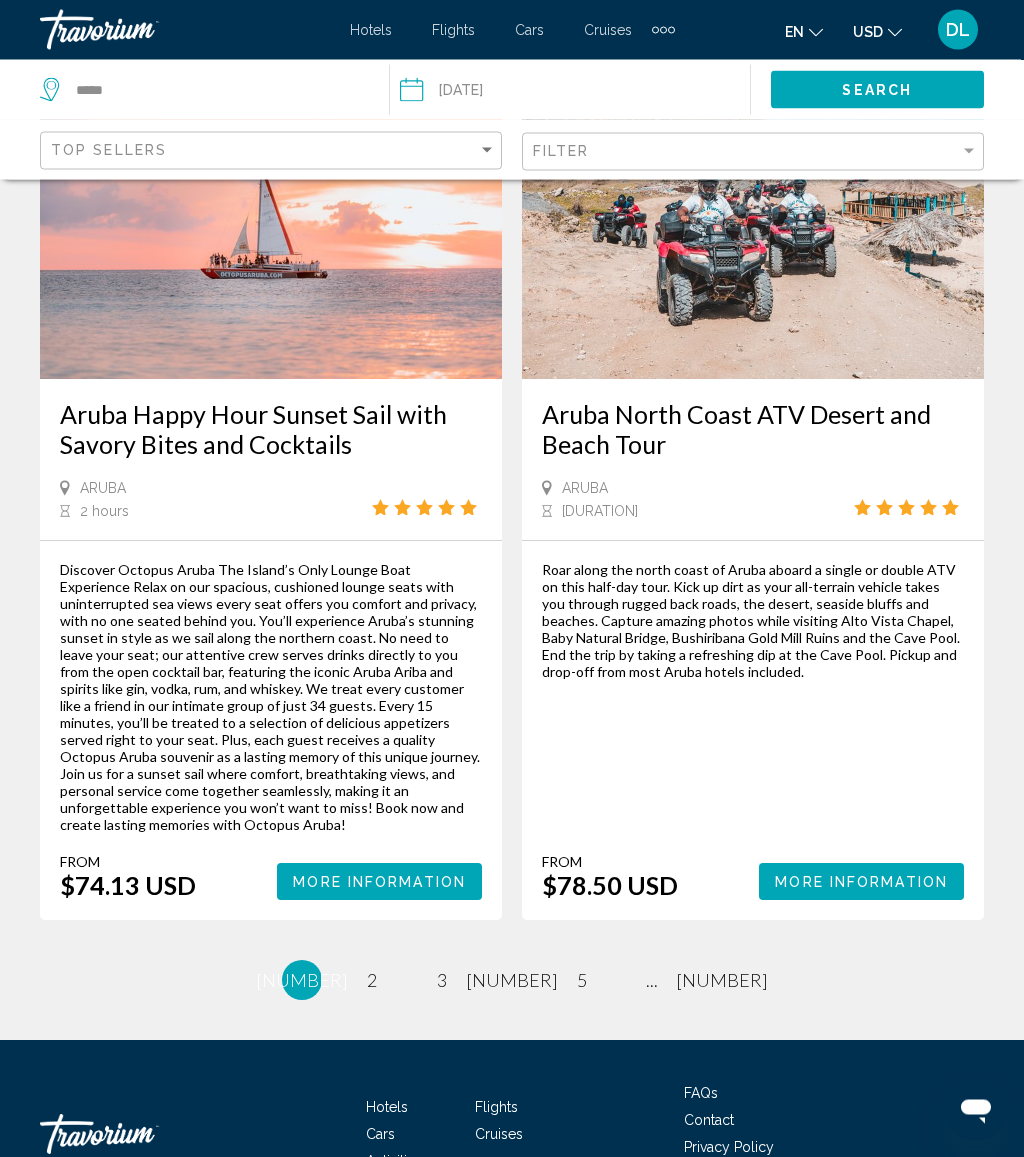 scroll, scrollTop: 4324, scrollLeft: 0, axis: vertical 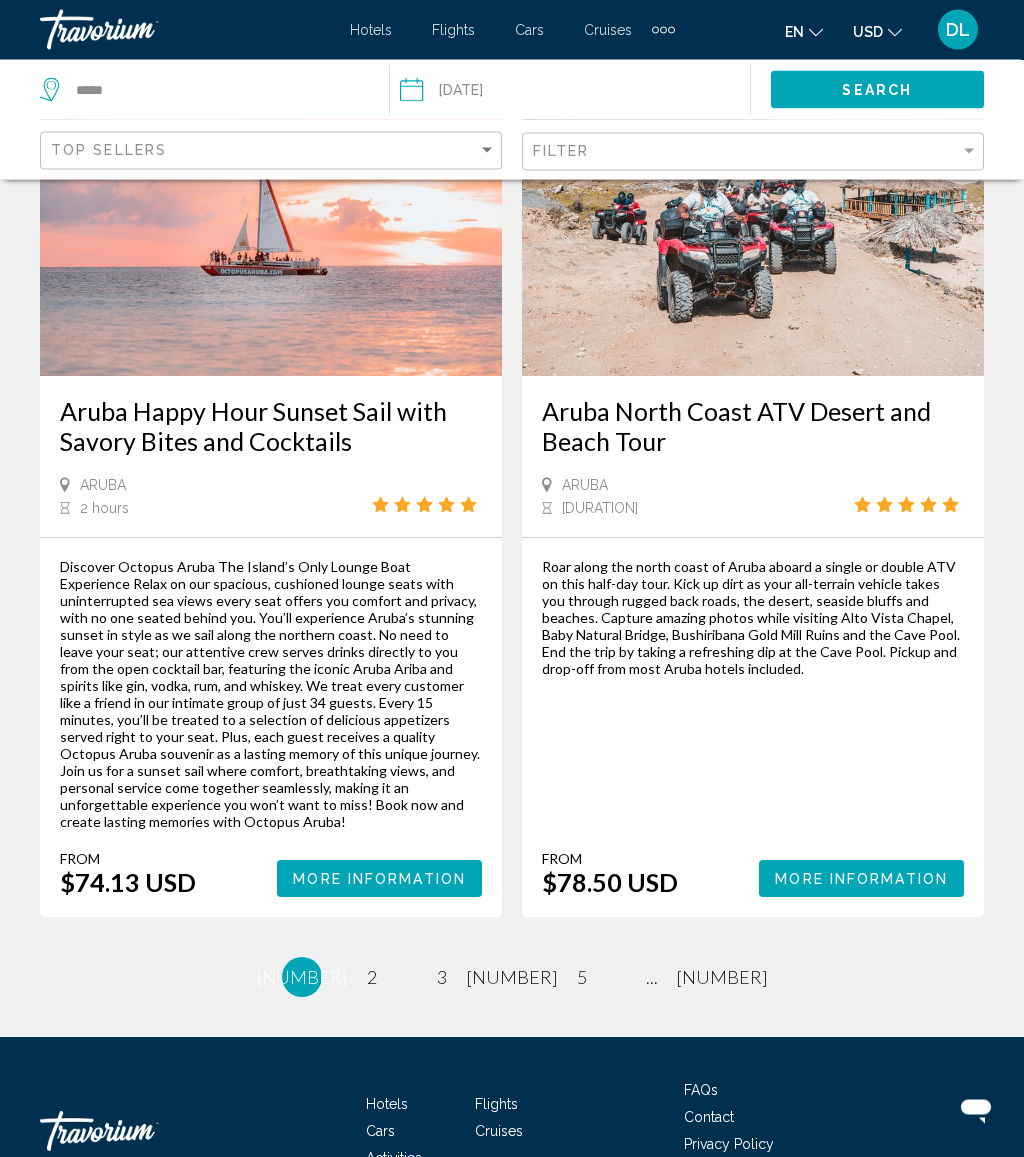 click on "*****
Date Sep 26, 2025  Jul  *** *** *** *** *** *** *** *** *** *** *** ***   2025  **** **** **** **** **** **** Su Mo Tu We Th Fr Sa 29 30 1 2 3 4 5 6 7 8 9 10 11 12 13 14 15 16 17 18 19 20 21 22 23 24 25 26 27 28 29 30 31 1 2 3 4 5 6 7 8 9 * * * * * * * * * ** ** ** ** ** ** ** ** ** ** ** ** ** ** ** ** ** ** ** ** ** ** ** ** ** ** ** ** ** ** ** ** ** ** ** ** ** ** ** ** ** ** ** ** ** ** ** ** ** ** ** ** ** ** ** ** ** ** ** ** ** ** ** ** ** Search Top Sellers Filter Activities Search Results  -   315  things to experience  Aruba UTV Tour with Natural Cave Pool and Cliff Jumping
Aruba
4 hours
From  $106.24 USD  More Information  Dolphin Catamaran Snorkel and Sail with Open Bar
Aruba
3 hours
1 2" at bounding box center (512, -1443) 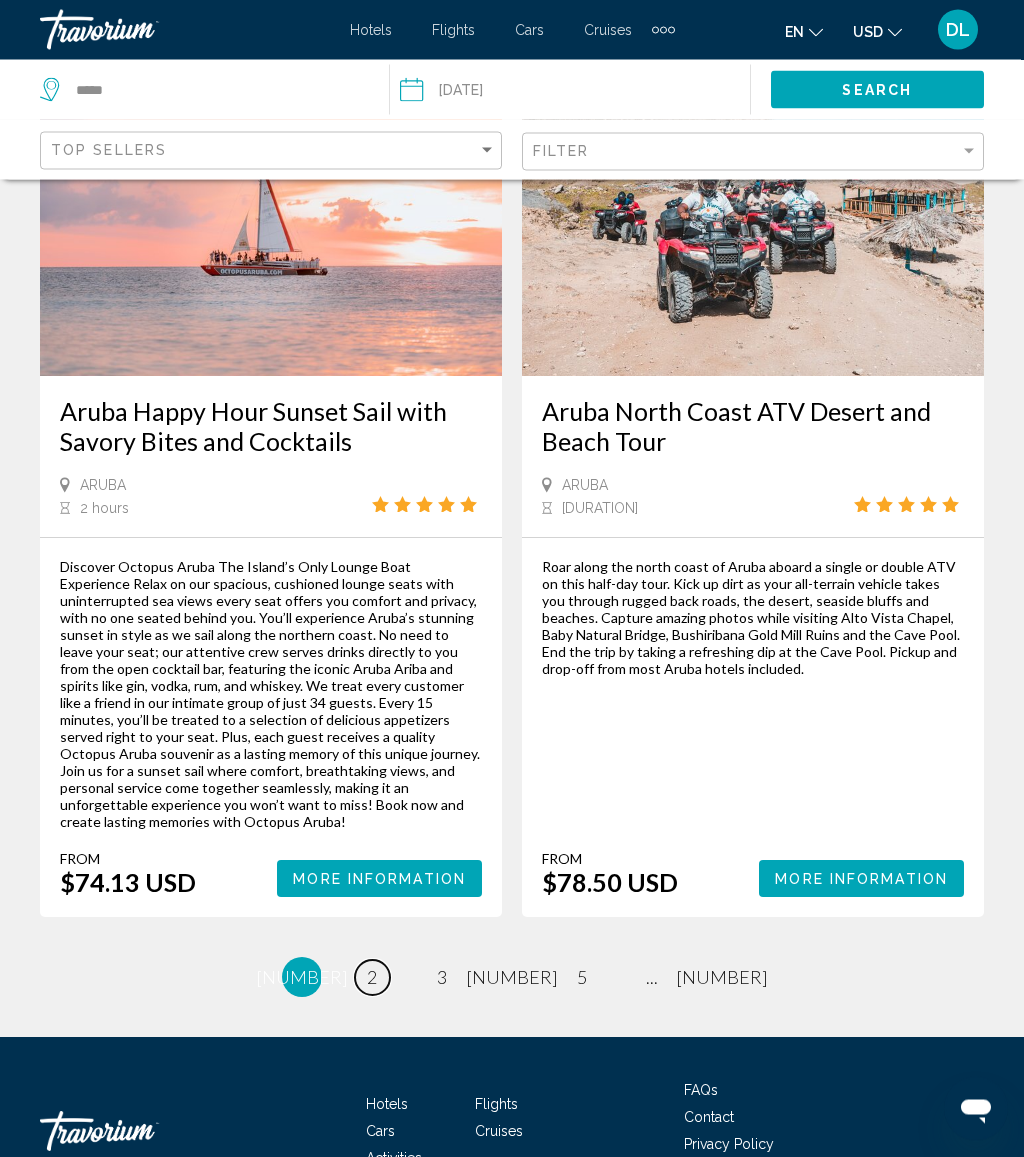 click on "page  2" at bounding box center (372, 978) 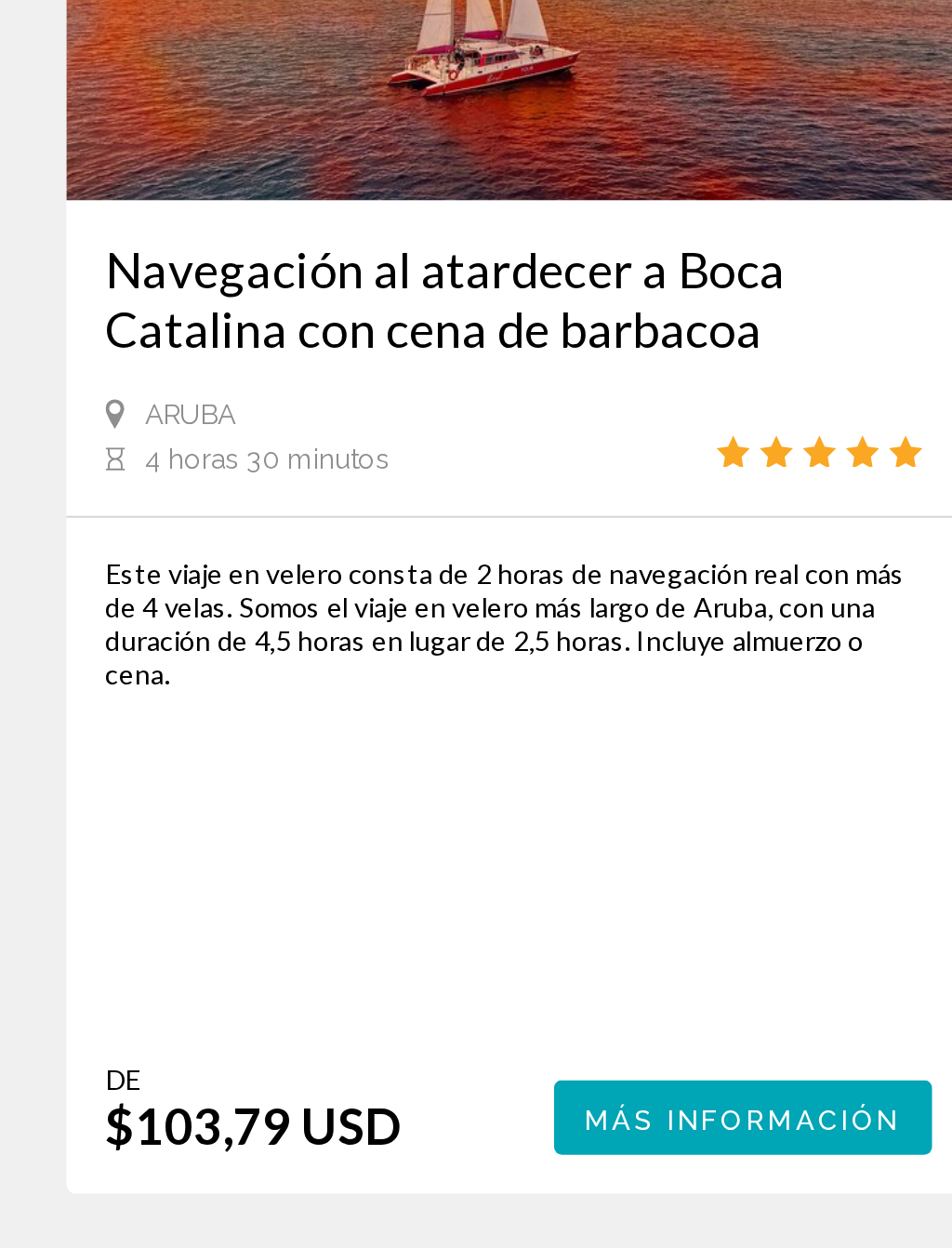 scroll, scrollTop: 1418, scrollLeft: 0, axis: vertical 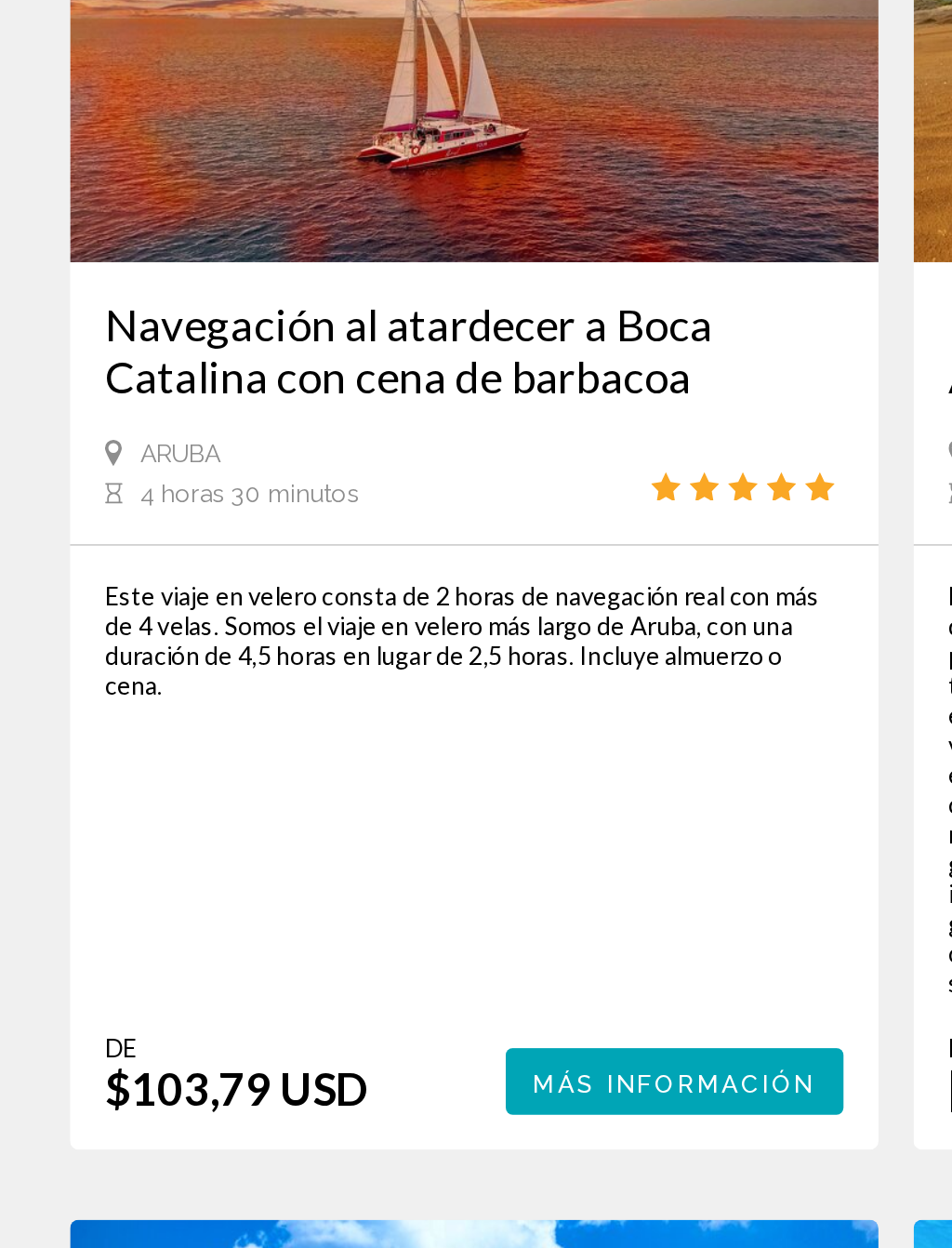 click on "Más información" at bounding box center (359, 1161) 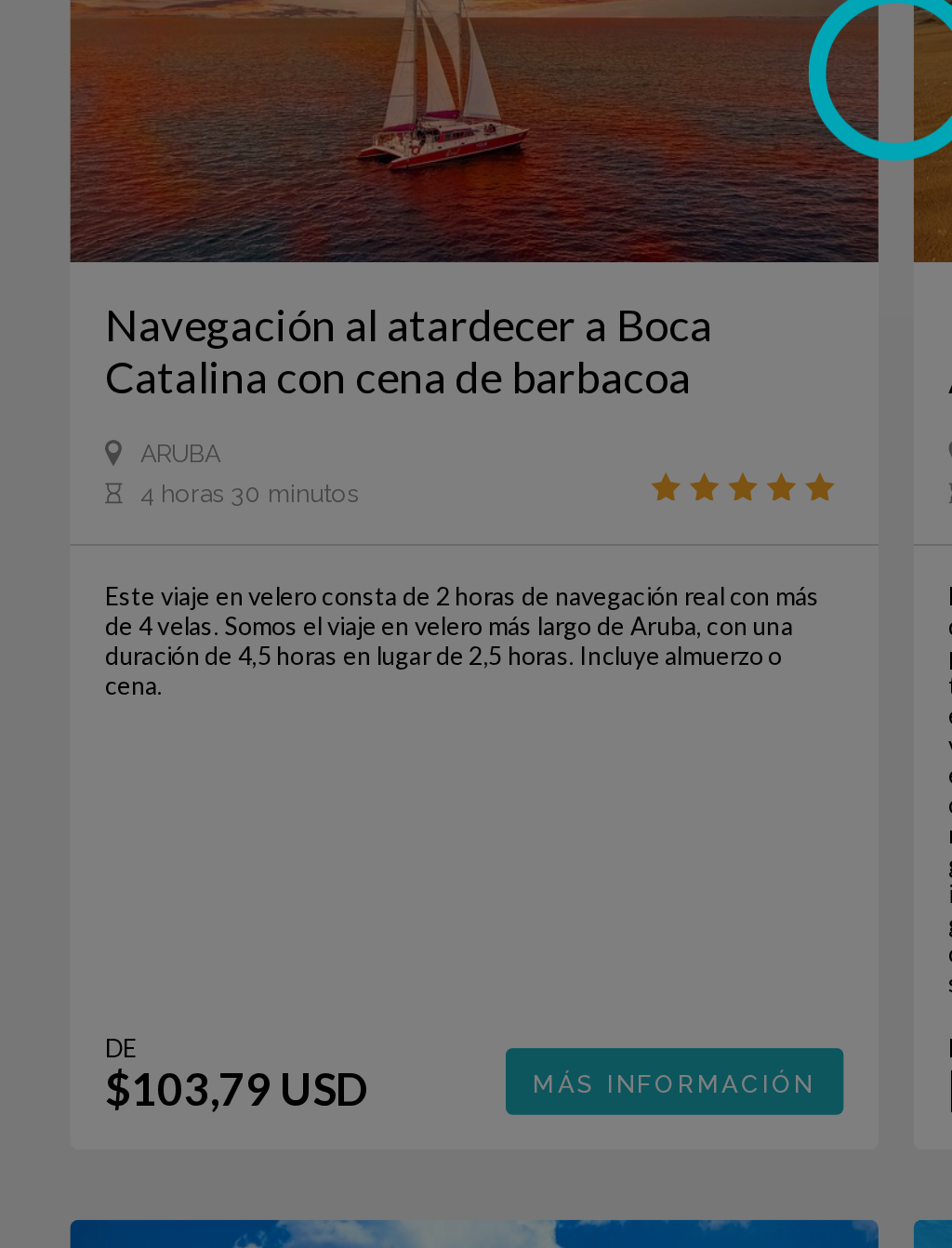 scroll, scrollTop: 1419, scrollLeft: 0, axis: vertical 